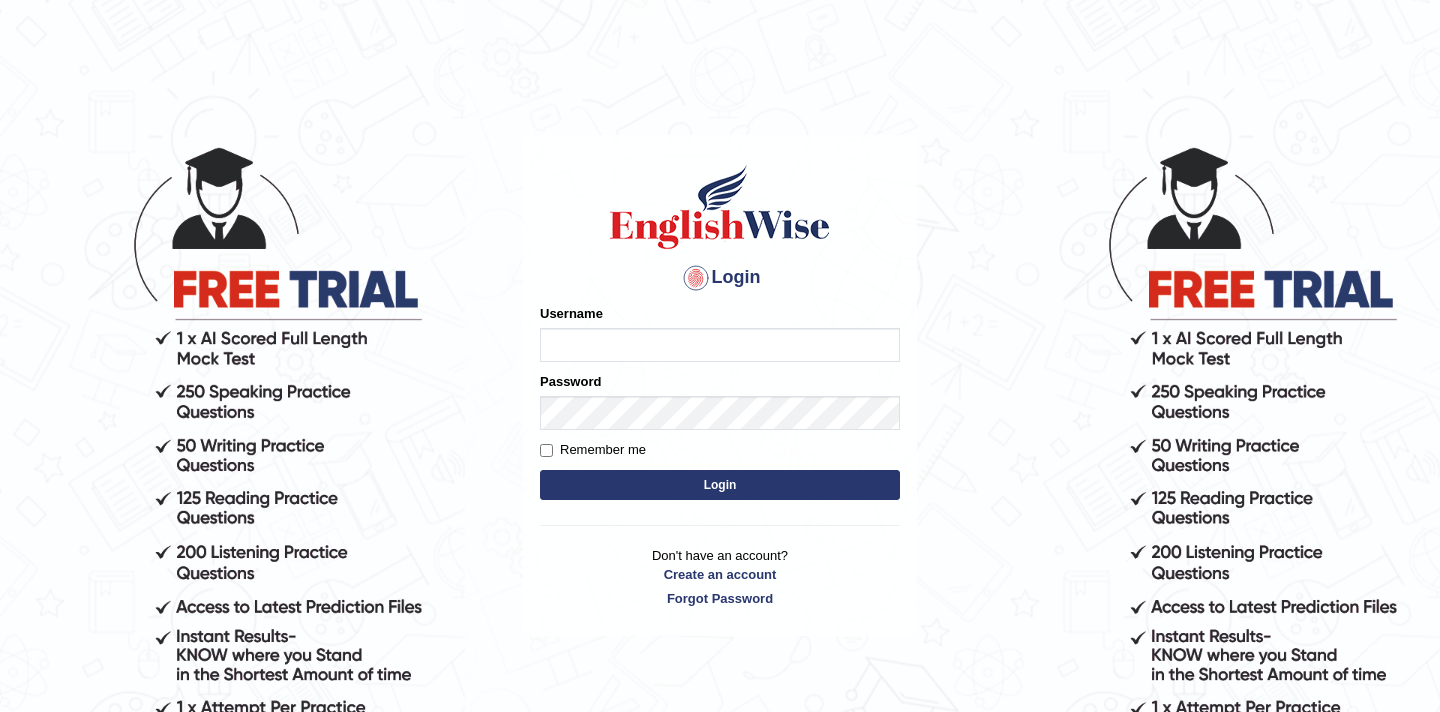scroll, scrollTop: 0, scrollLeft: 0, axis: both 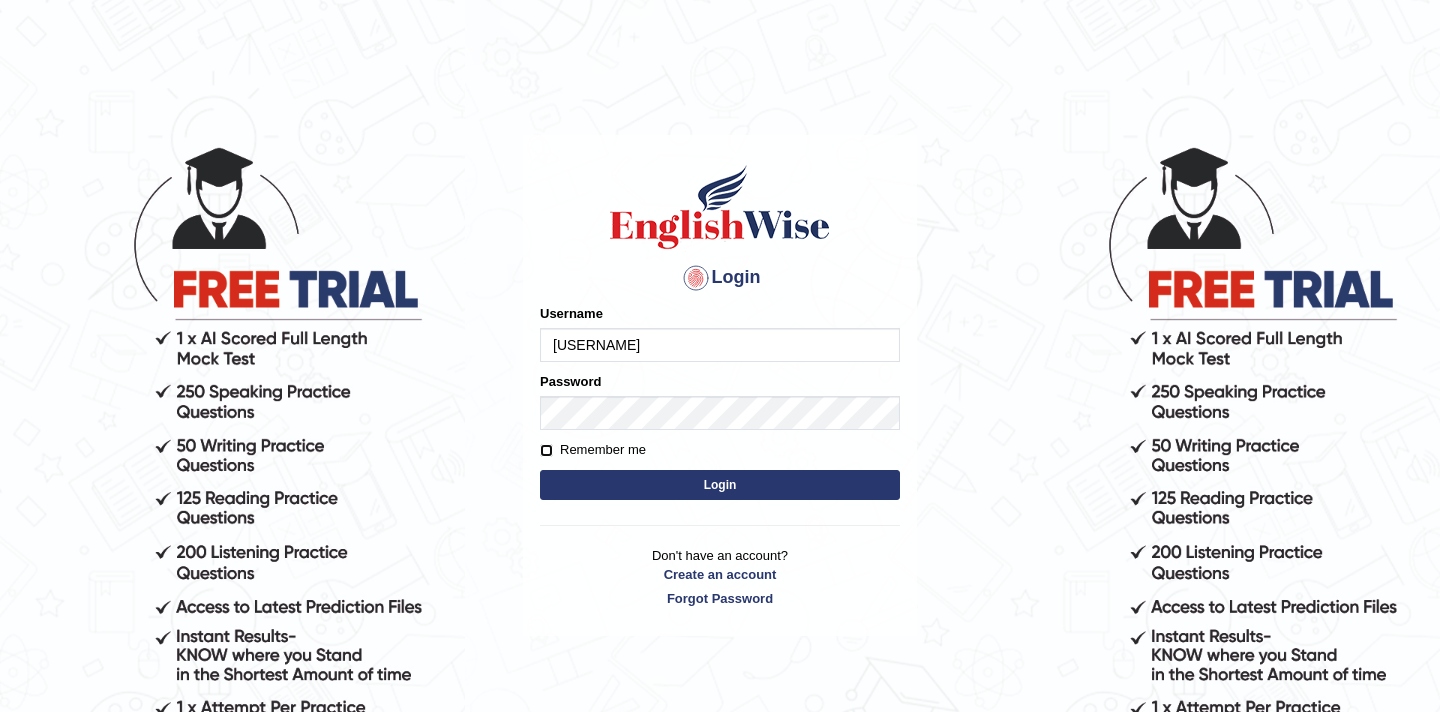 click on "Remember me" at bounding box center (546, 450) 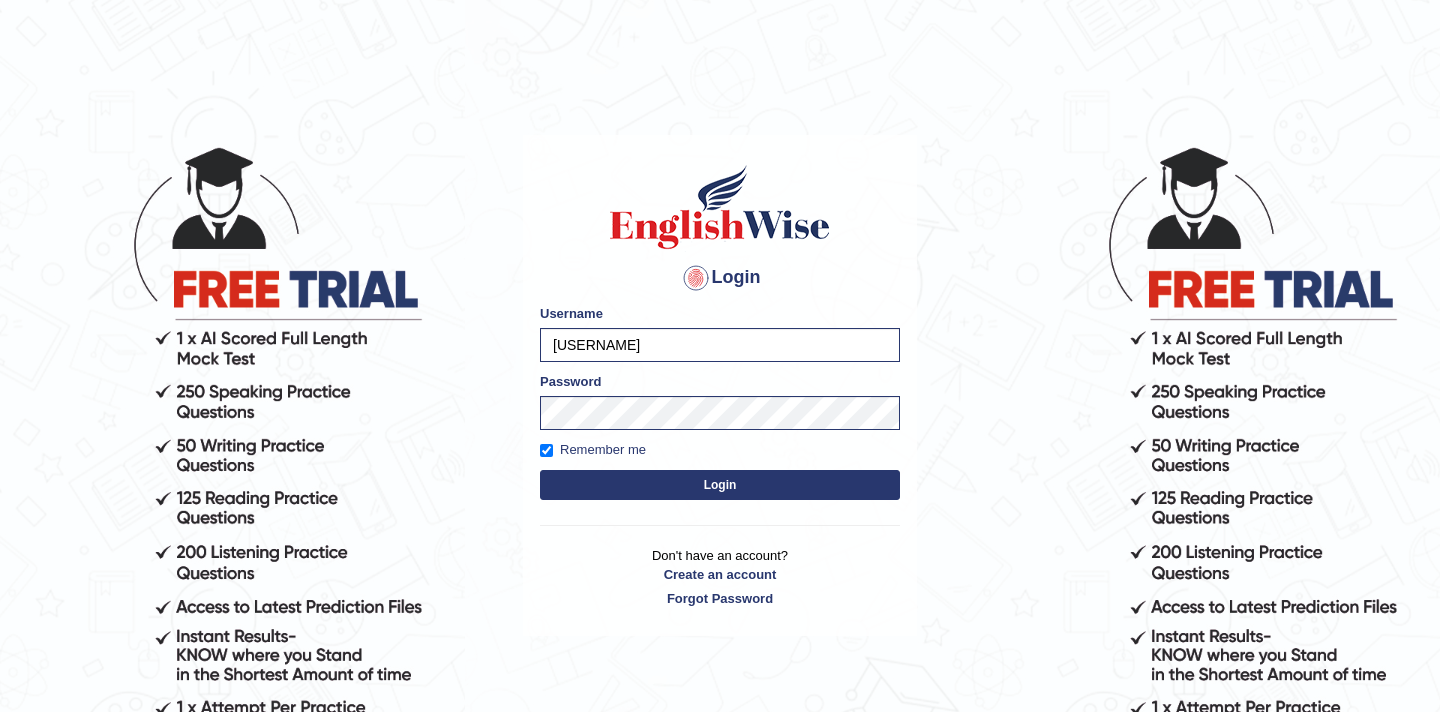 click on "Login" at bounding box center (720, 485) 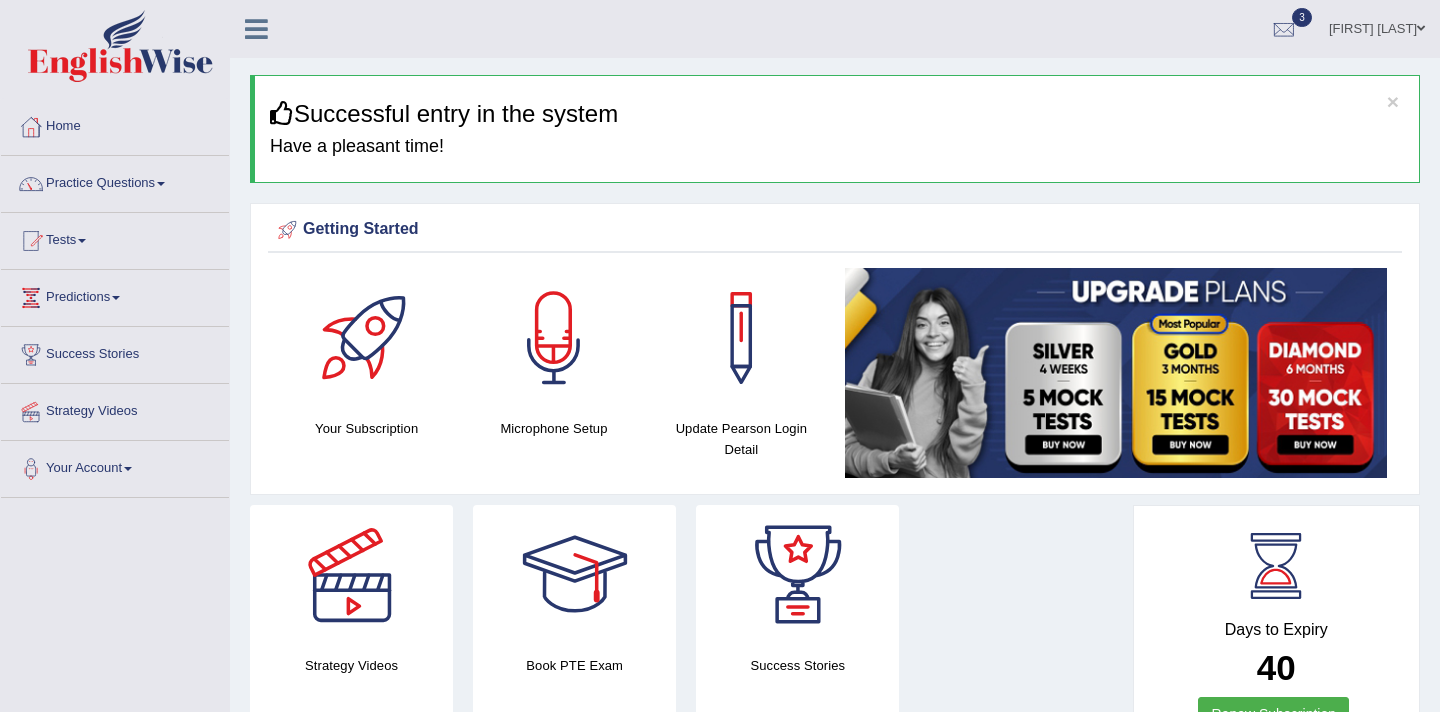 scroll, scrollTop: 0, scrollLeft: 0, axis: both 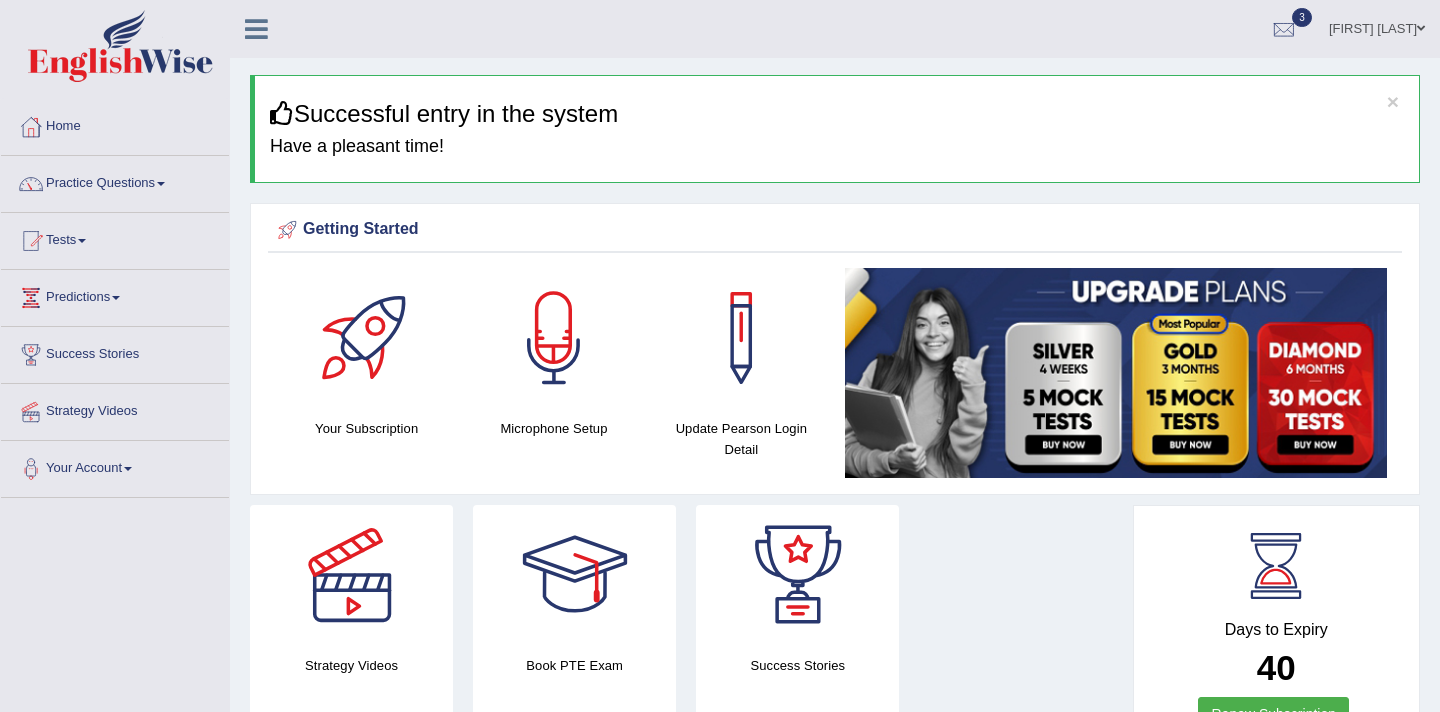 click on "Practice Questions" at bounding box center [115, 181] 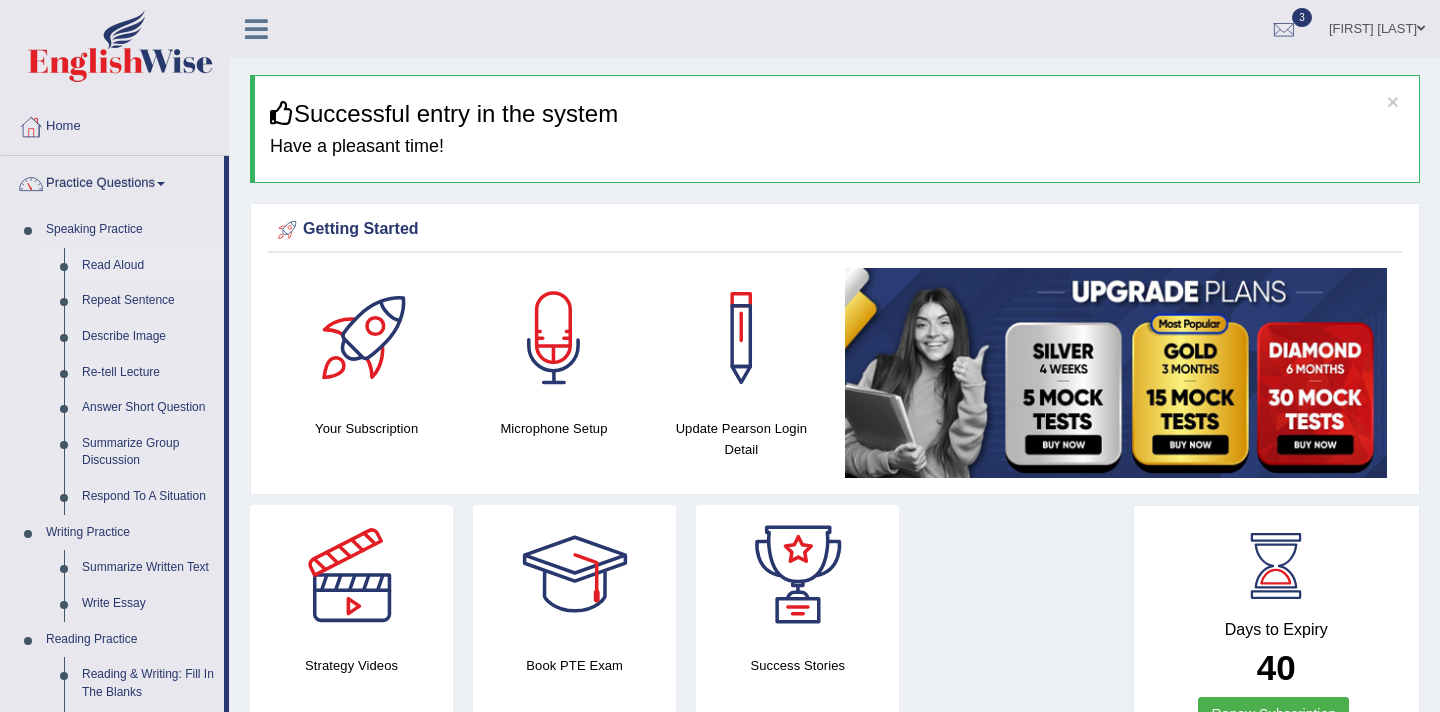 click on "Read Aloud" at bounding box center [148, 266] 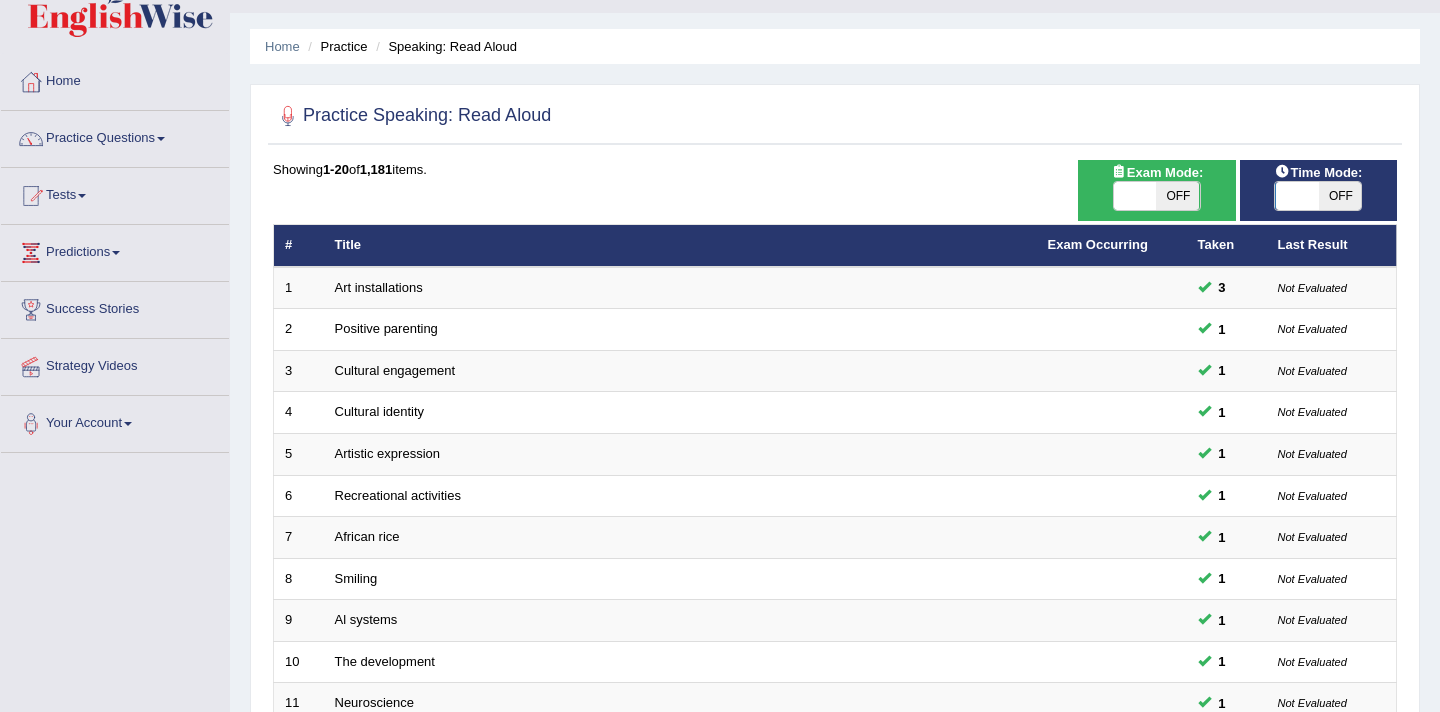 scroll, scrollTop: 0, scrollLeft: 0, axis: both 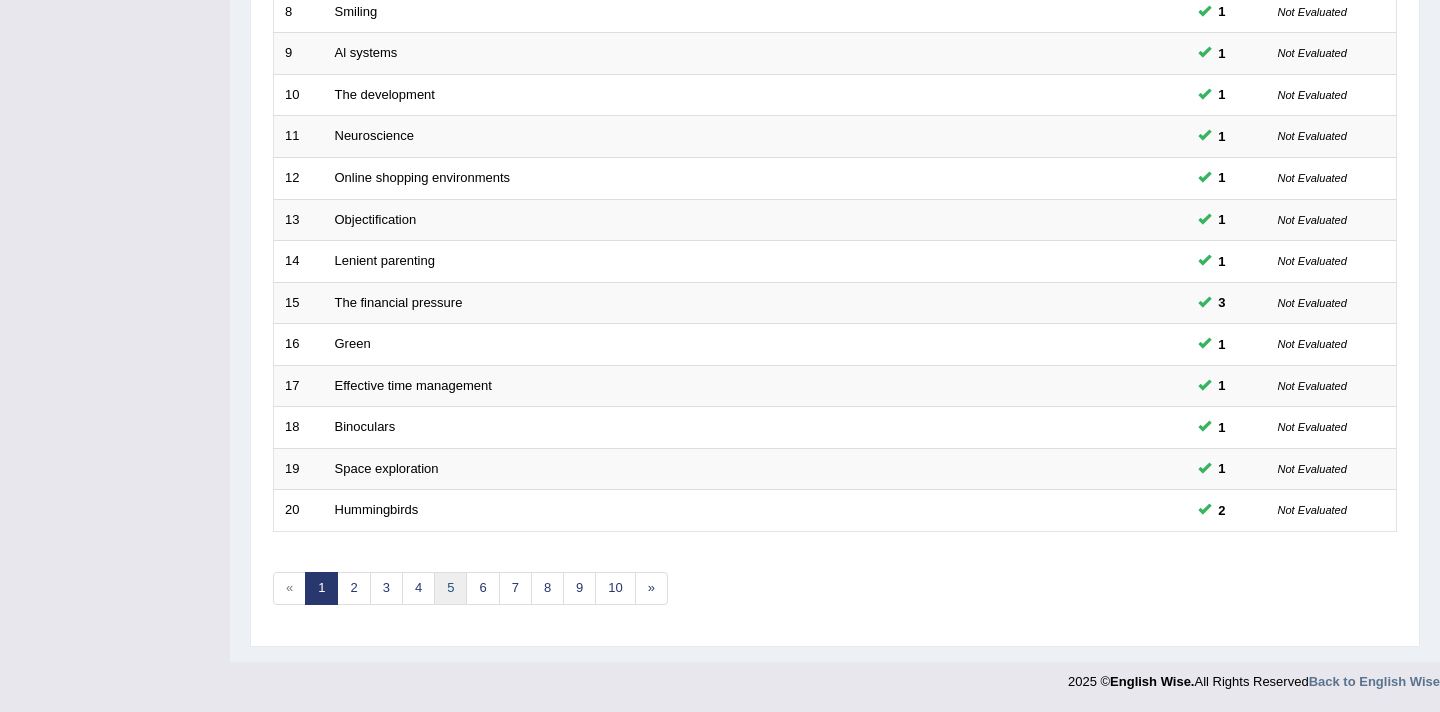 click on "5" at bounding box center (450, 588) 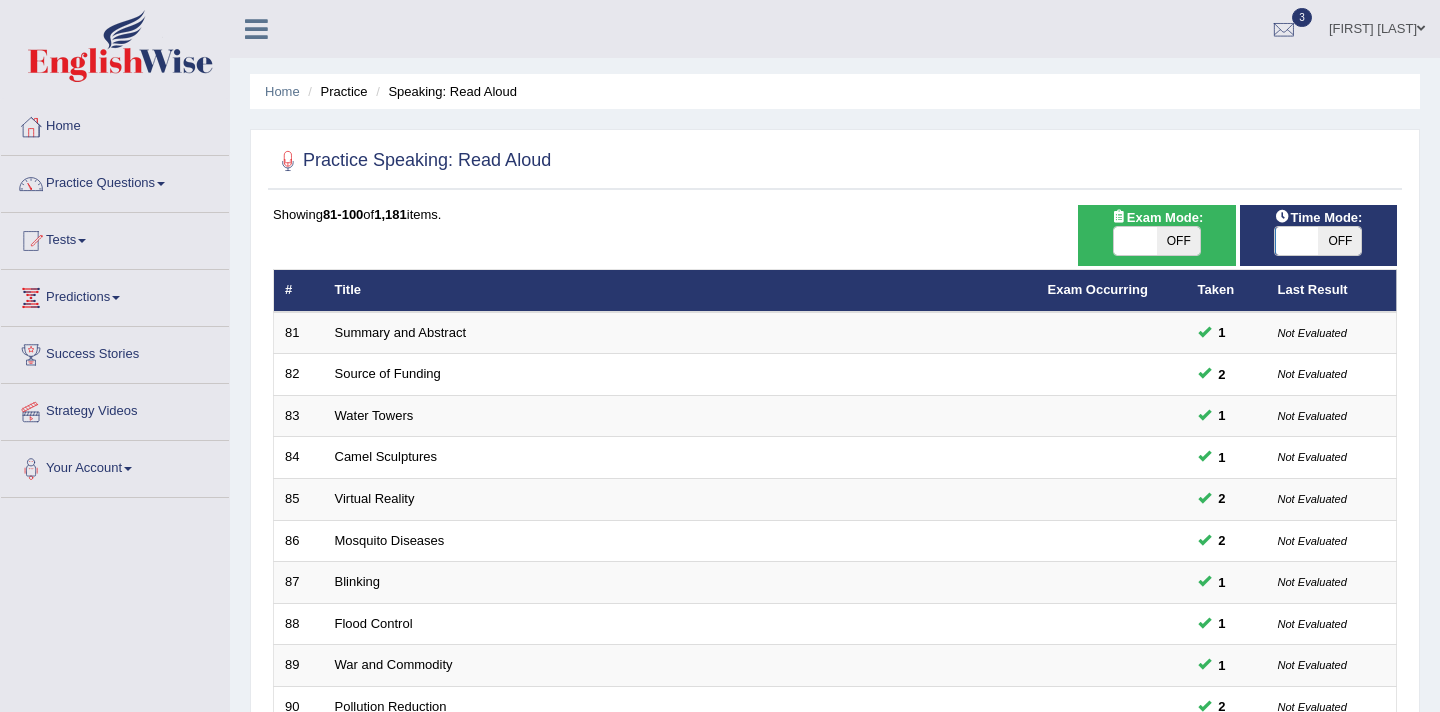 scroll, scrollTop: 0, scrollLeft: 0, axis: both 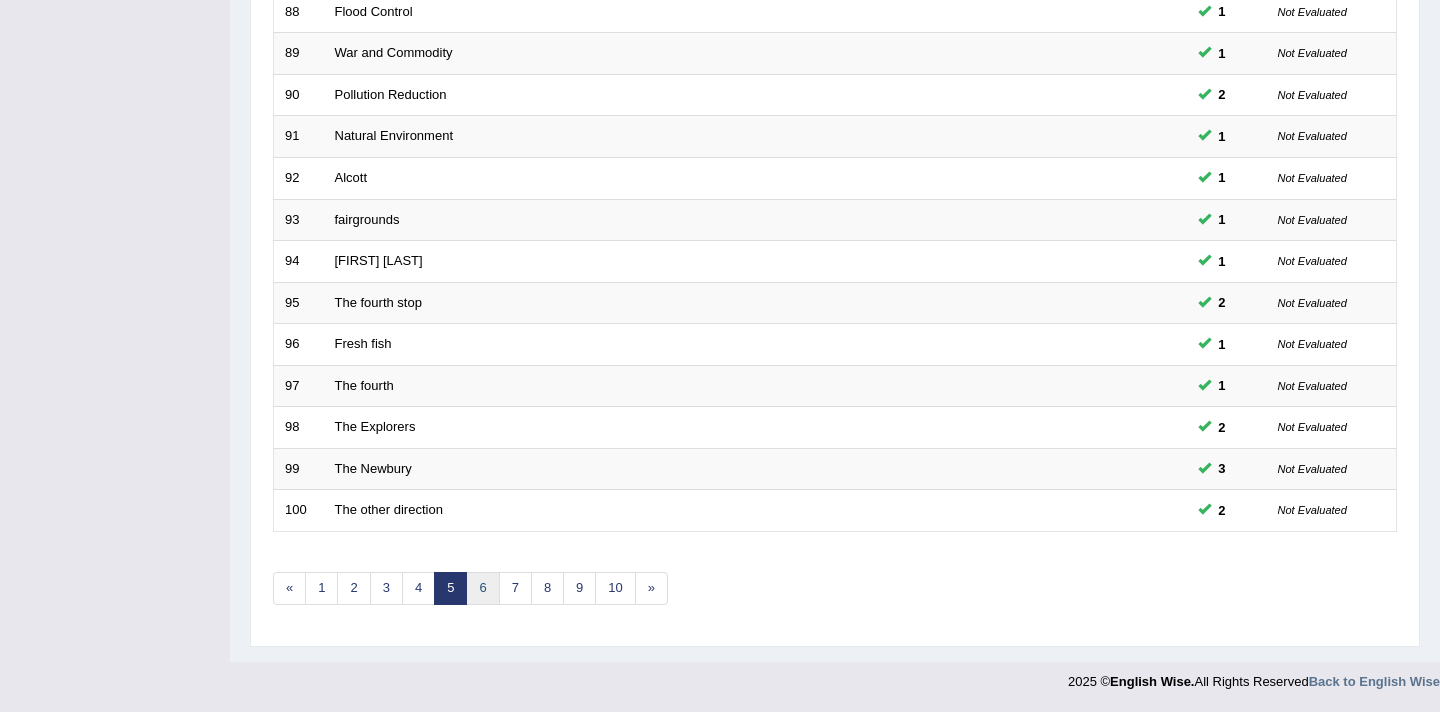 click on "6" at bounding box center [482, 588] 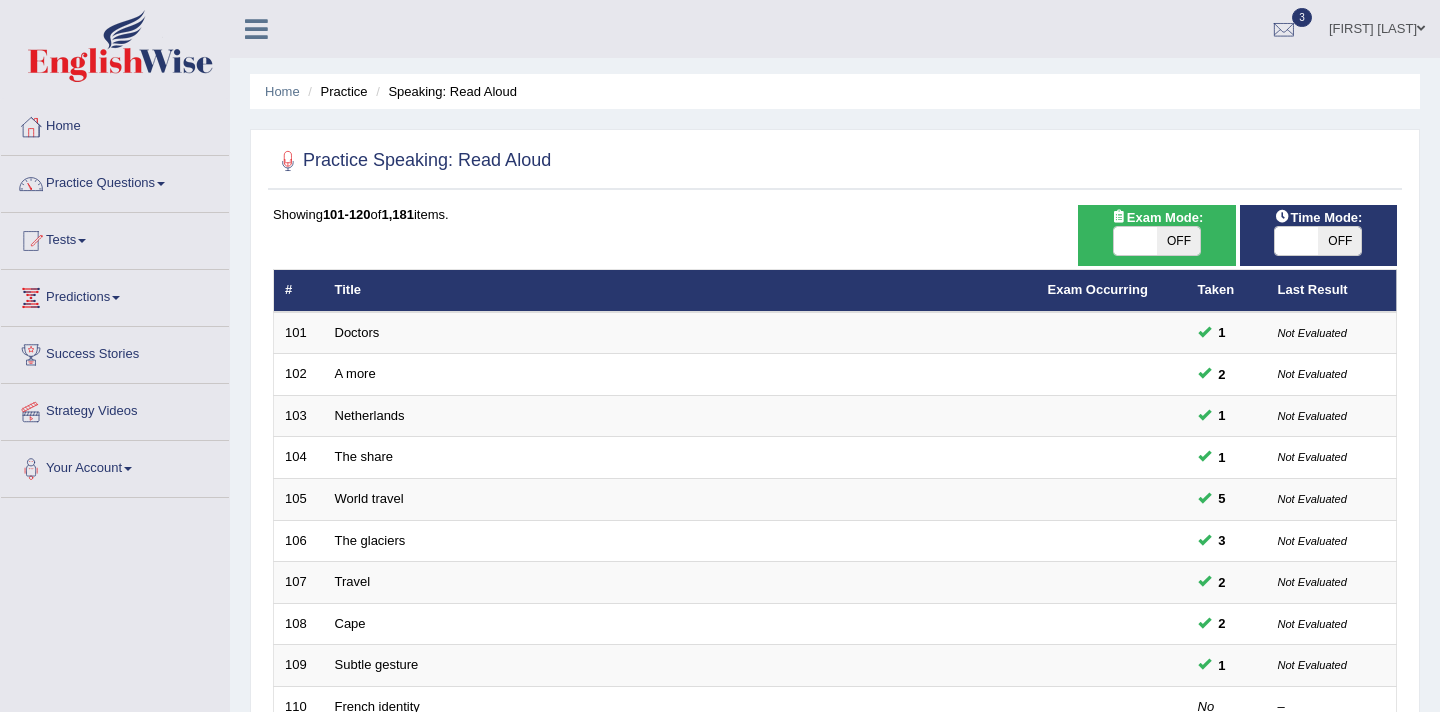 scroll, scrollTop: 0, scrollLeft: 0, axis: both 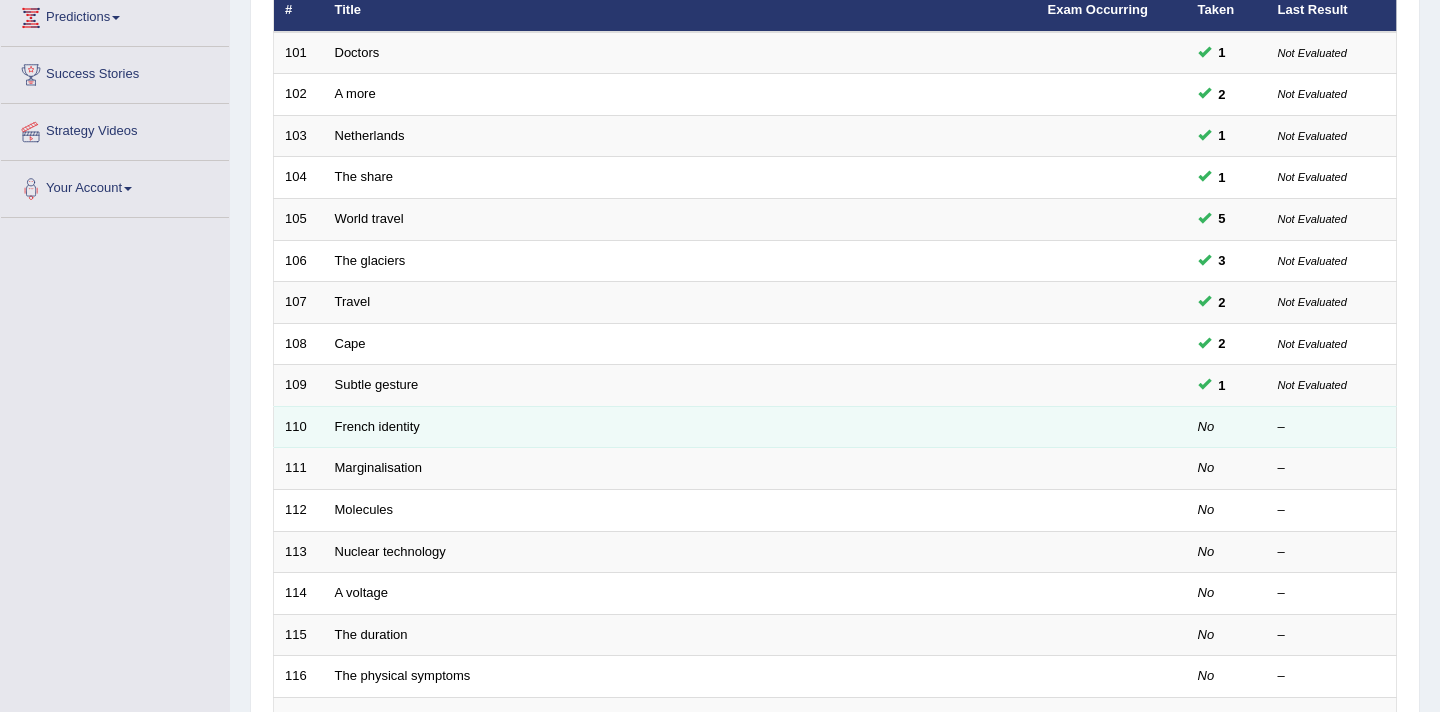click at bounding box center [1112, 427] 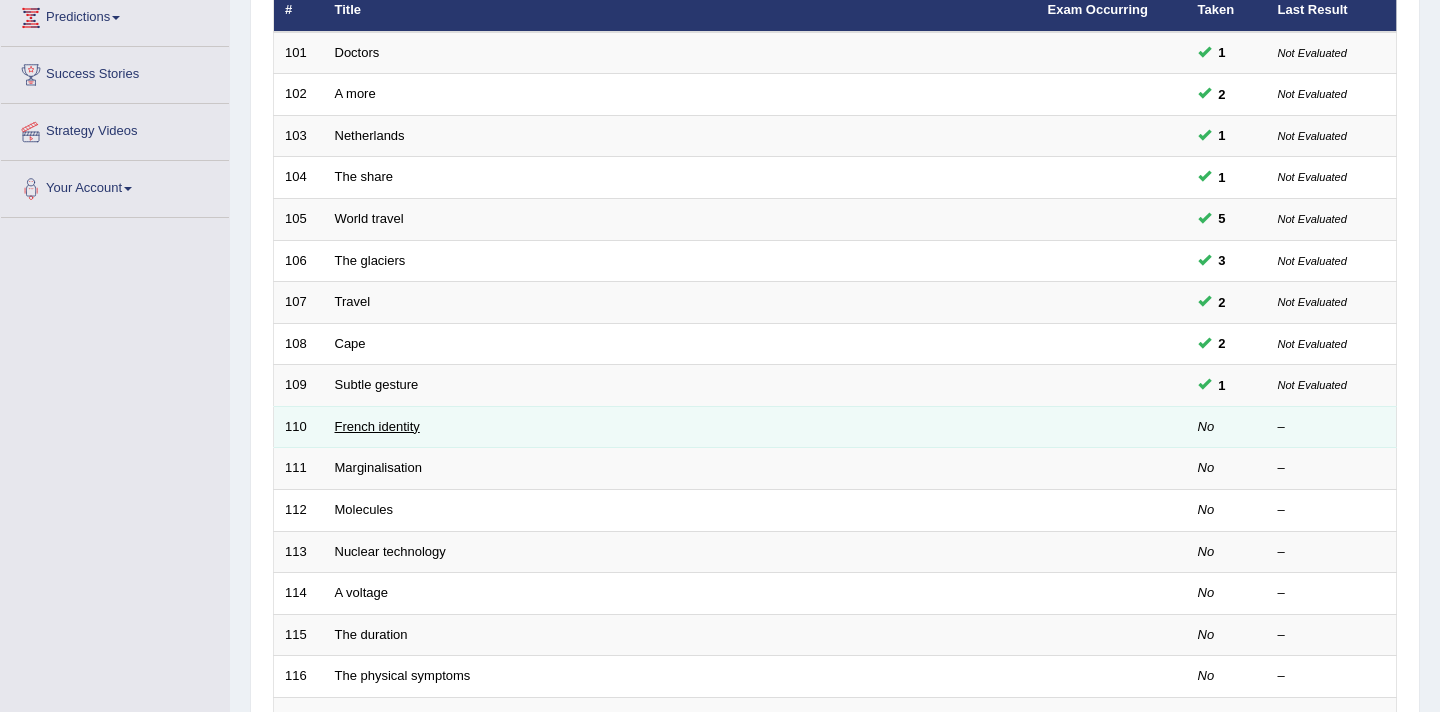 click on "French identity" at bounding box center (377, 426) 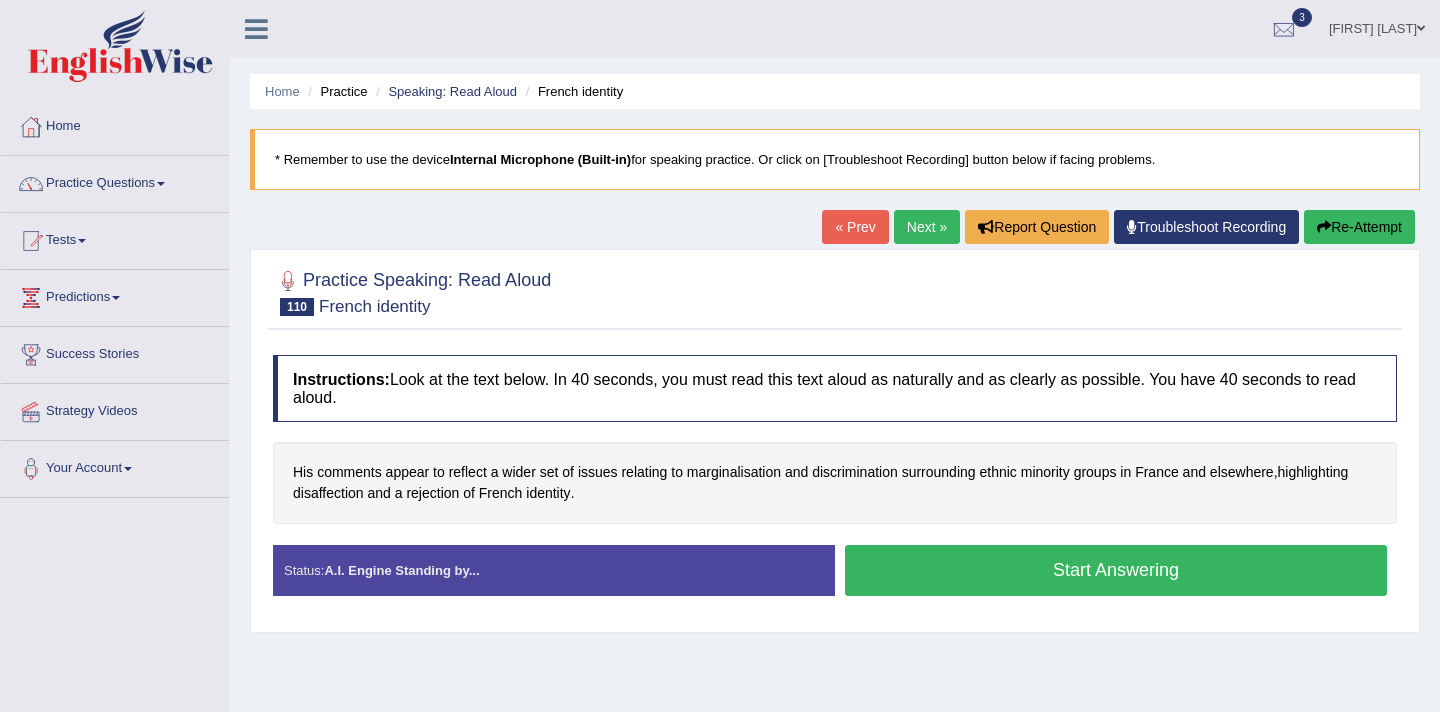 scroll, scrollTop: 0, scrollLeft: 0, axis: both 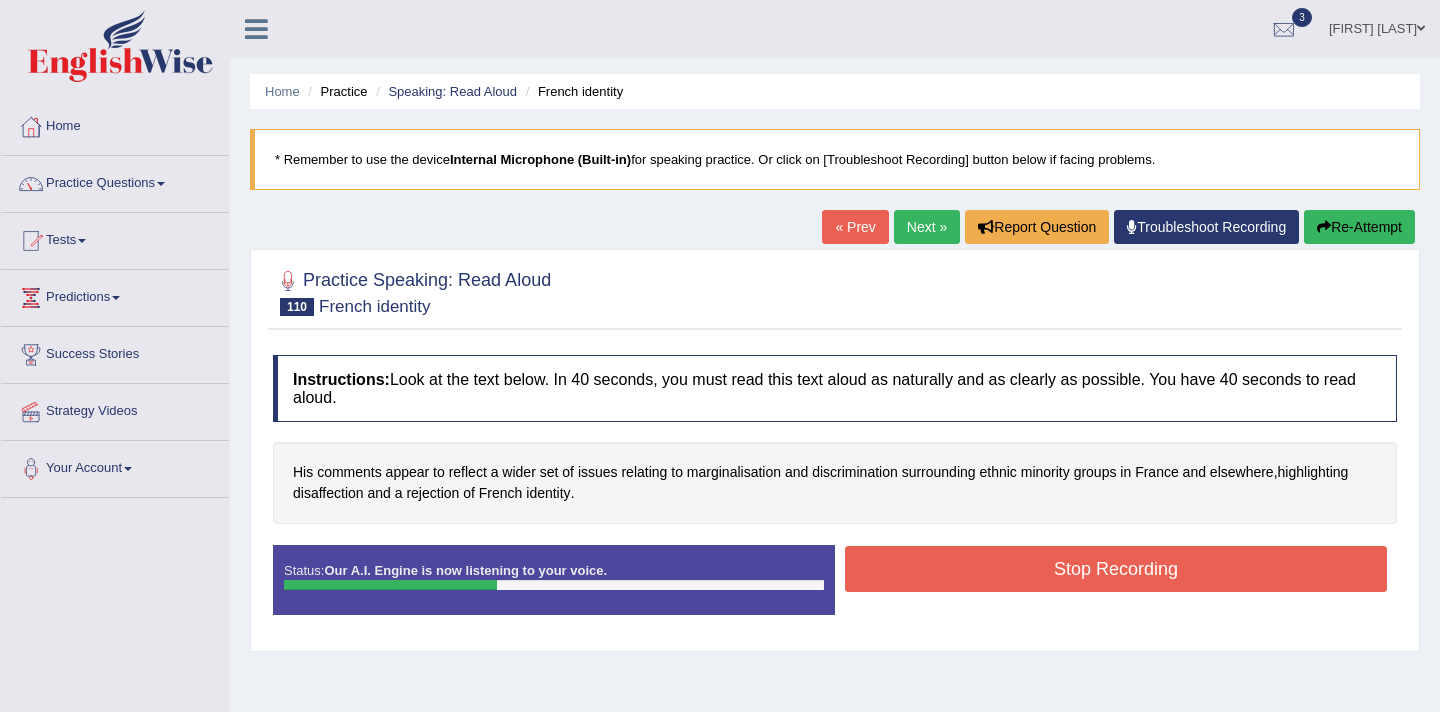 click on "Stop Recording" at bounding box center (1116, 569) 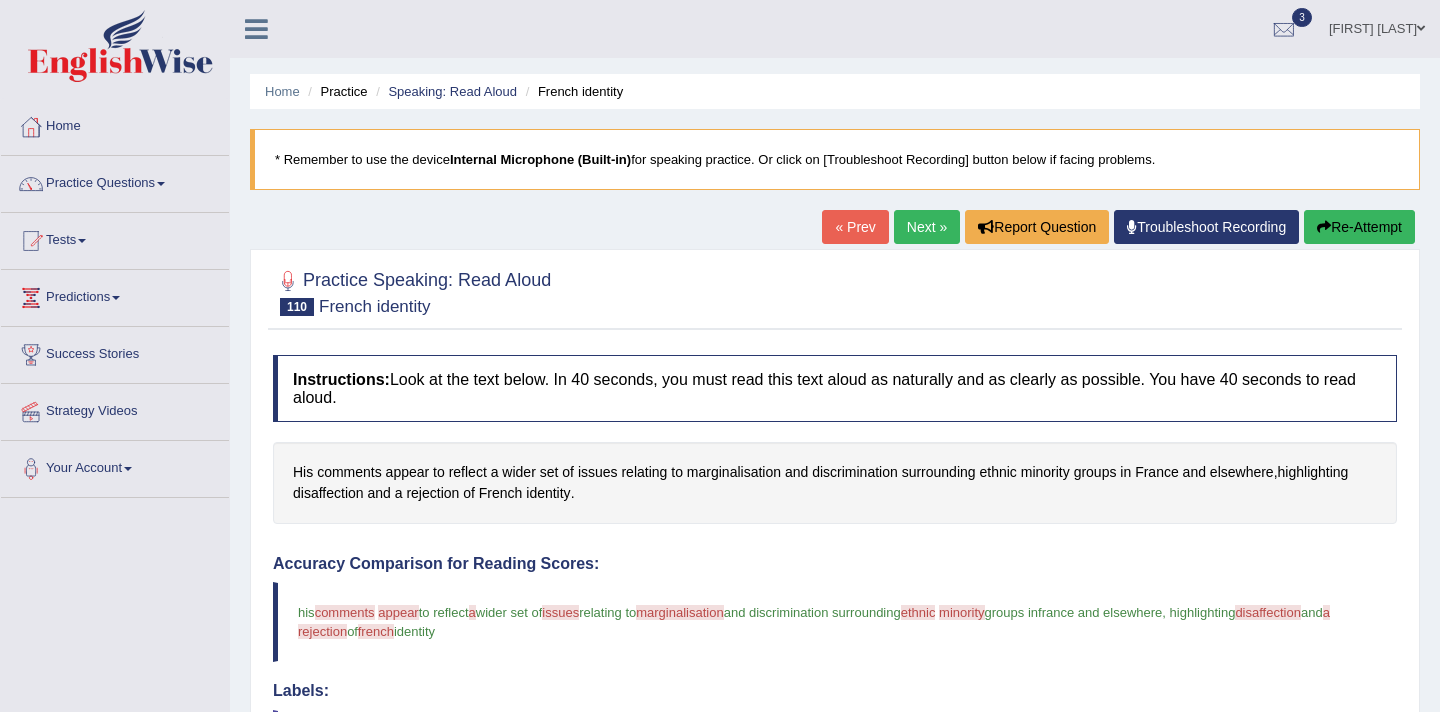 click on "Accuracy Comparison for Reading Scores: his  comments commitment   appear affairs  to reflect  a the  wider set of  issues issuing  relating to  marginalisation migrant  and discrimination surrounding  ethnic ethic   minority majority  groups in  the  france and elsewhere ,    highlighting  disaffection this affections  and  a the   rejection rejections  of  french france  identity Labels:
Red:  Missed/Mispronounced Words
Green:  Correct Words
Accuracy:  You have spoken 65 % of the words correctly (20 out of 31 words overall)" at bounding box center [835, 706] 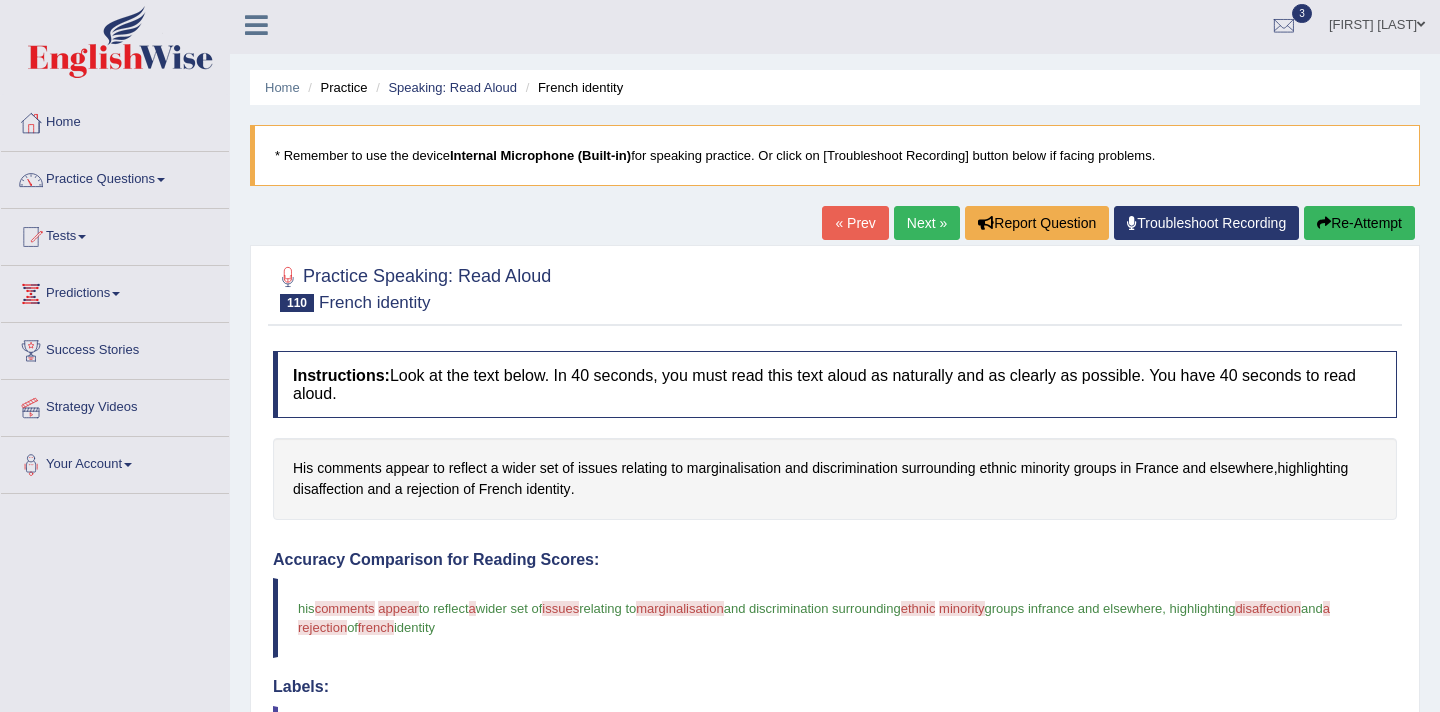 scroll, scrollTop: 0, scrollLeft: 0, axis: both 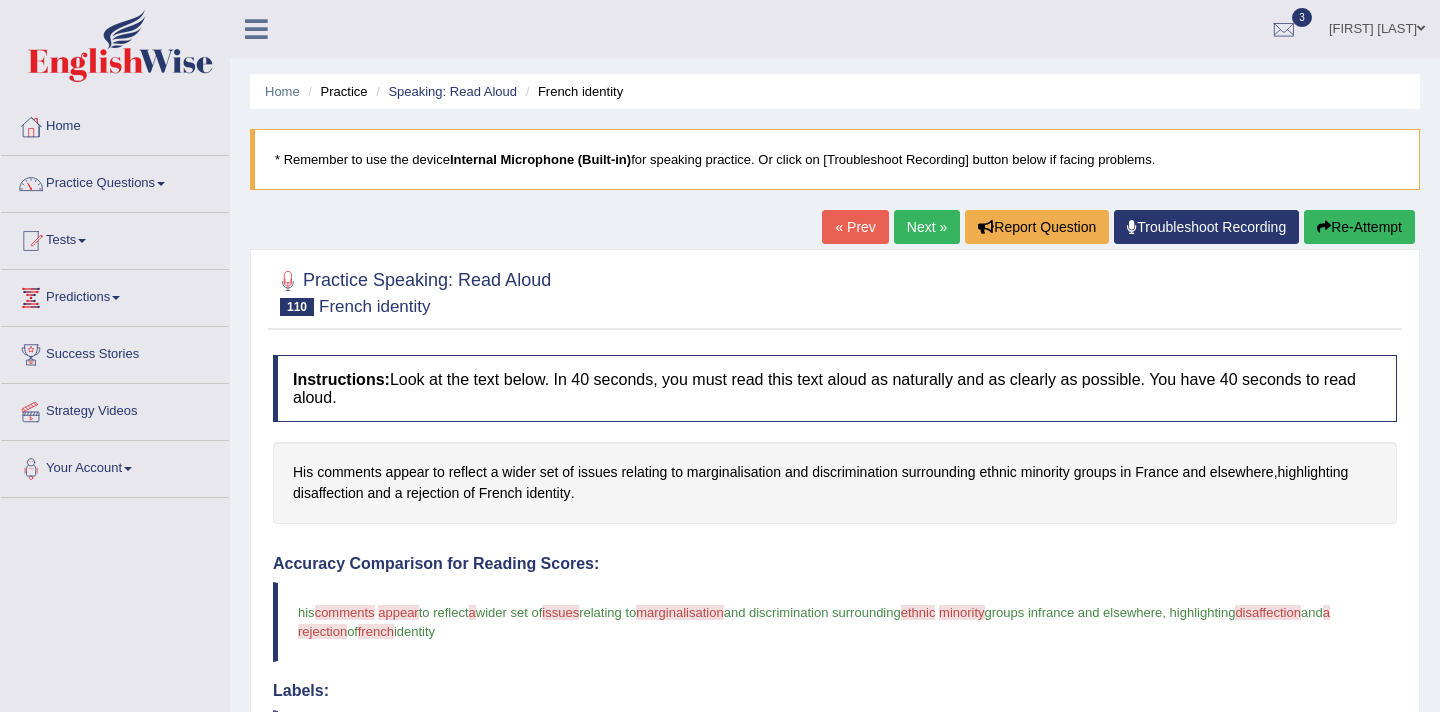 click on "Re-Attempt" at bounding box center [1359, 227] 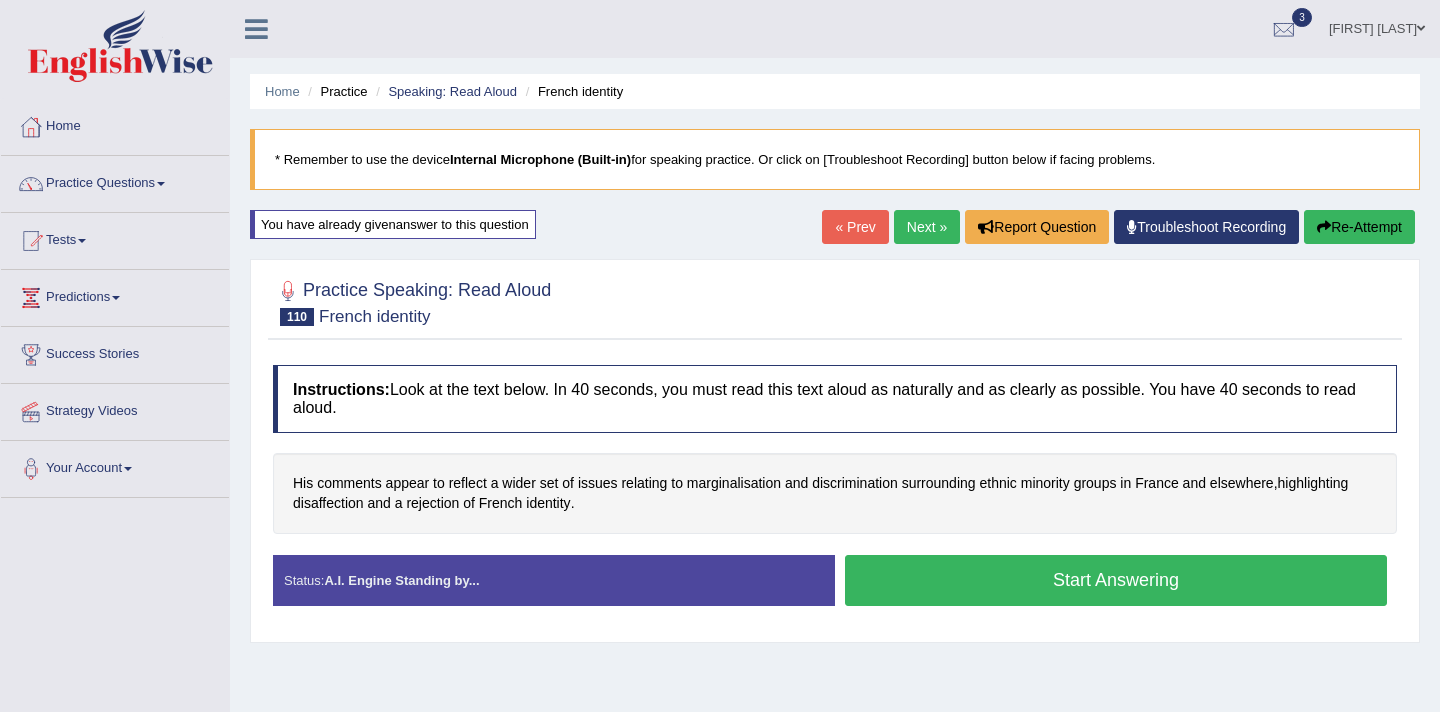 scroll, scrollTop: 0, scrollLeft: 0, axis: both 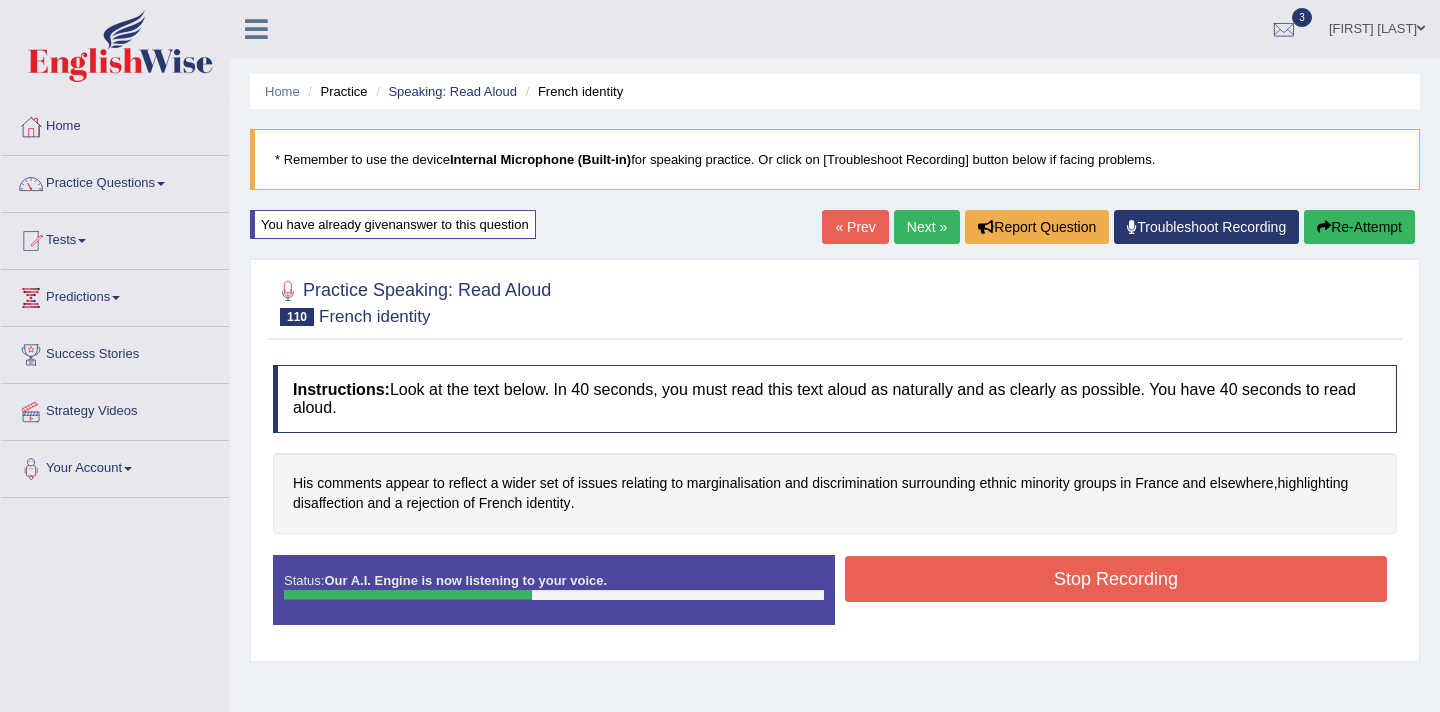 click on "Stop Recording" at bounding box center (1116, 579) 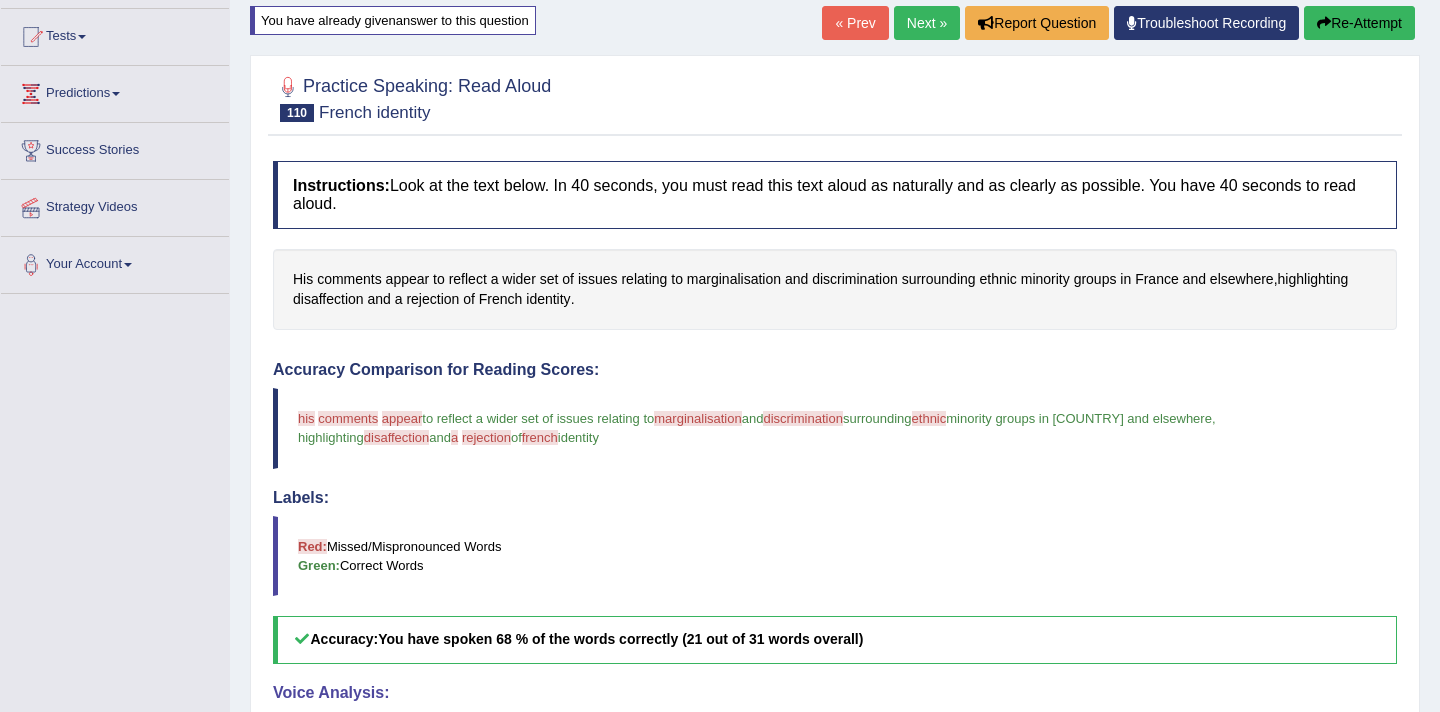 scroll, scrollTop: 200, scrollLeft: 0, axis: vertical 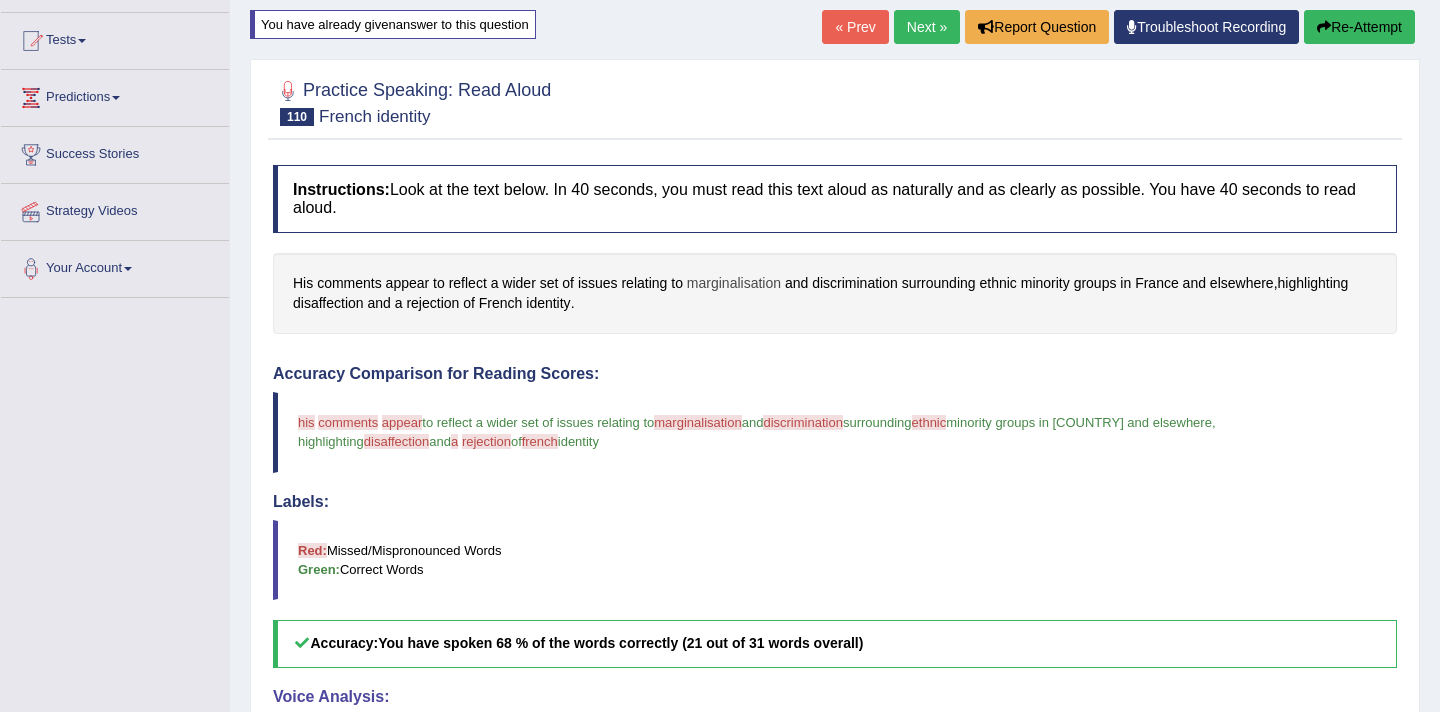 click on "marginalisation" at bounding box center [734, 283] 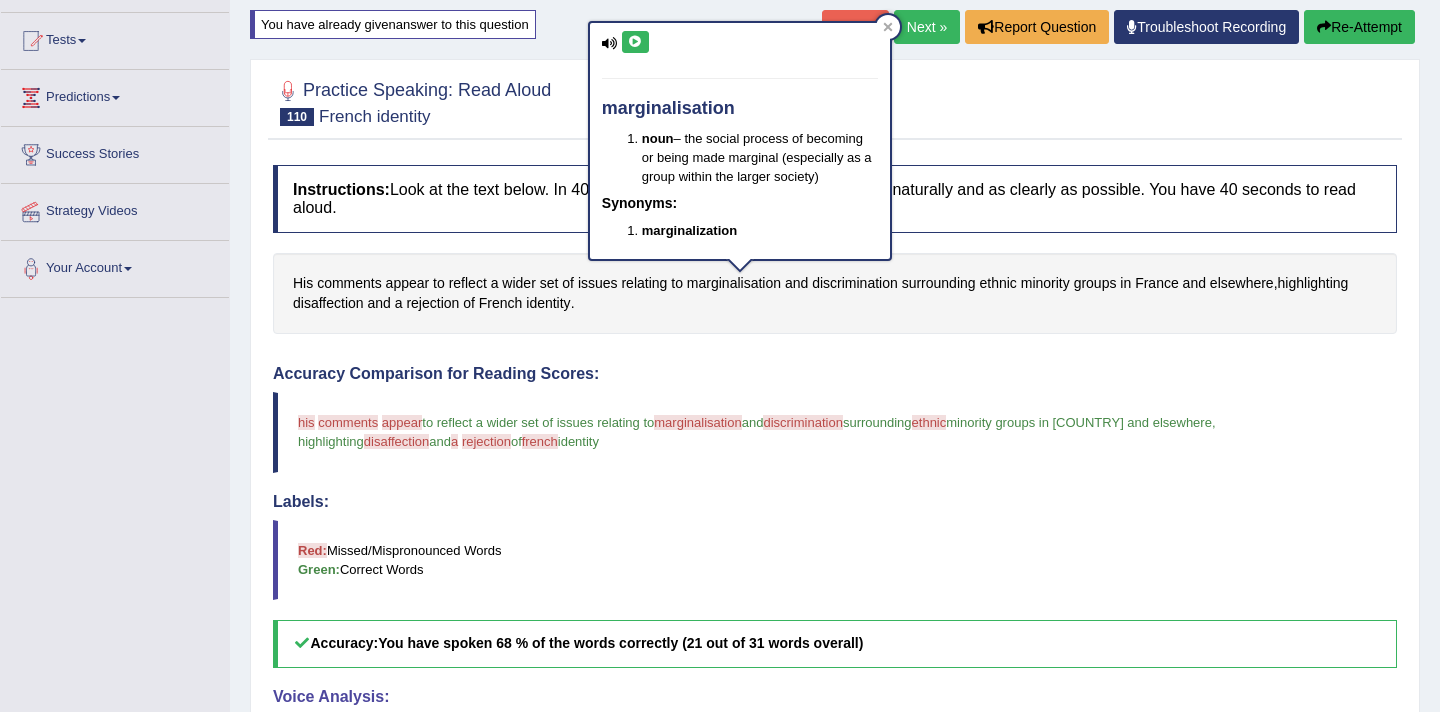 click at bounding box center (635, 42) 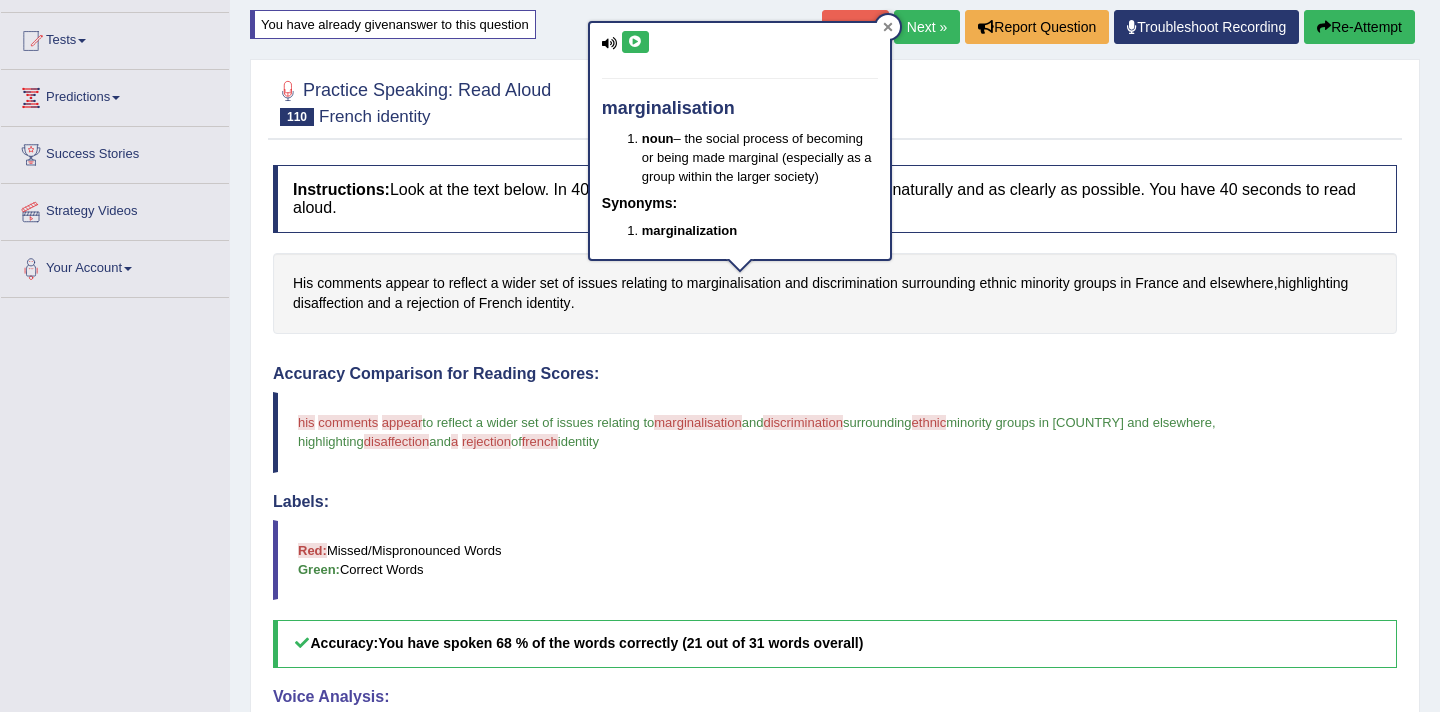 click 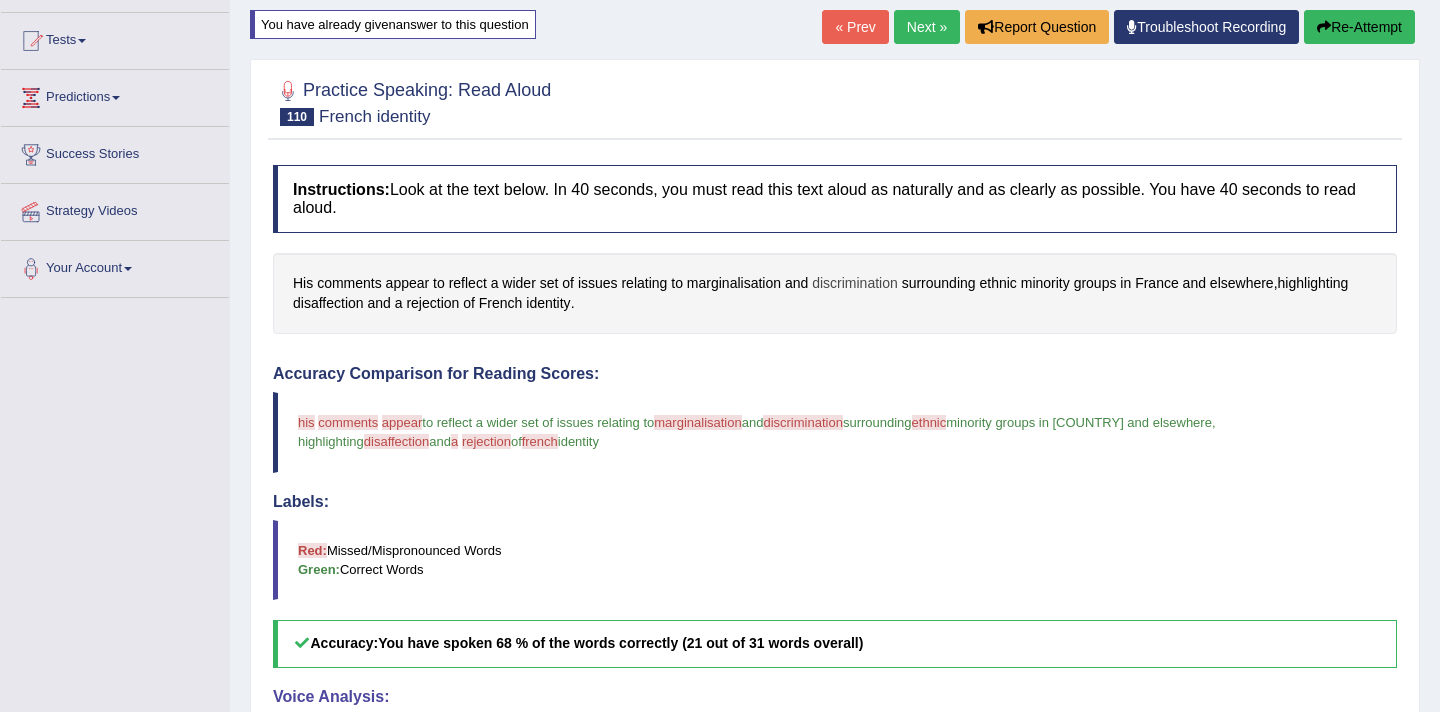 click on "discrimination" at bounding box center (855, 283) 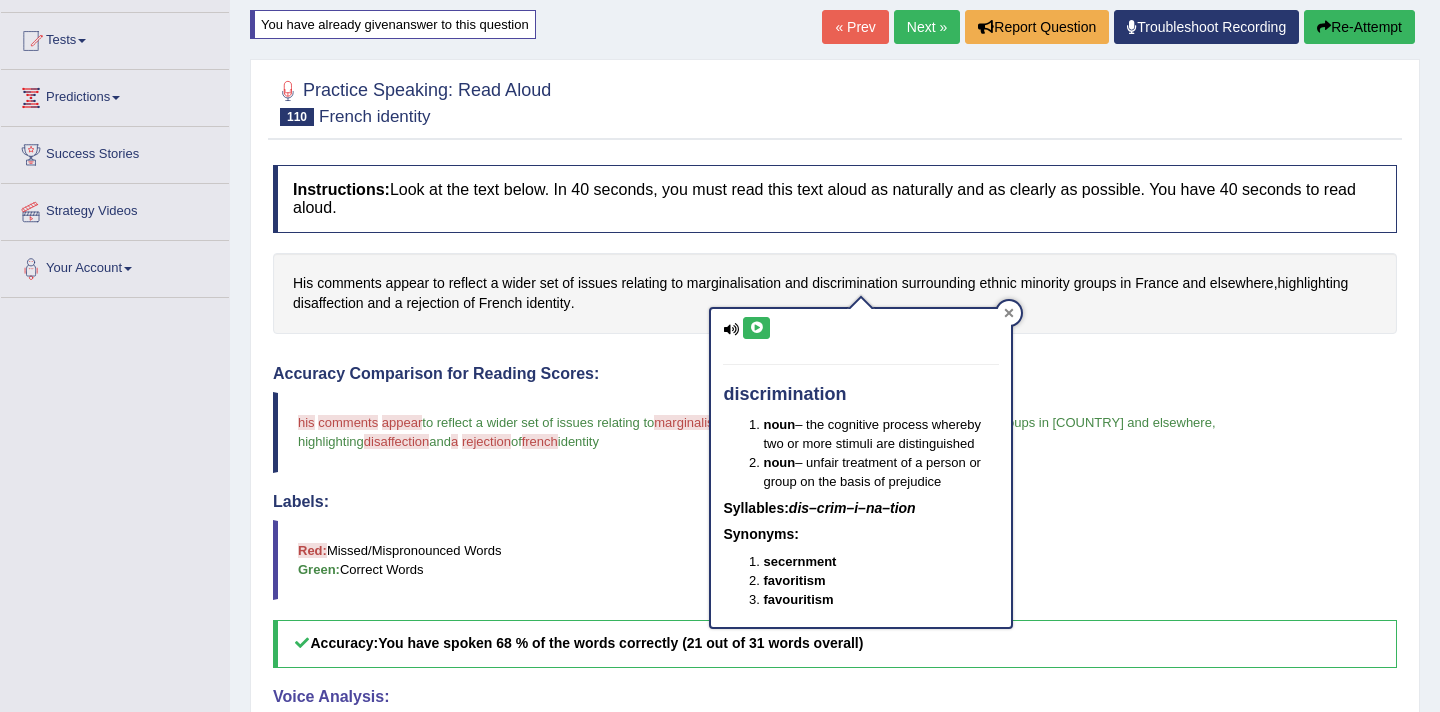 click 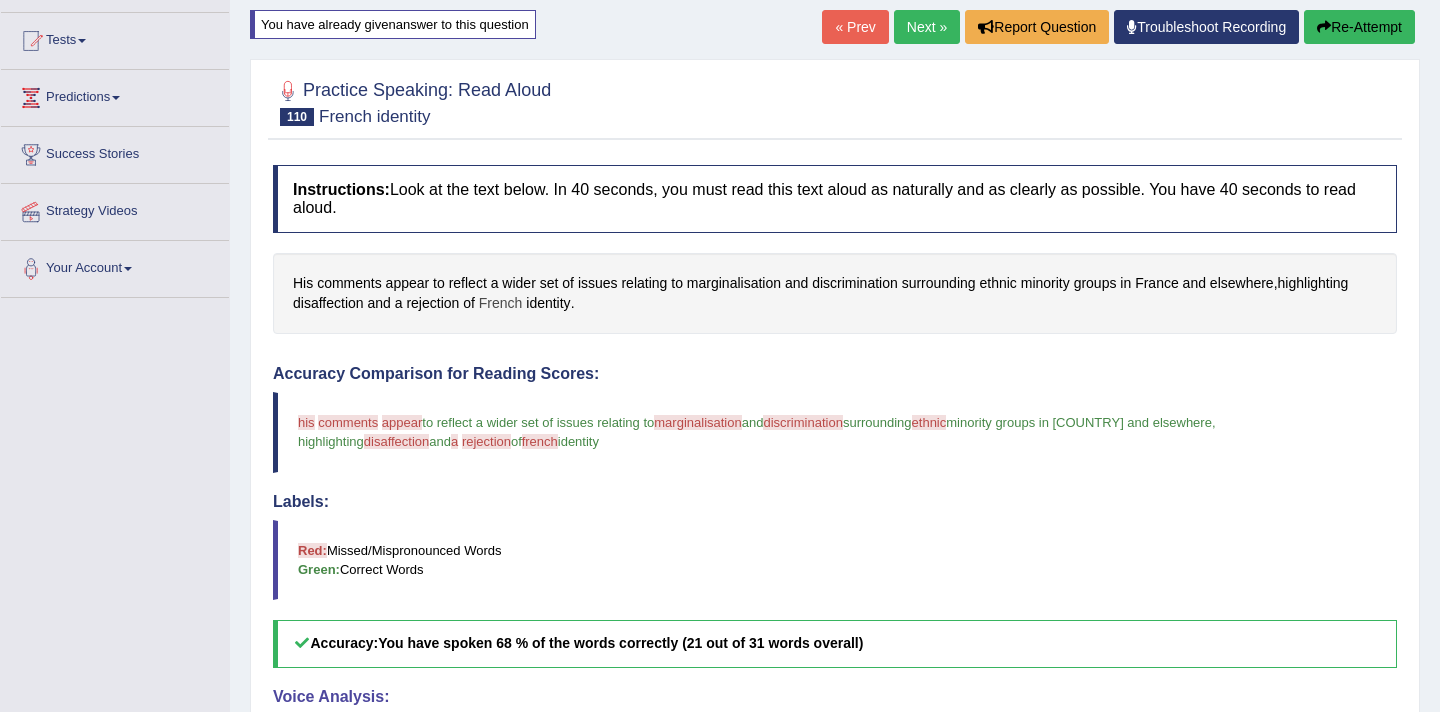 click on "French" at bounding box center (501, 303) 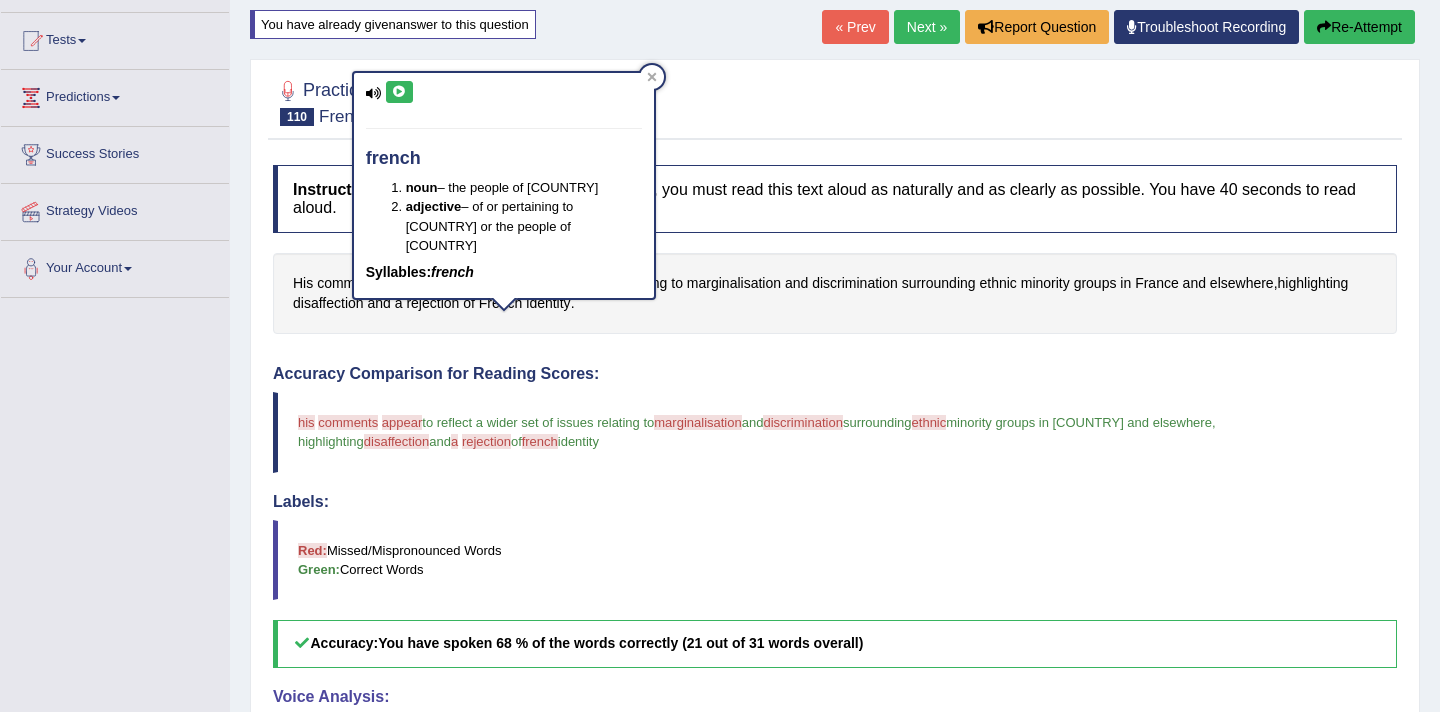 click at bounding box center (399, 92) 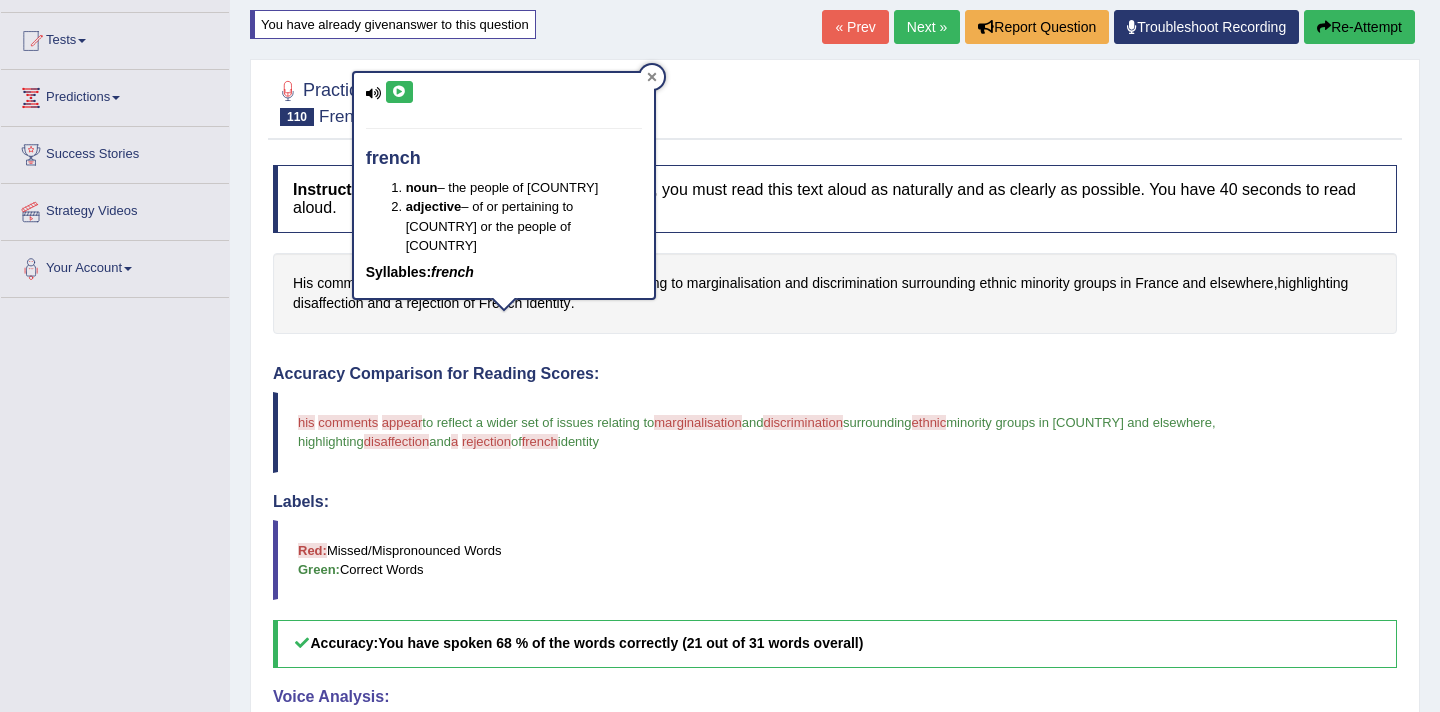 click 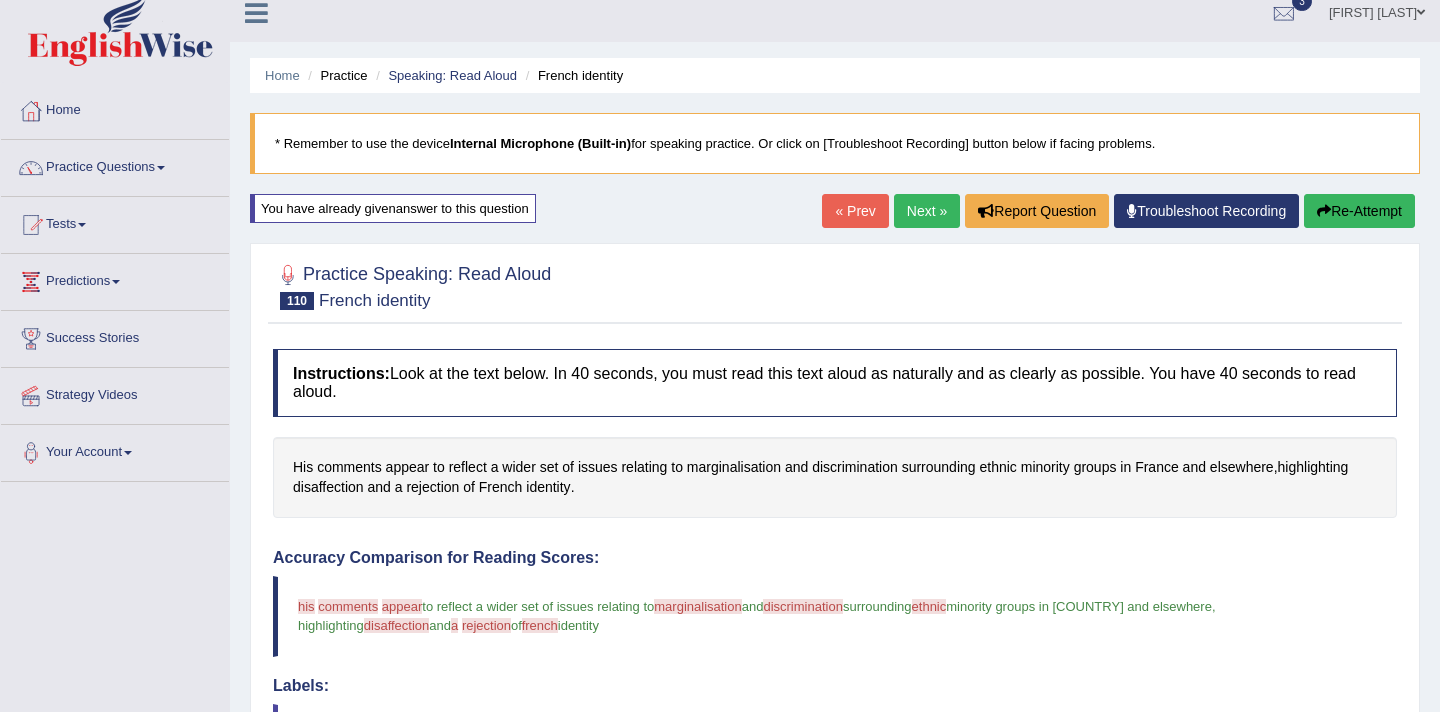 scroll, scrollTop: 0, scrollLeft: 0, axis: both 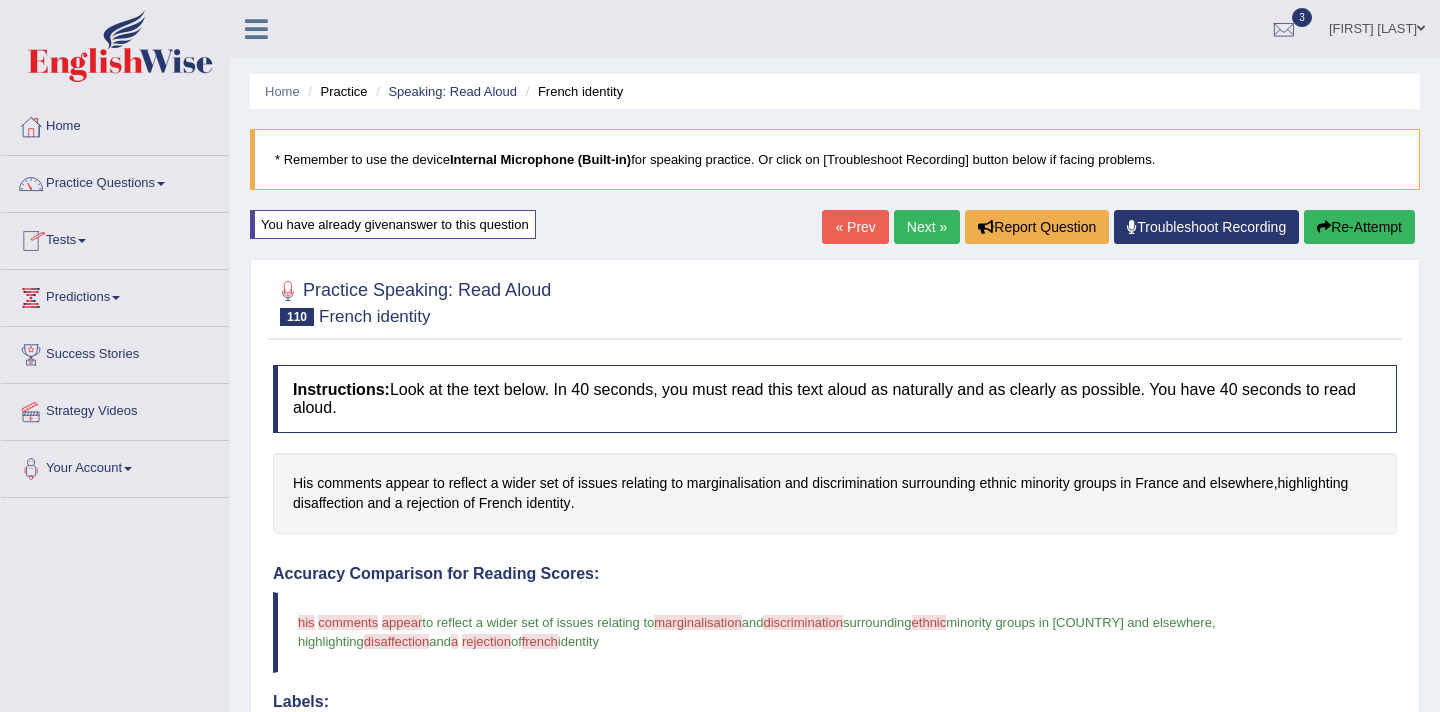 click at bounding box center (161, 184) 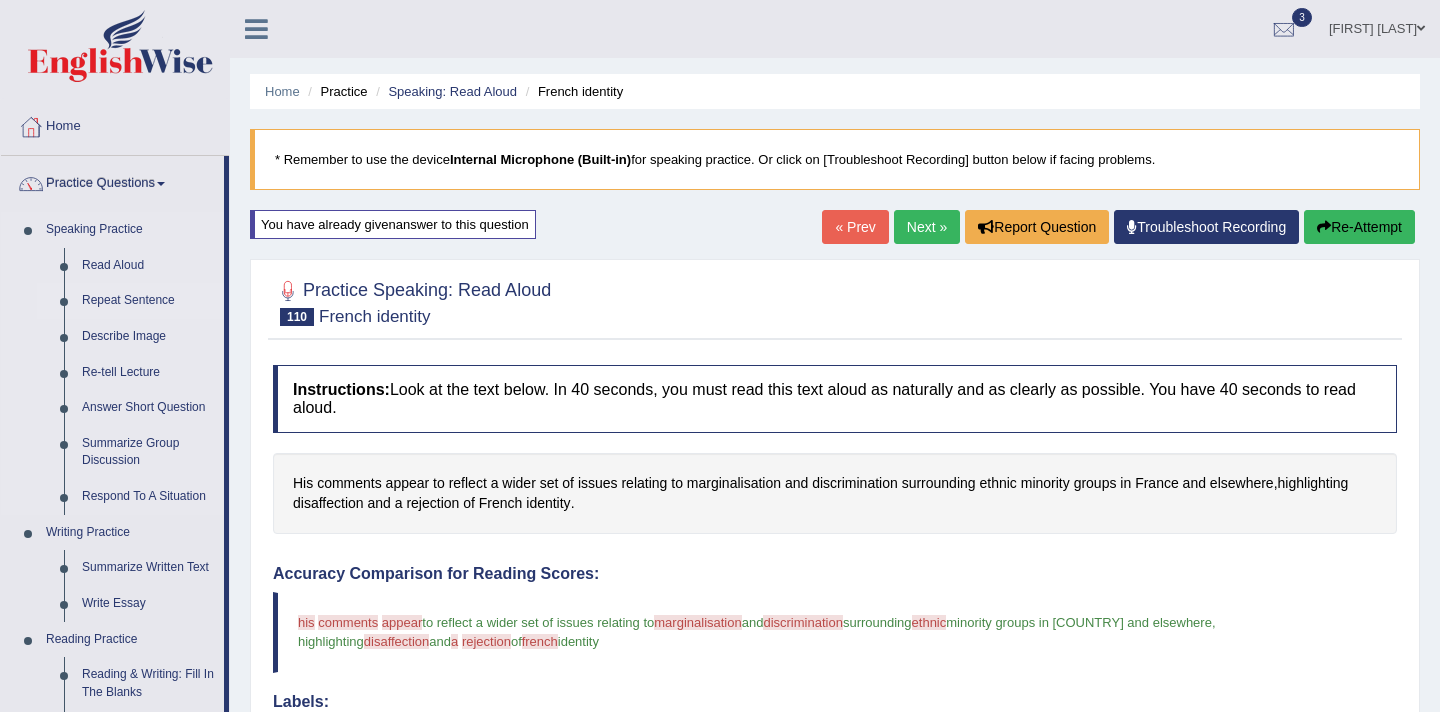 click on "Repeat Sentence" at bounding box center (148, 301) 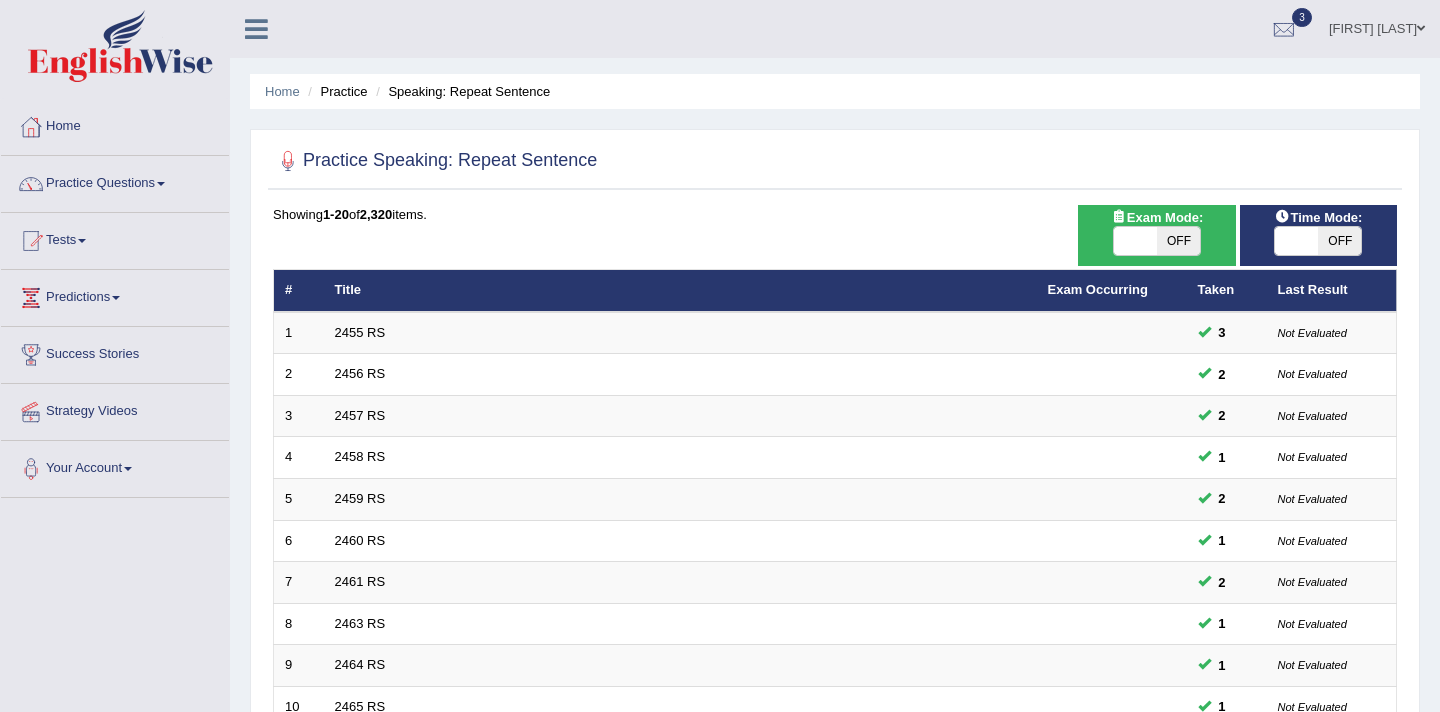 scroll, scrollTop: 0, scrollLeft: 0, axis: both 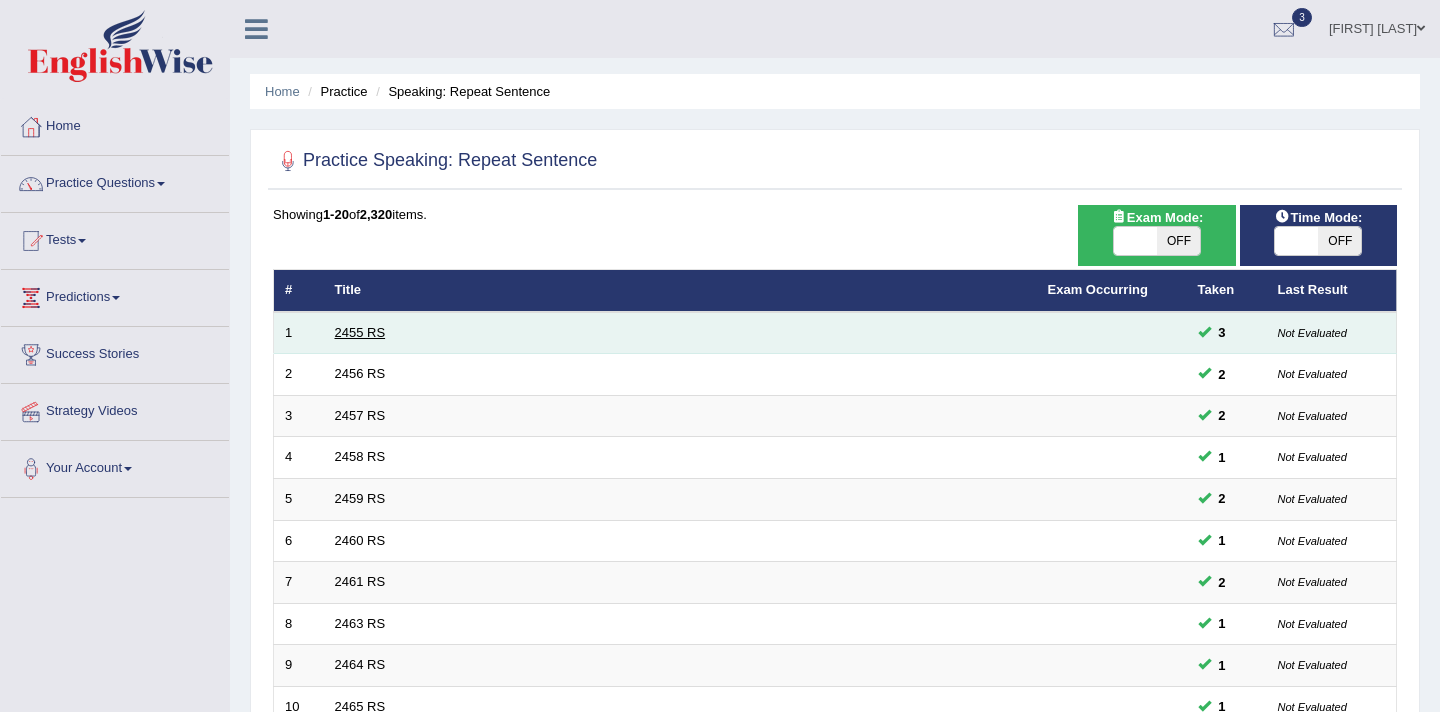 click on "2455 RS" at bounding box center [360, 332] 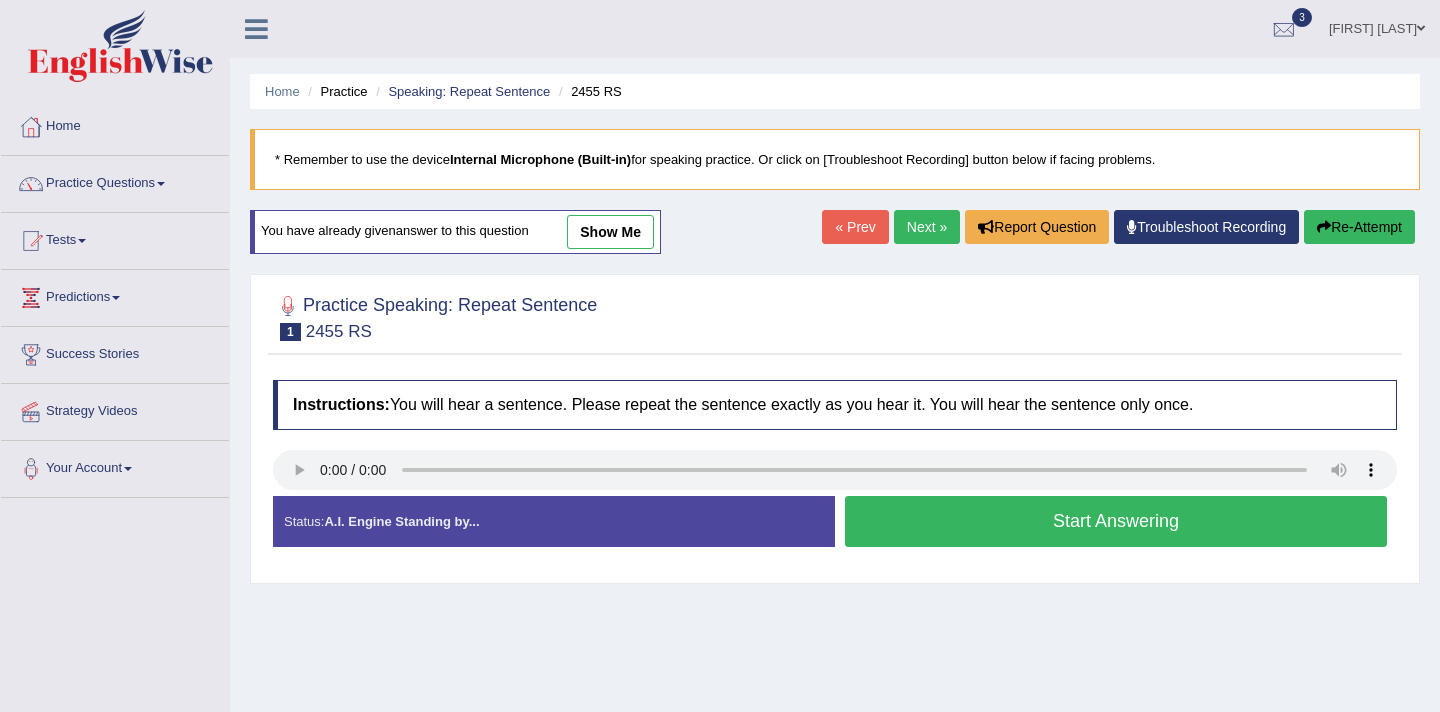 scroll, scrollTop: 0, scrollLeft: 0, axis: both 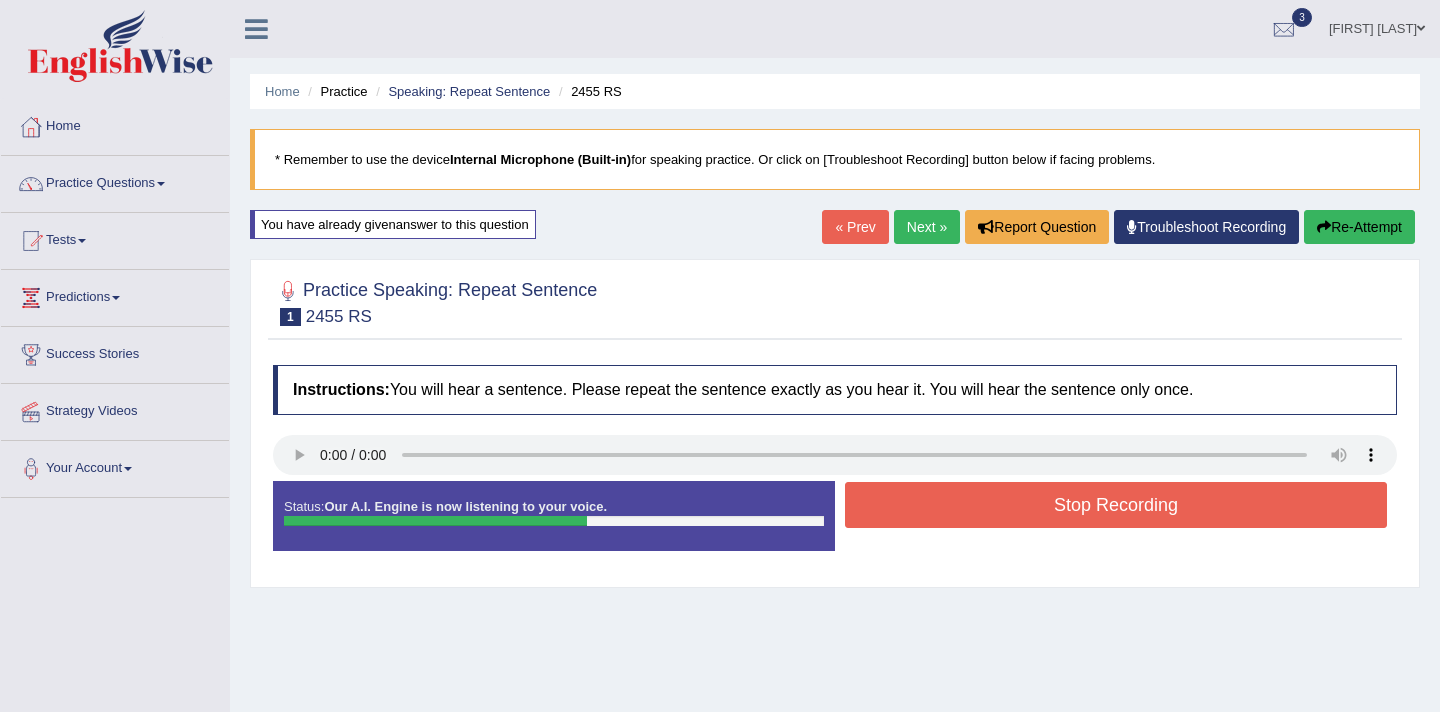 click on "Stop Recording" at bounding box center (1116, 505) 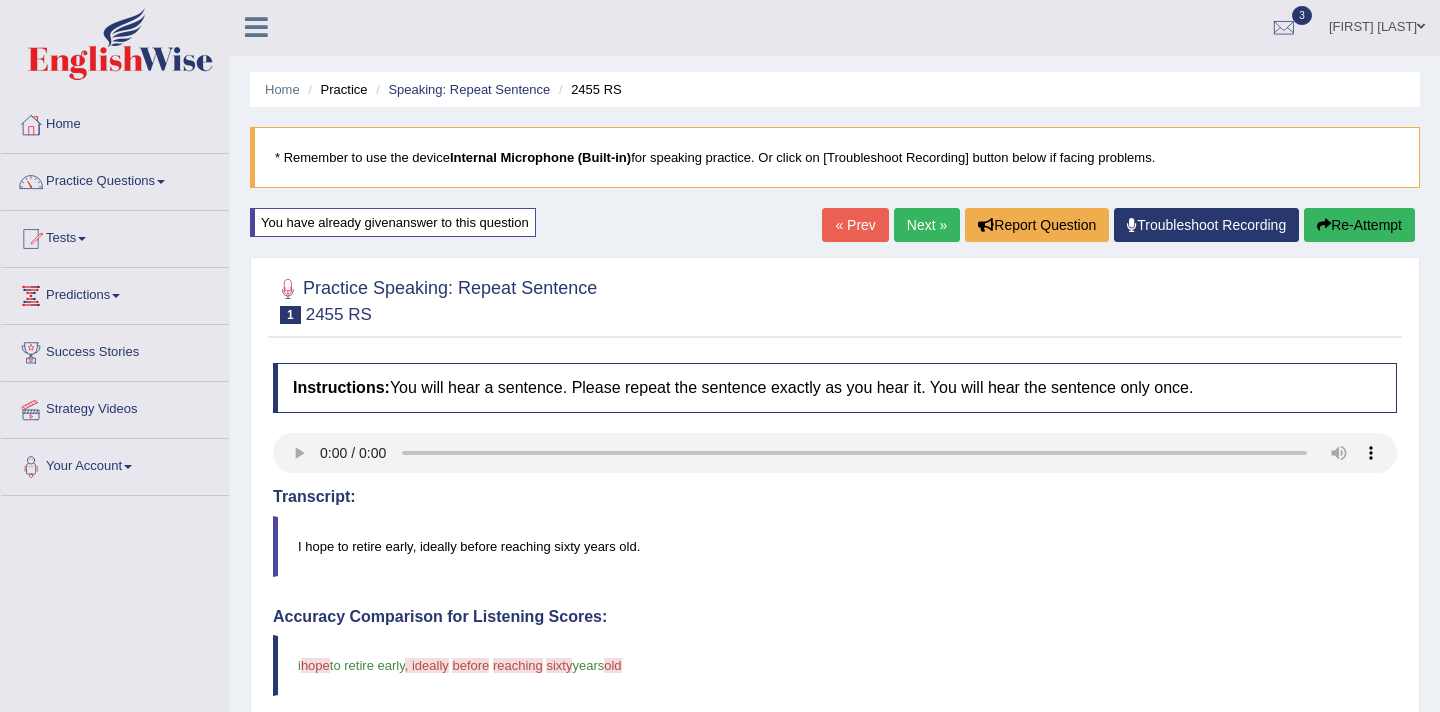 scroll, scrollTop: 0, scrollLeft: 0, axis: both 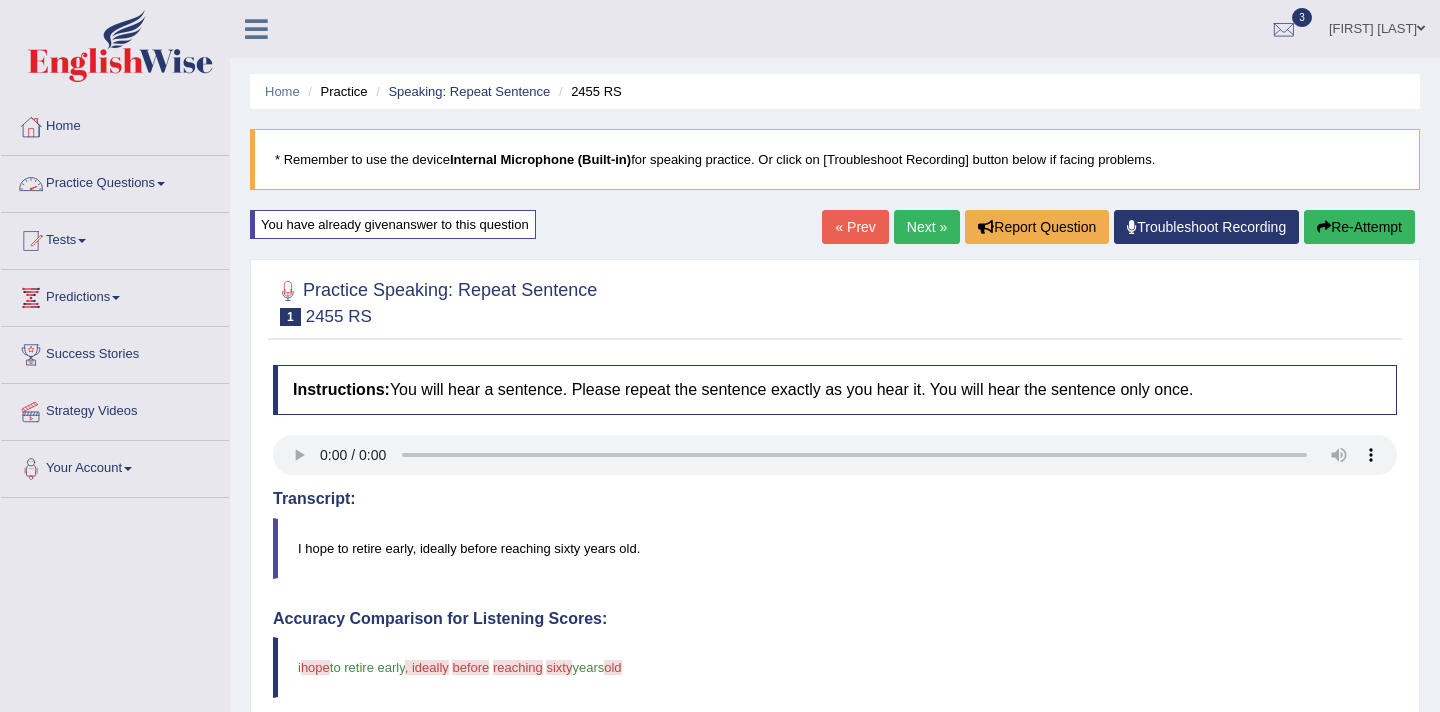 click on "Practice Questions" at bounding box center [115, 181] 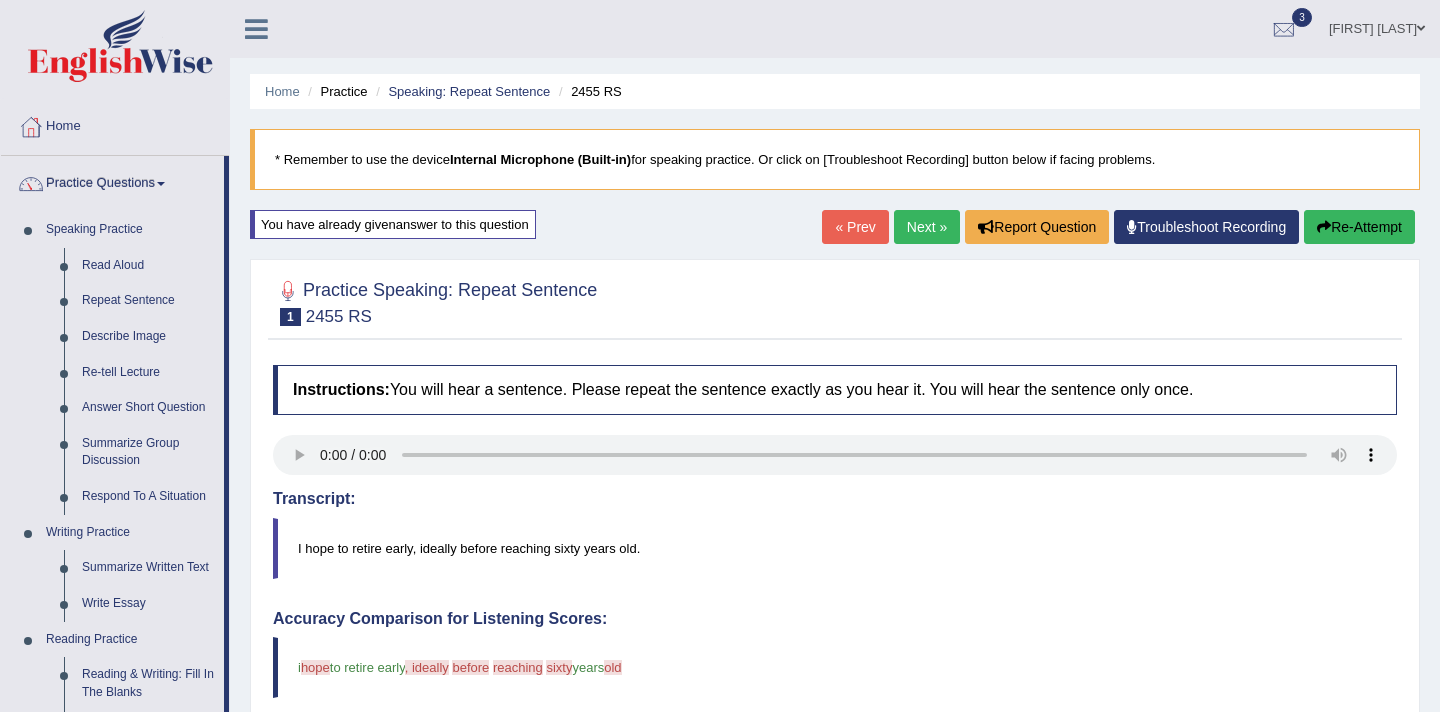 click on "Home
Practice
Speaking: Repeat Sentence
2455 RS
* Remember to use the device  Internal Microphone (Built-in)  for speaking practice. Or click on [Troubleshoot Recording] button below if facing problems.
You have already given   answer to this question
« Prev Next »  Report Question  Troubleshoot Recording  Re-Attempt
Practice Speaking: Repeat Sentence
1
2455 RS
Instructions:  You will hear a sentence. Please repeat the sentence exactly as you hear it. You will hear the sentence only once.
Transcript: I hope to retire early, ideally before reaching sixty years old. Created with Highcharts 7.1.2 Too low Too high Time Pitch meter: 0 2 4 6 8 10 Created with Highcharts 7.1.2 Great Too slow Too fast Time Speech pace meter: 0 10 20 30 40 Accuracy Comparison for Listening Scores: i  hope" at bounding box center [835, 656] 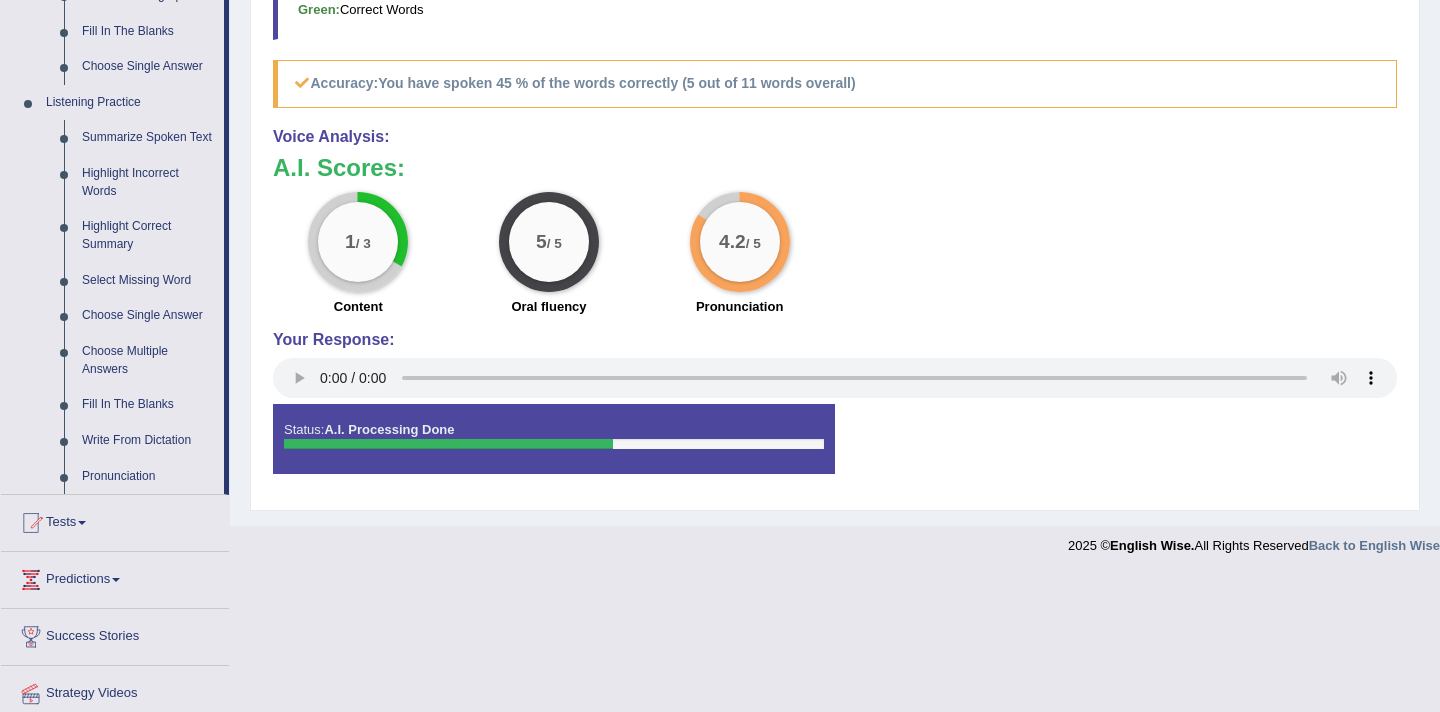 scroll, scrollTop: 800, scrollLeft: 0, axis: vertical 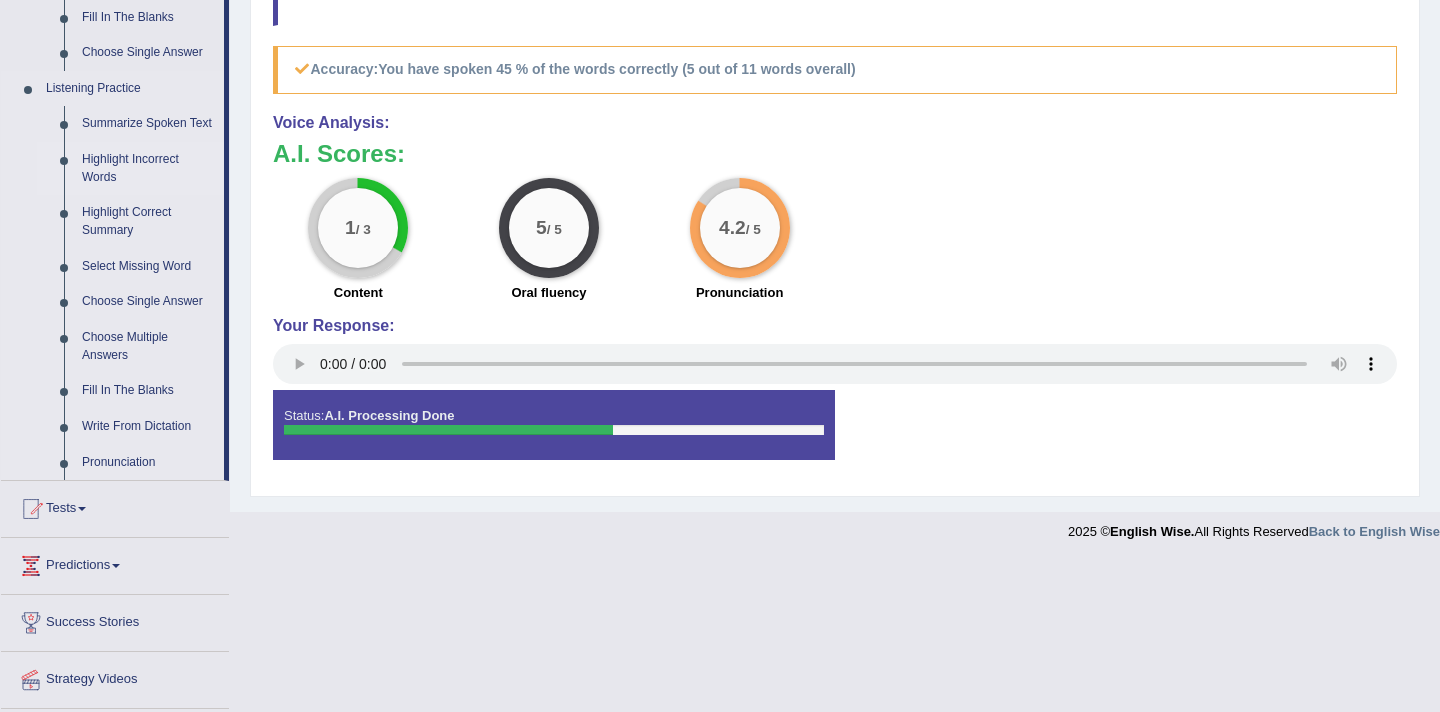click on "Highlight Incorrect Words" at bounding box center [148, 168] 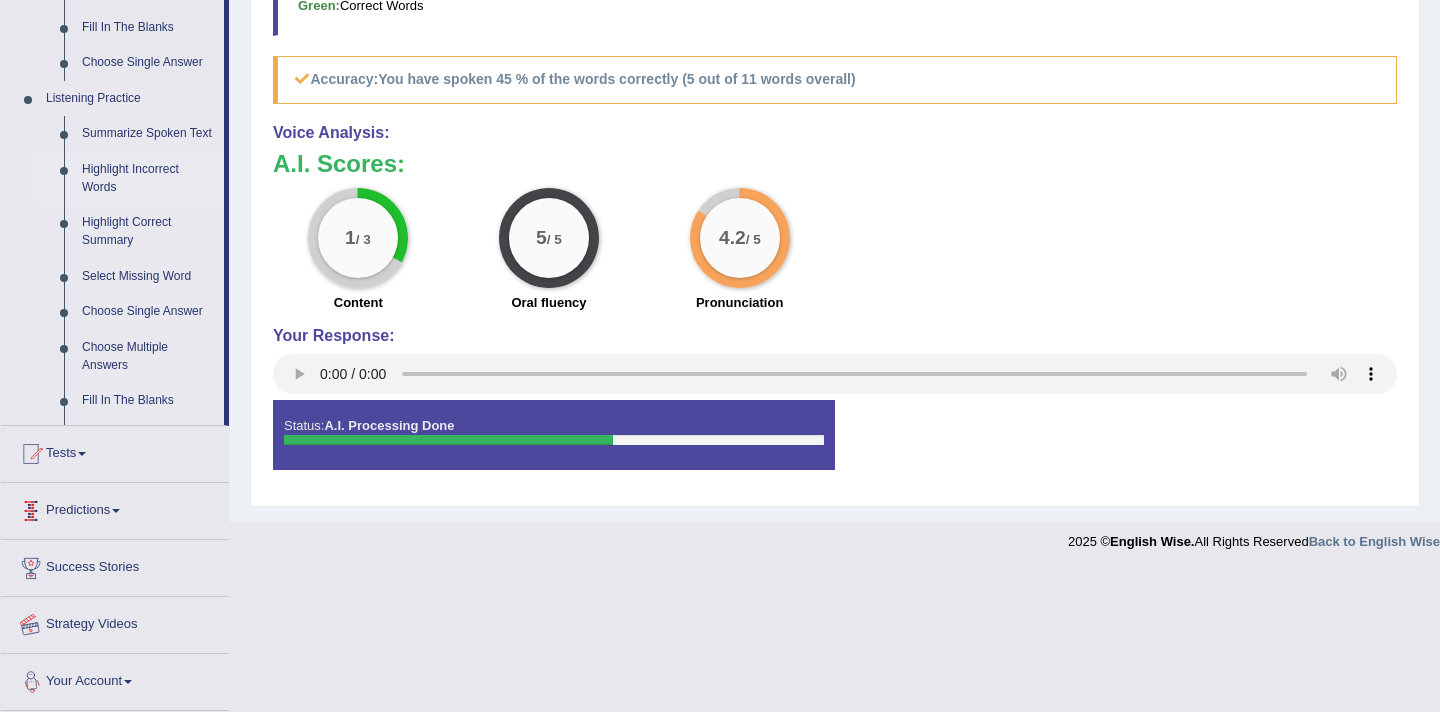 scroll, scrollTop: 651, scrollLeft: 0, axis: vertical 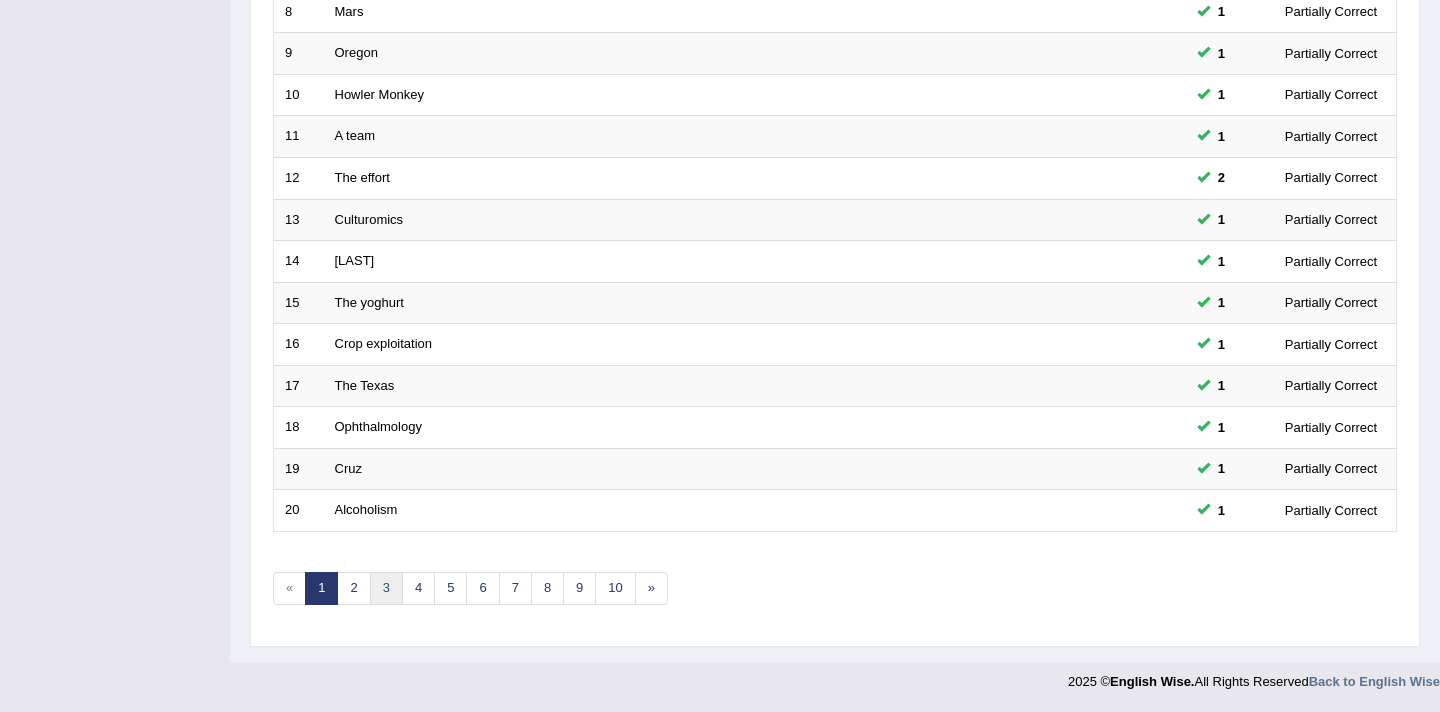 click on "3" at bounding box center [386, 588] 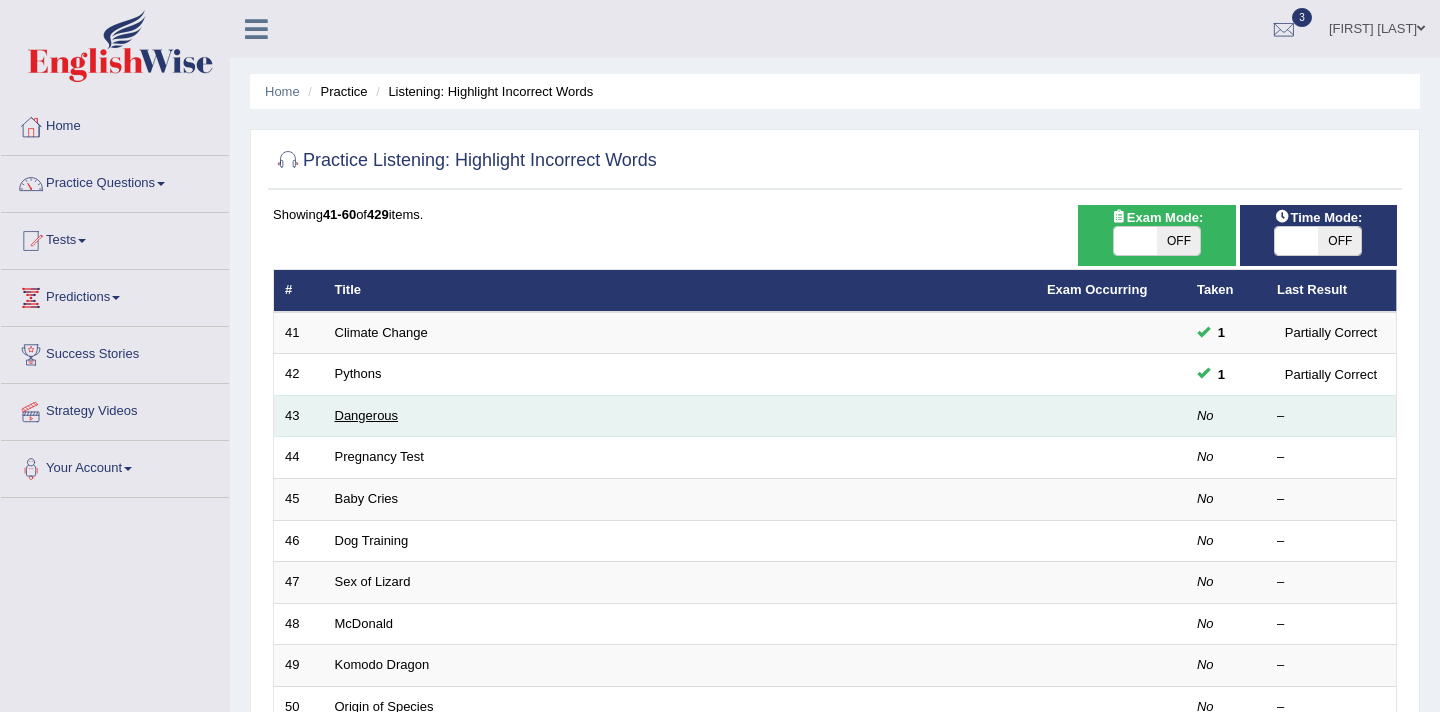 scroll, scrollTop: 0, scrollLeft: 0, axis: both 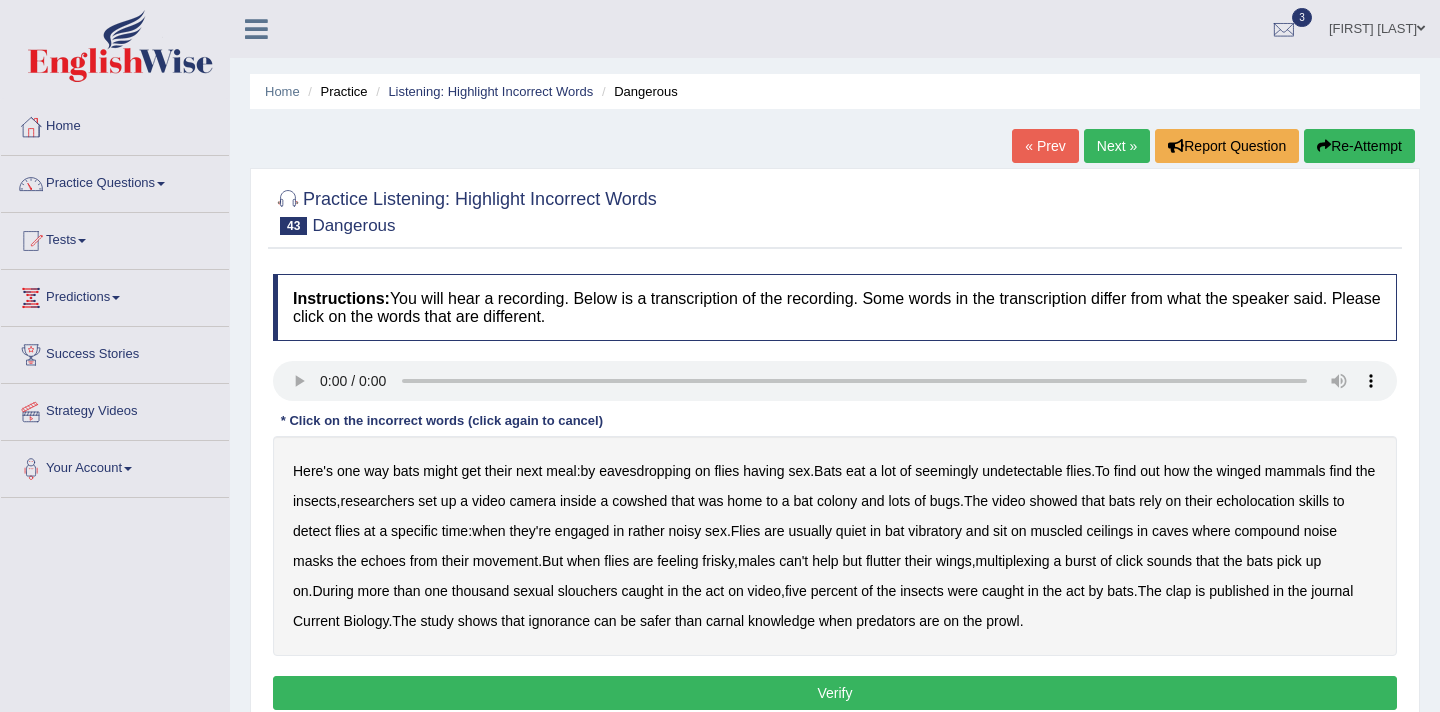 click on "eavesdropping" at bounding box center [645, 471] 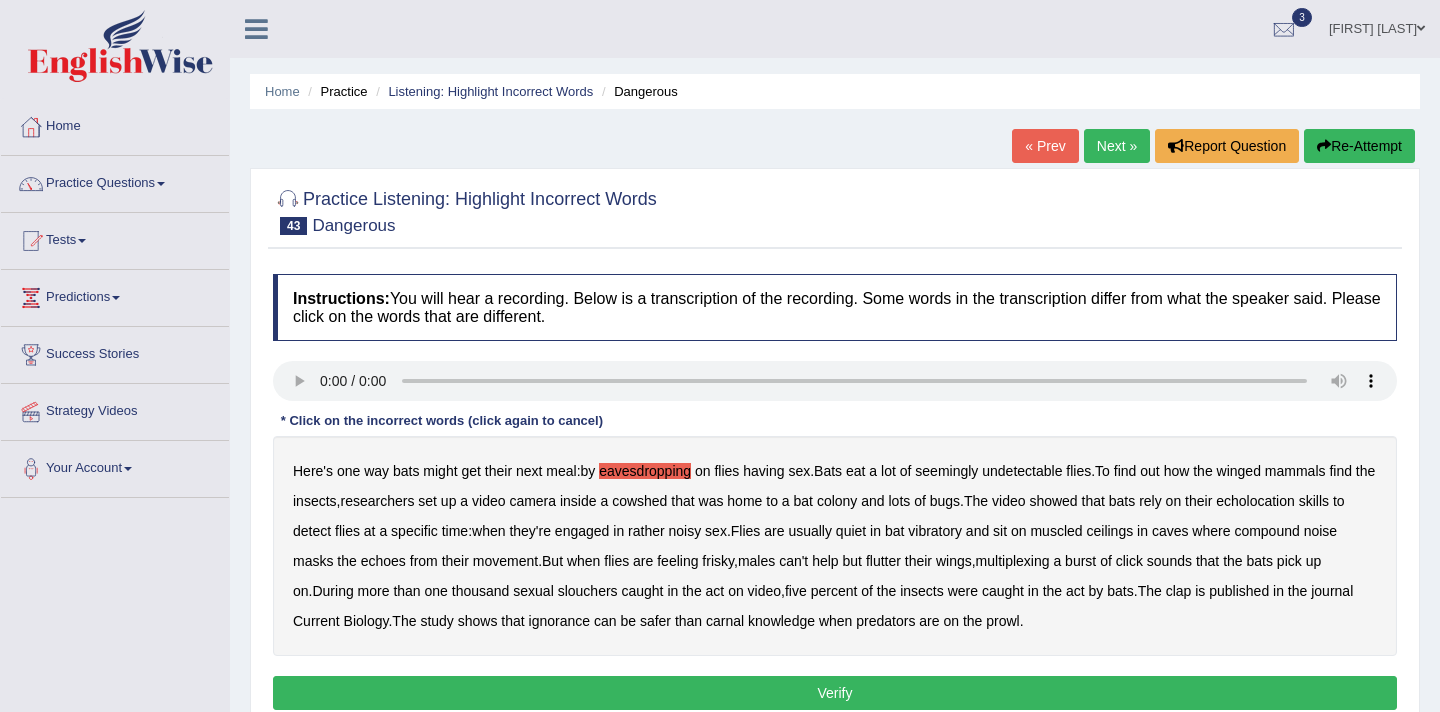 click on "muscled" at bounding box center (1056, 531) 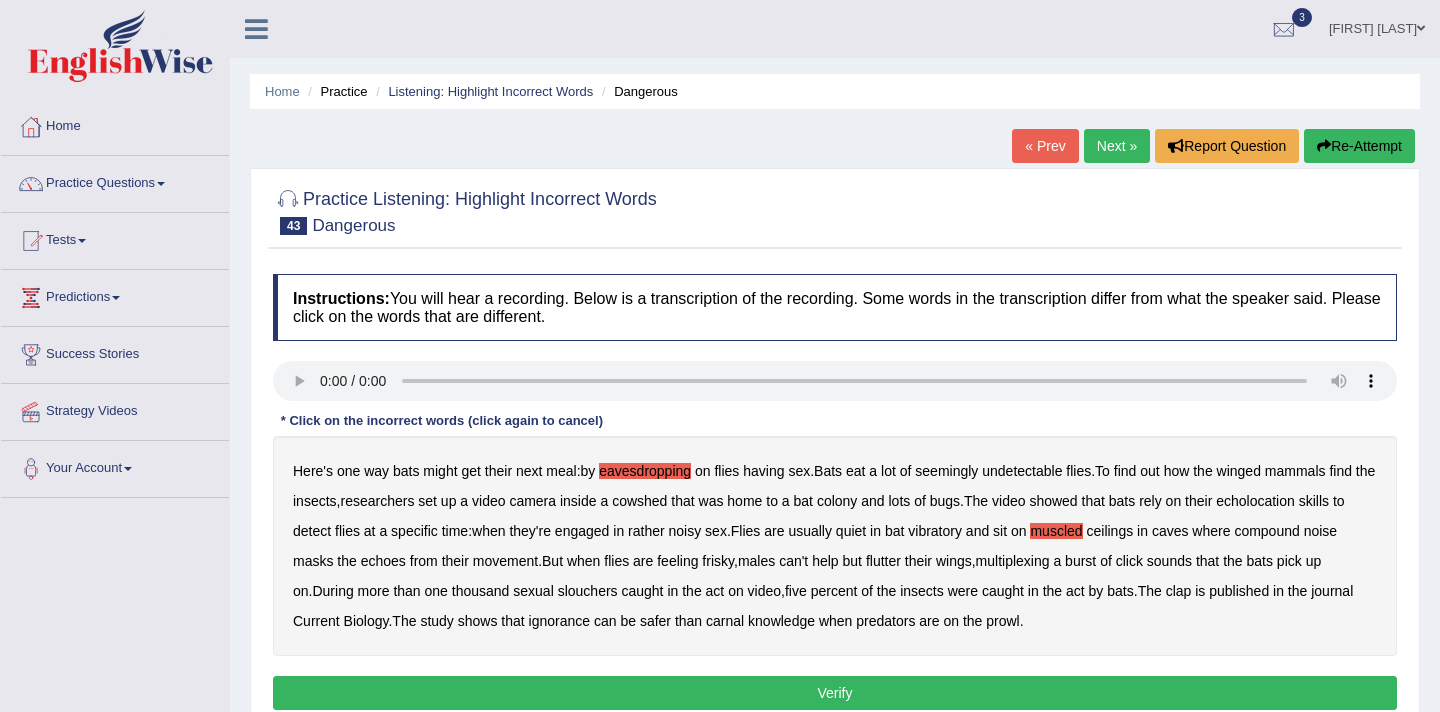 click on "slouchers" at bounding box center [588, 591] 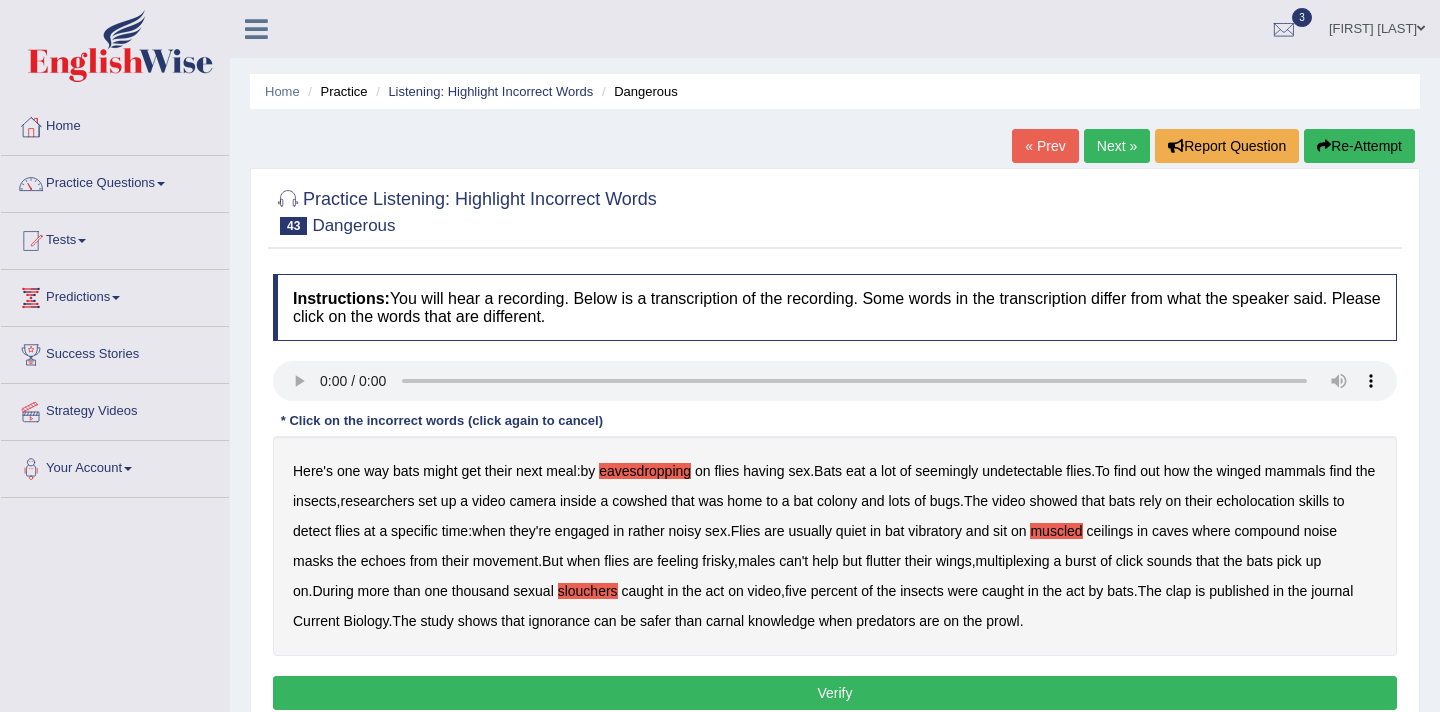 click on "clap" at bounding box center [1179, 591] 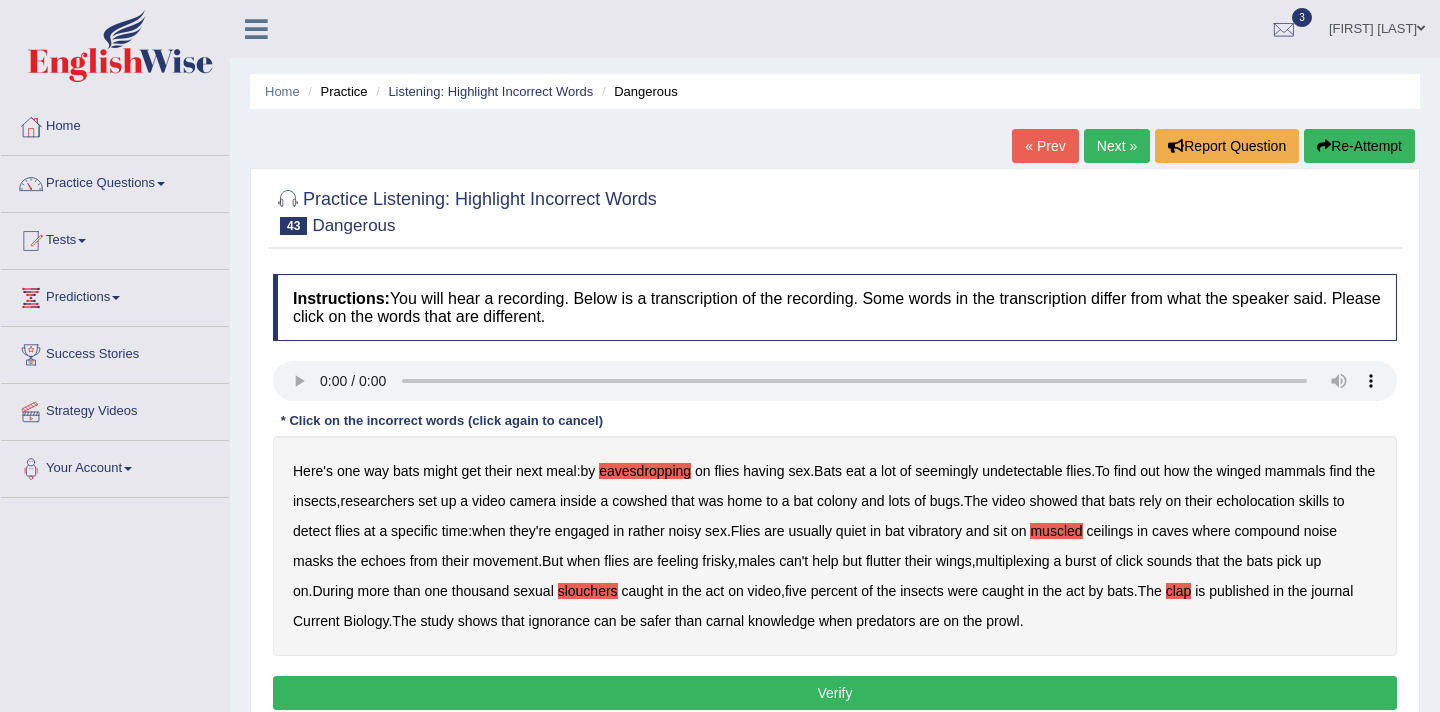 click on "Biology" at bounding box center [366, 621] 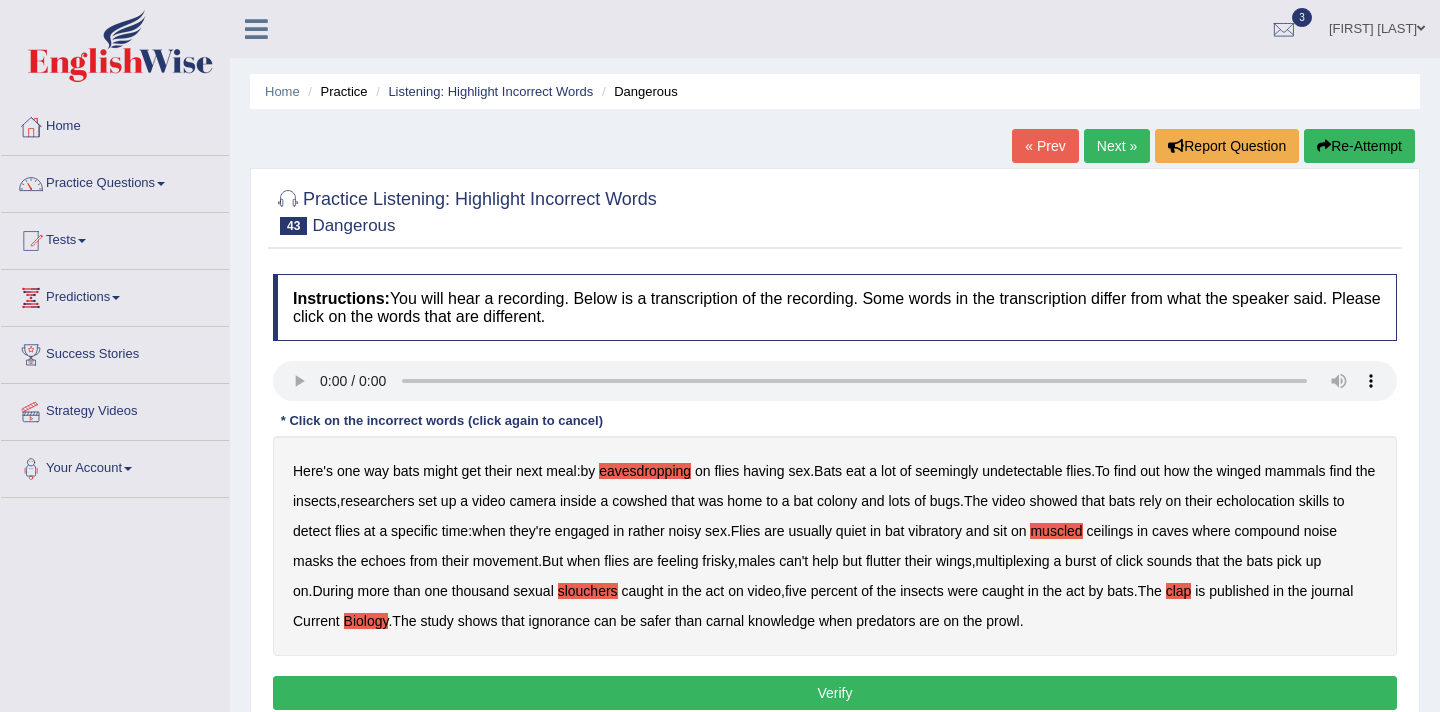 click on "Biology" at bounding box center [366, 621] 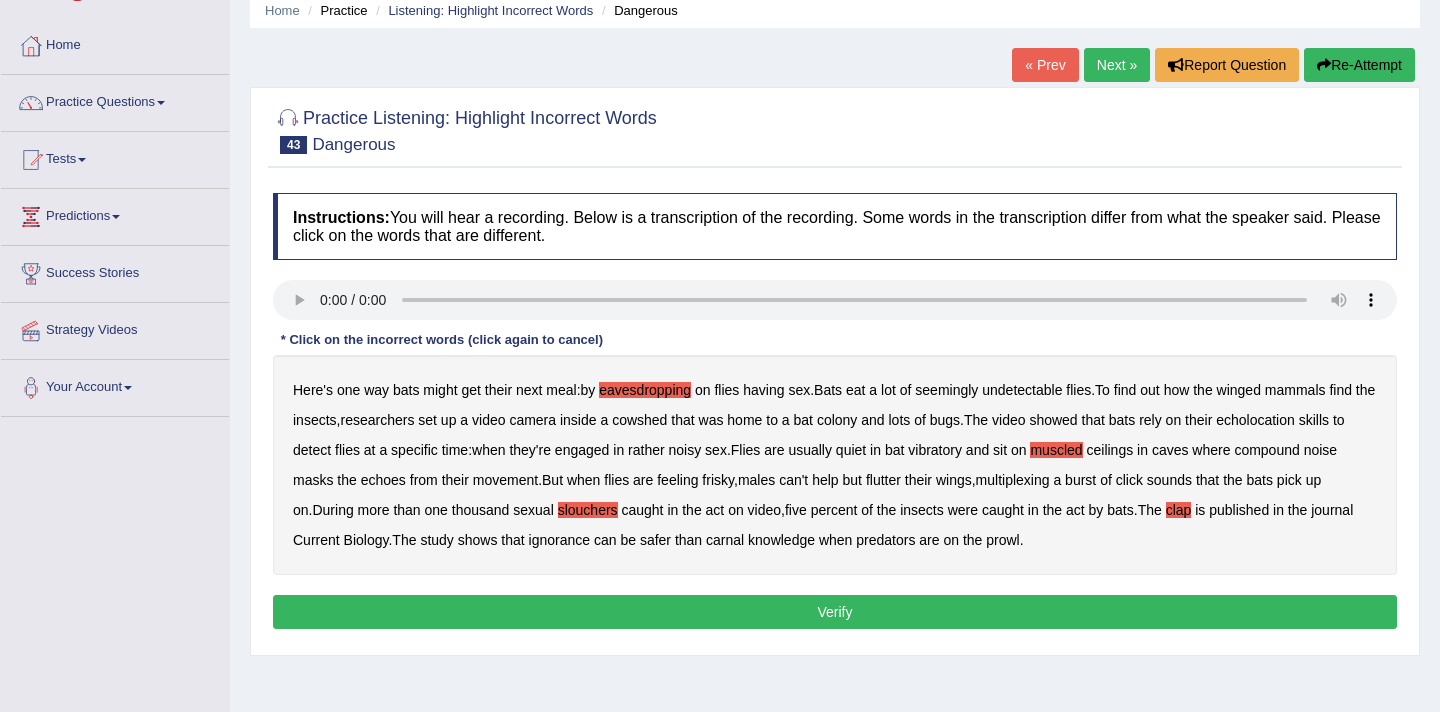 scroll, scrollTop: 120, scrollLeft: 0, axis: vertical 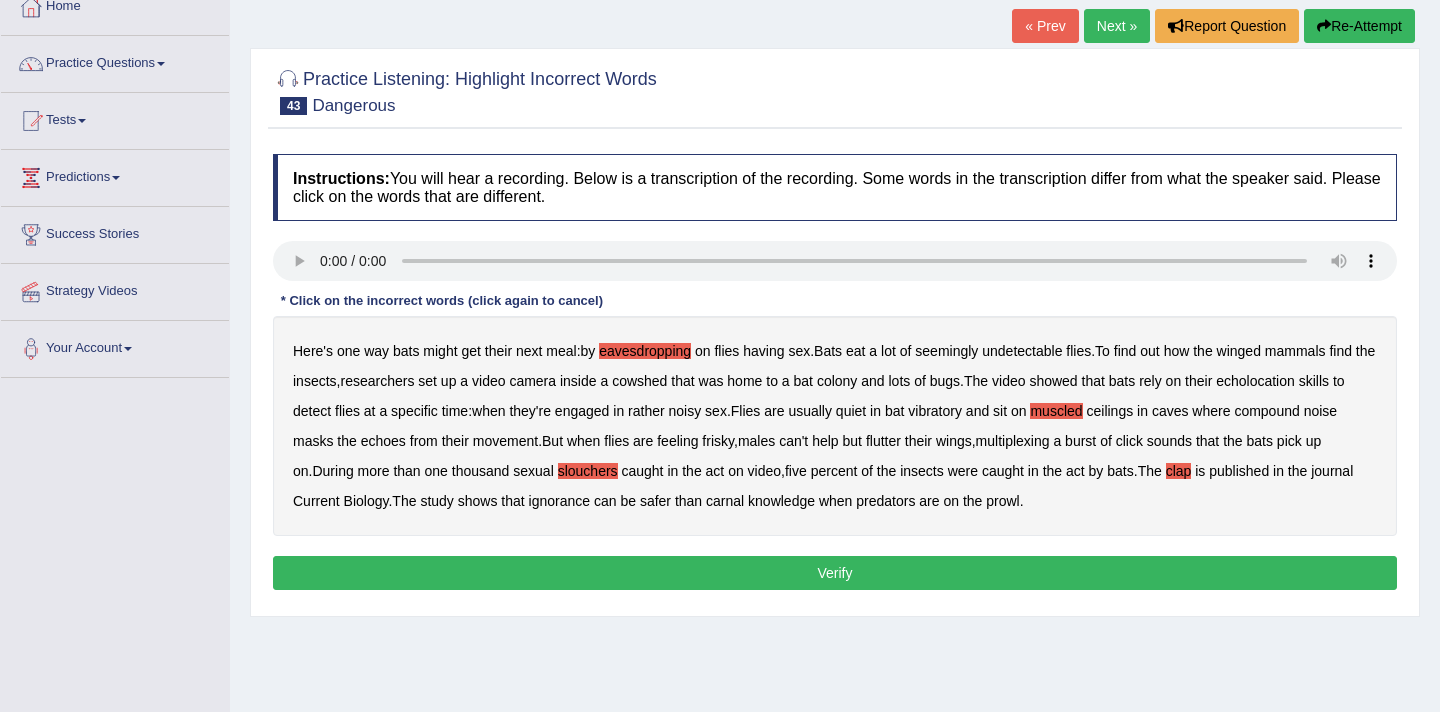 click on "Verify" at bounding box center (835, 573) 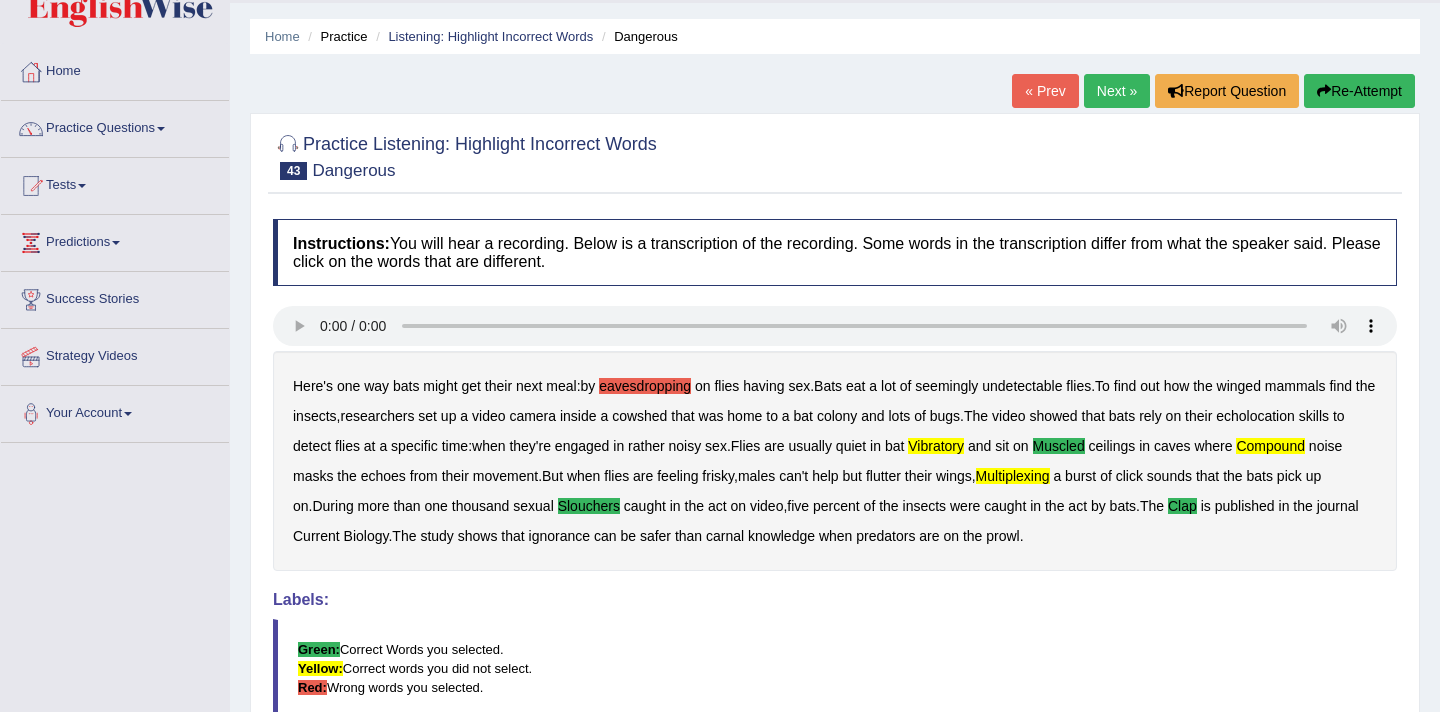 scroll, scrollTop: 0, scrollLeft: 0, axis: both 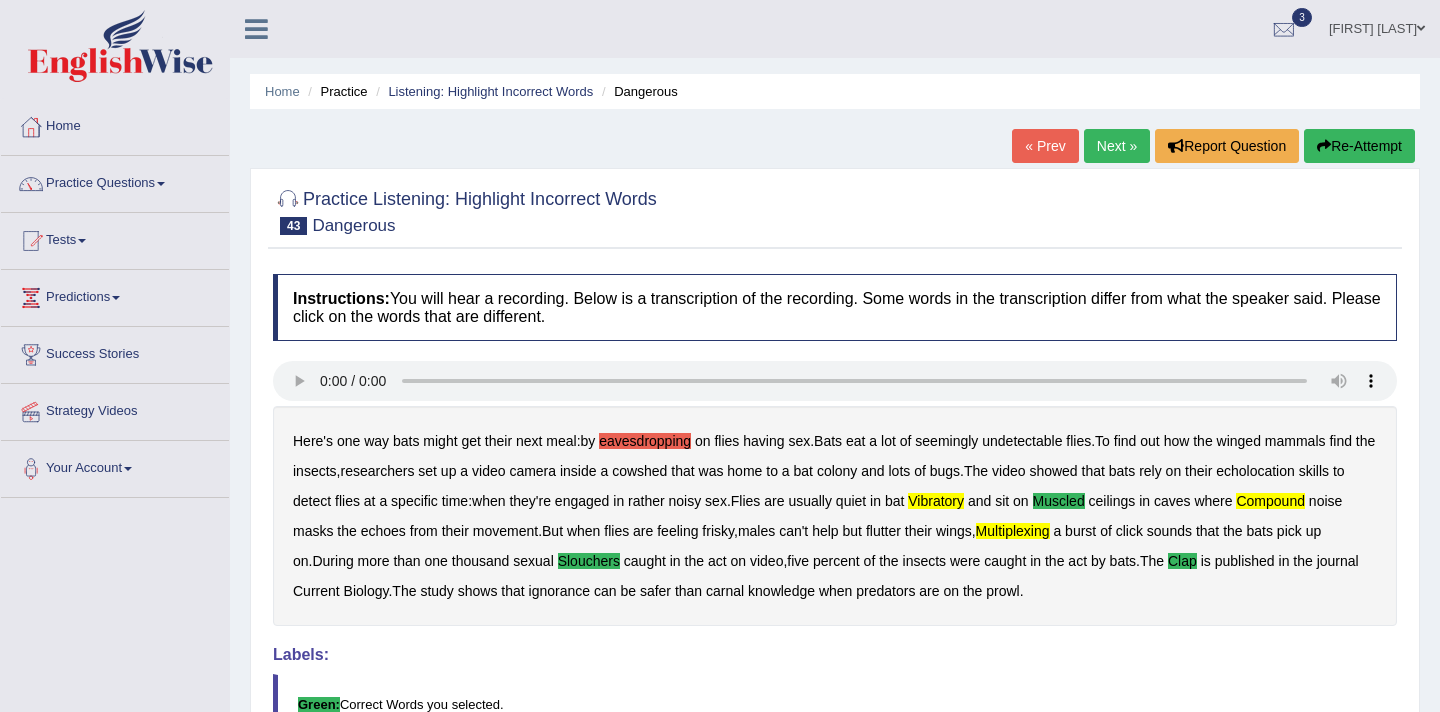 click on "Re-Attempt" at bounding box center [1359, 146] 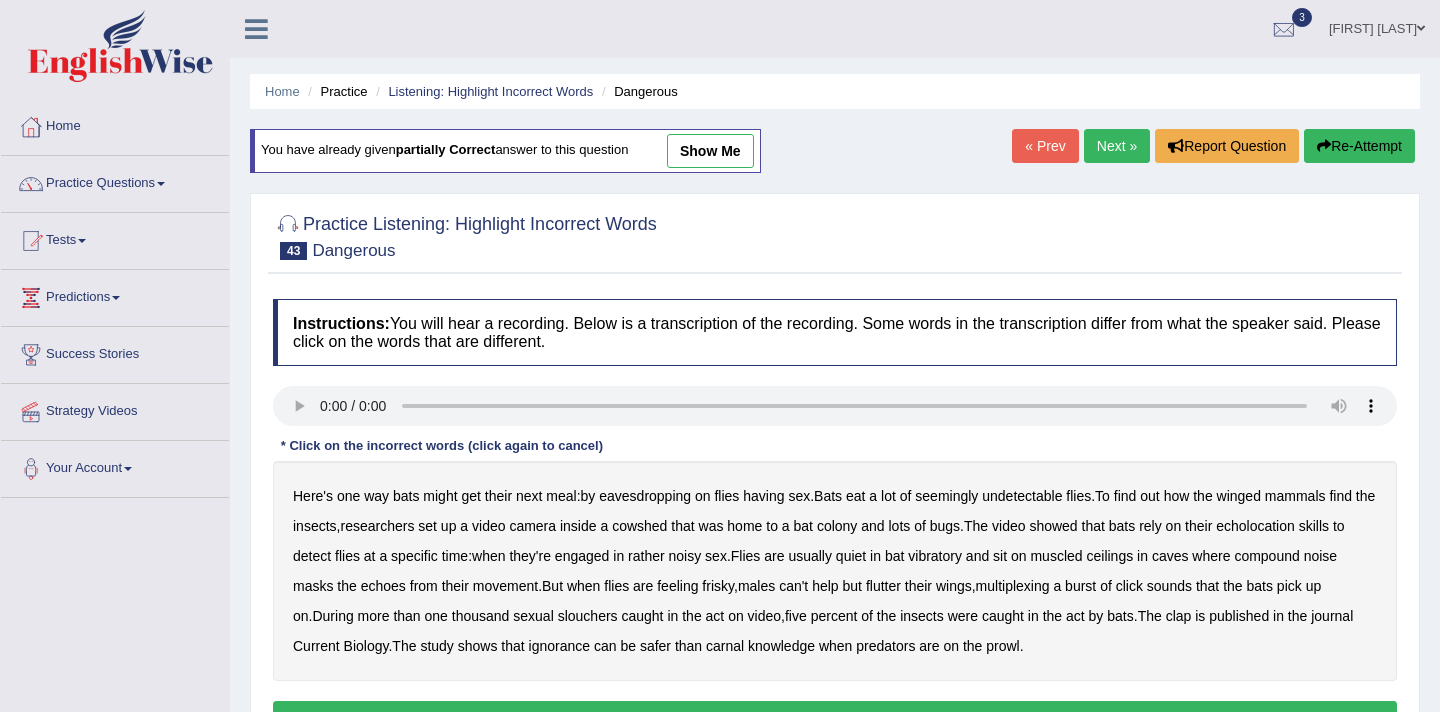 scroll, scrollTop: 0, scrollLeft: 0, axis: both 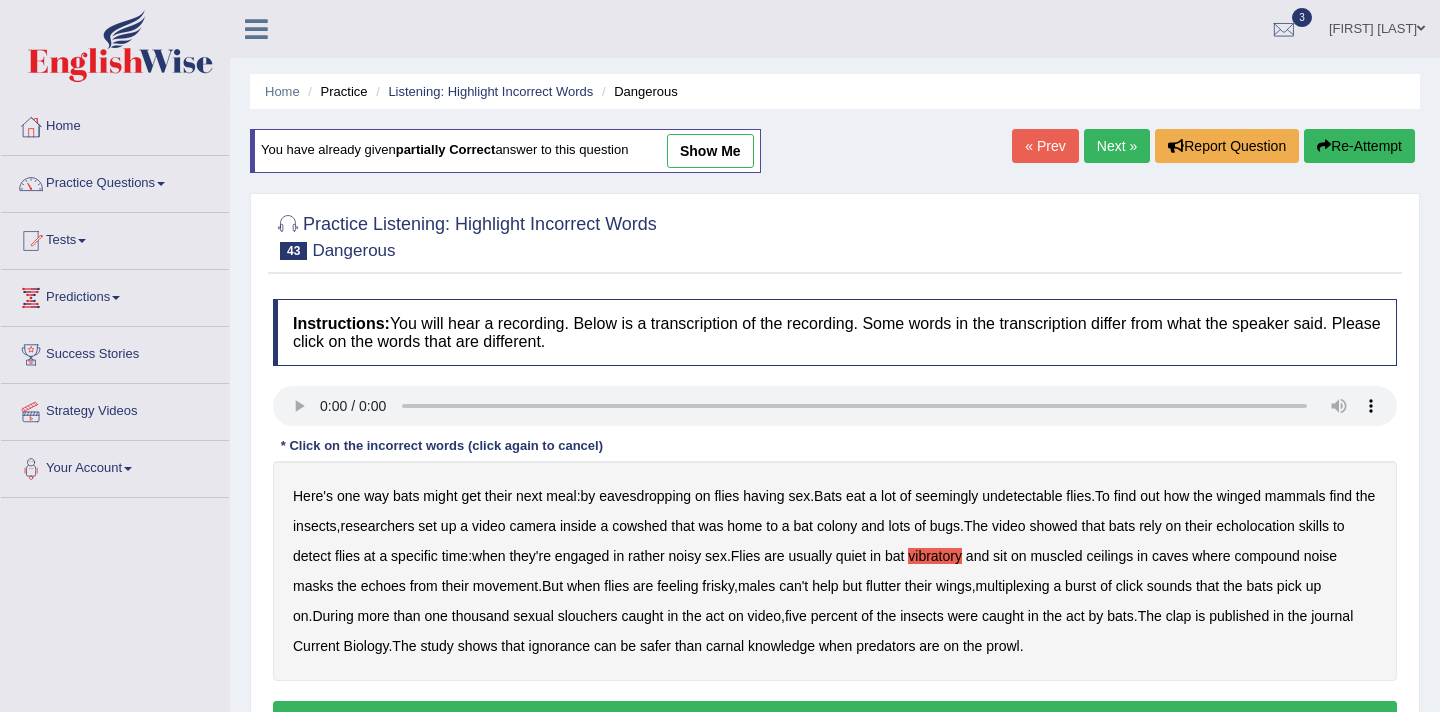 click on "clap" at bounding box center (1179, 616) 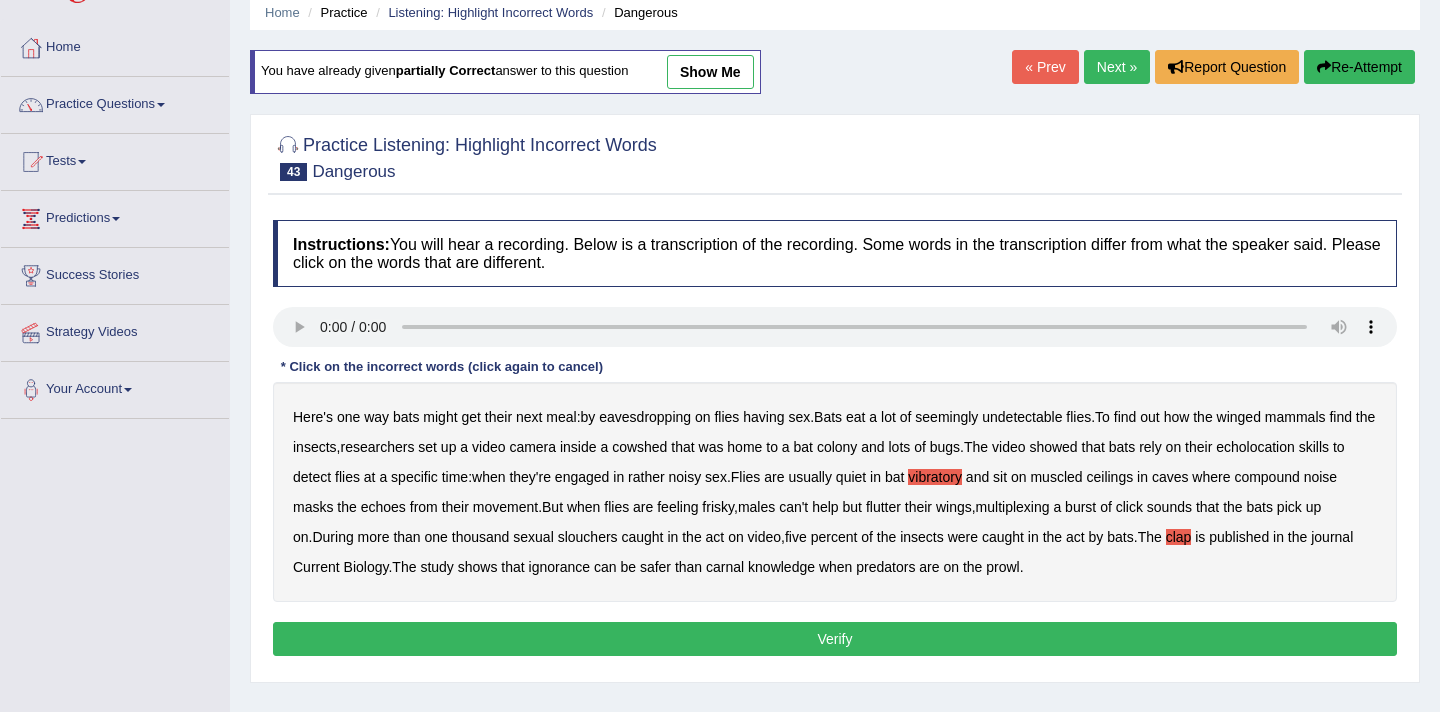 scroll, scrollTop: 120, scrollLeft: 0, axis: vertical 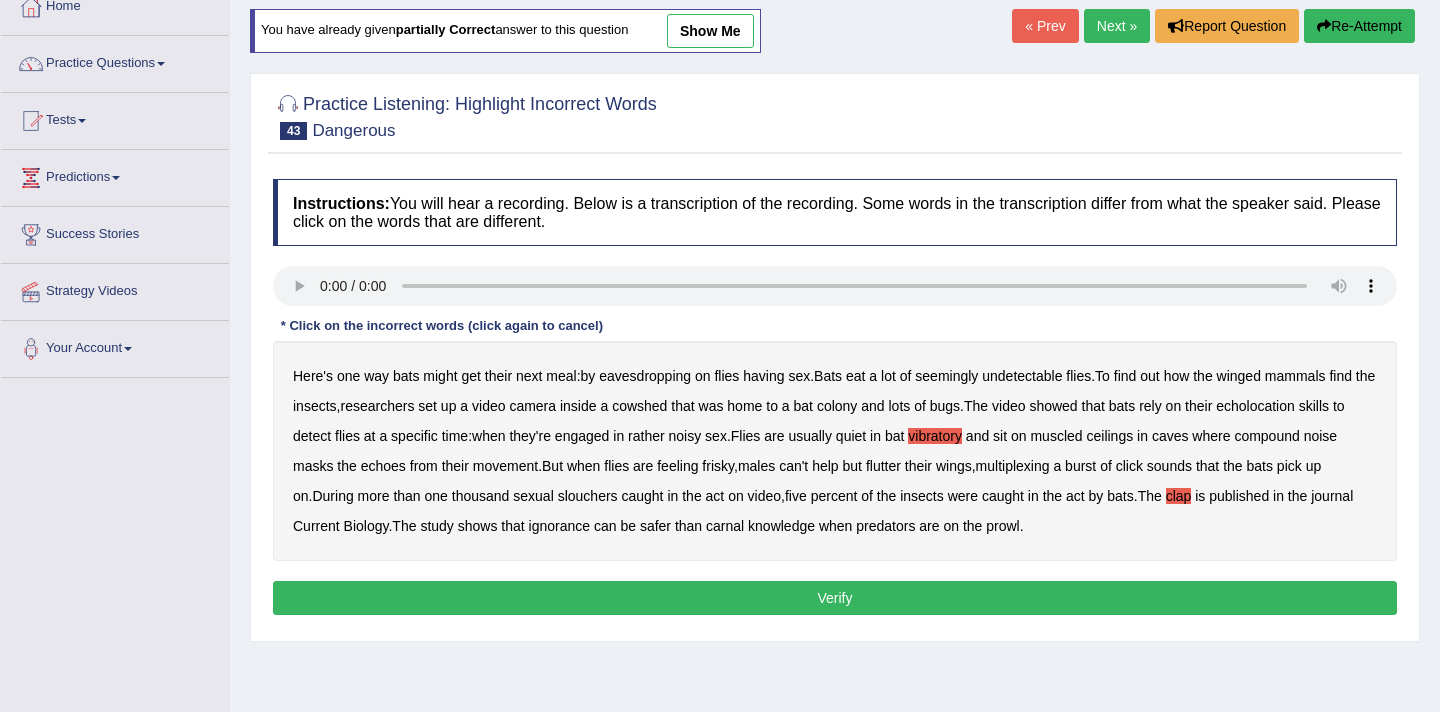 click on "Verify" at bounding box center (835, 598) 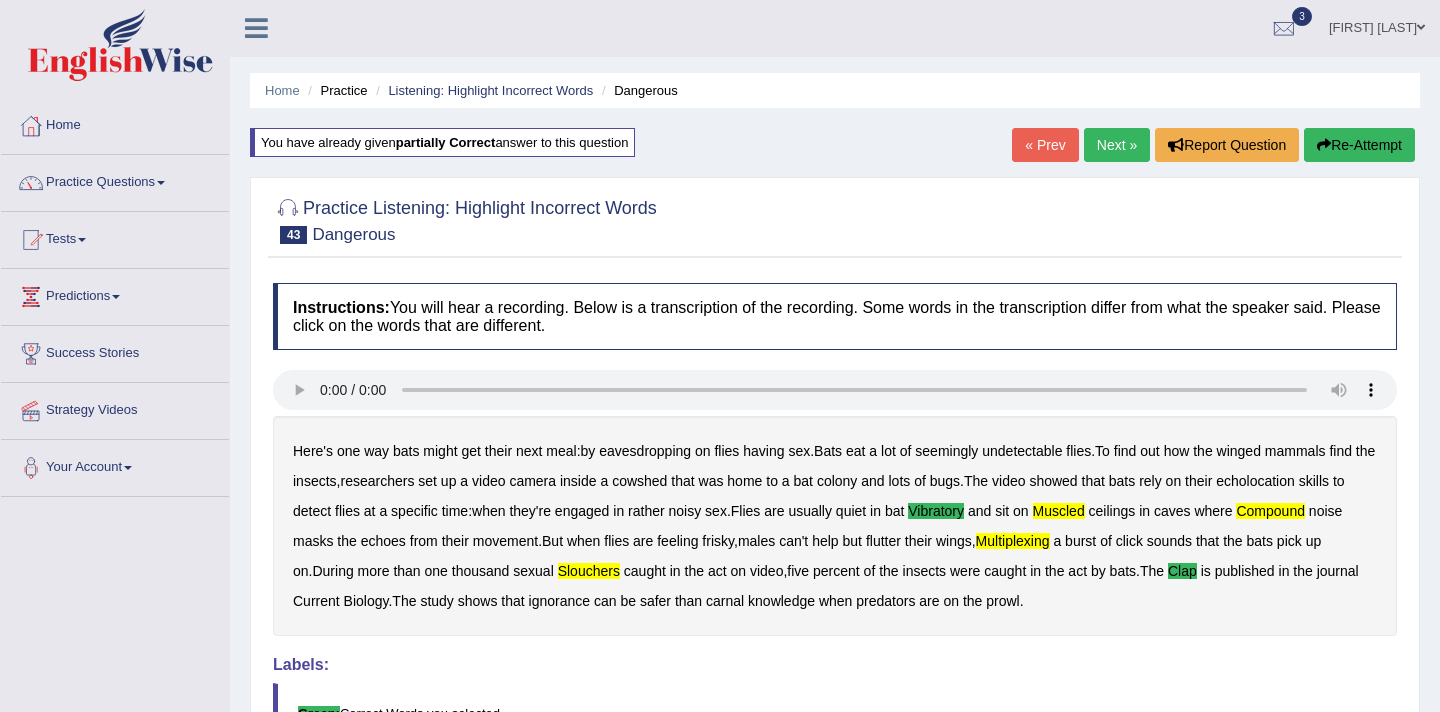 scroll, scrollTop: 0, scrollLeft: 0, axis: both 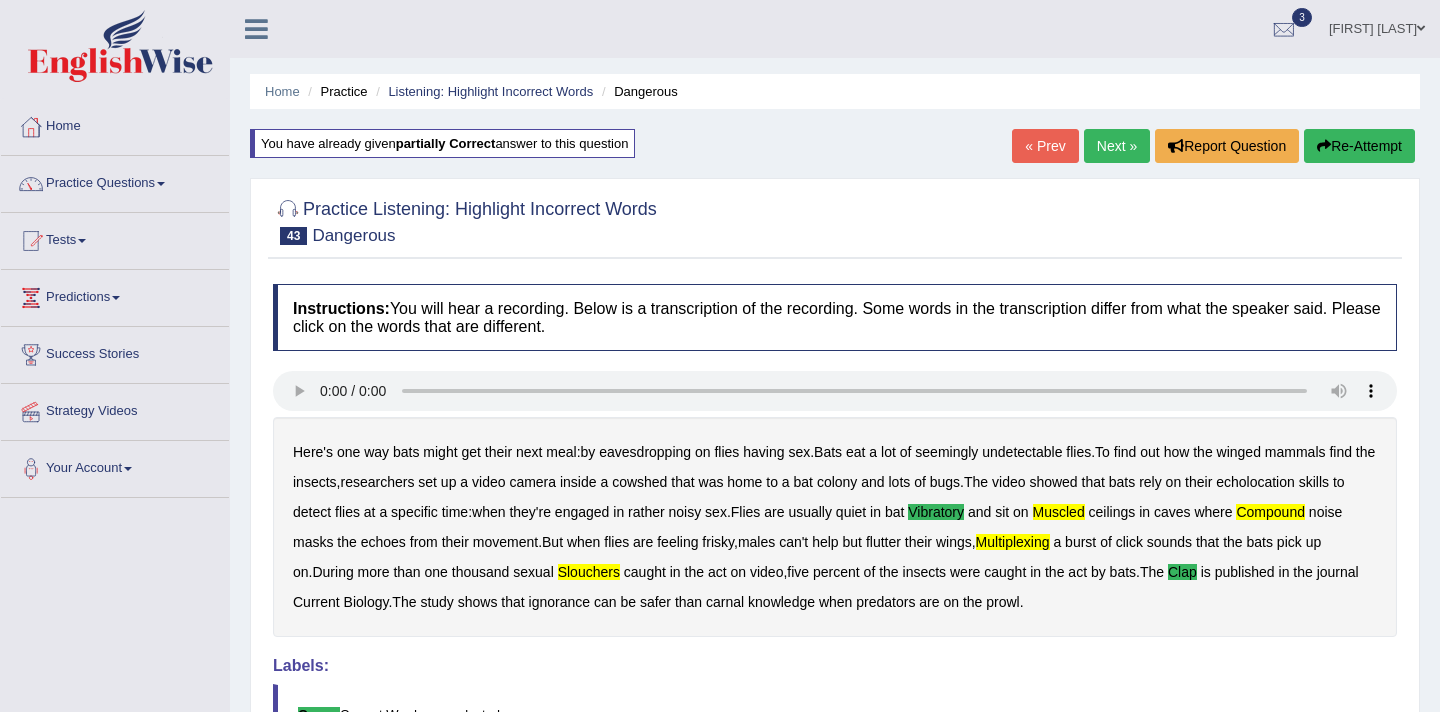 click on "Next »" at bounding box center [1117, 146] 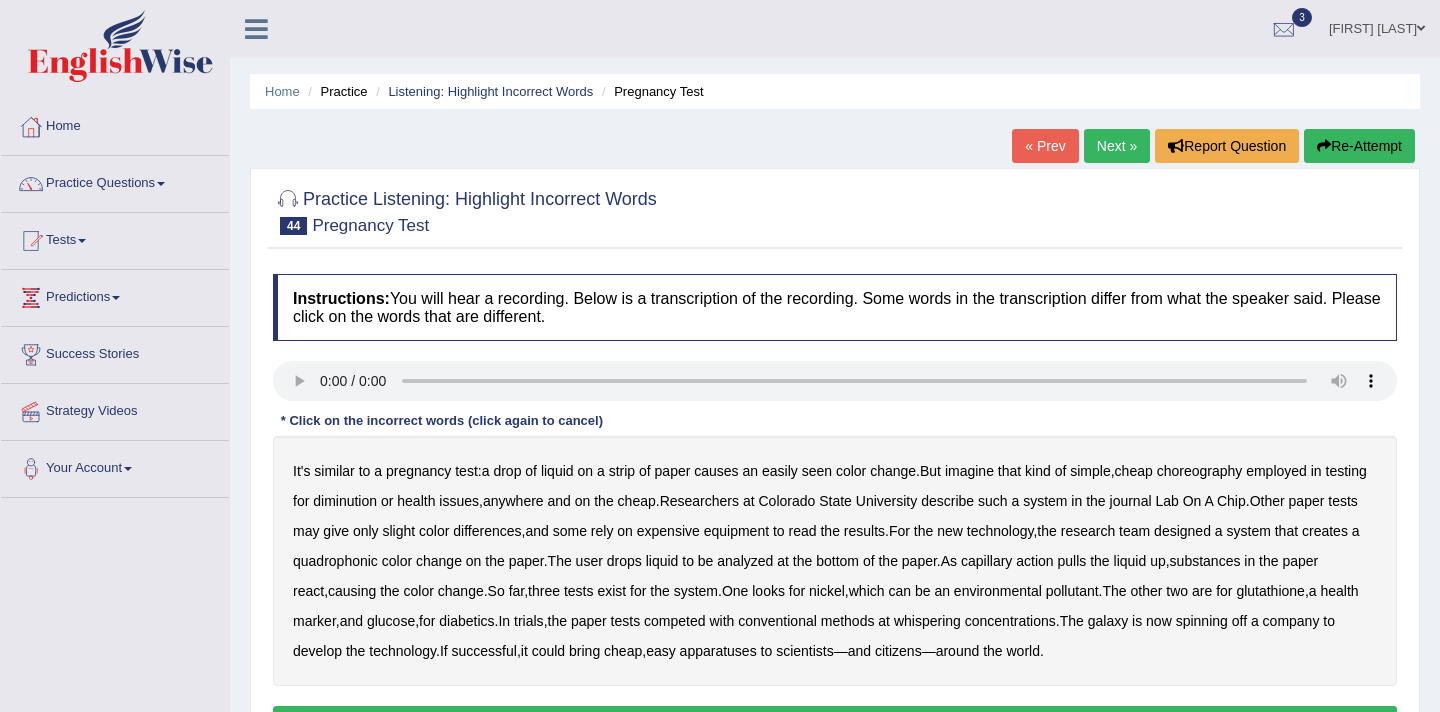 scroll, scrollTop: 0, scrollLeft: 0, axis: both 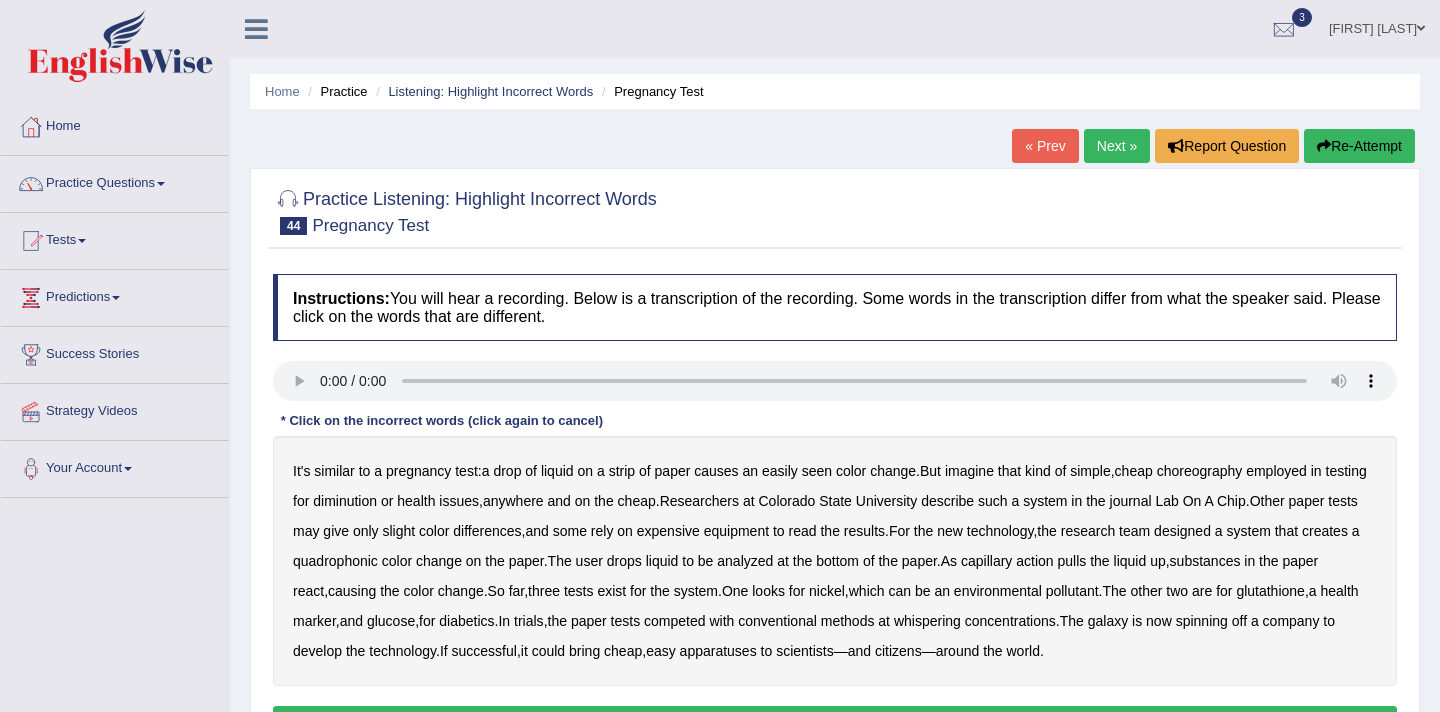 click on "choreography" at bounding box center [1200, 471] 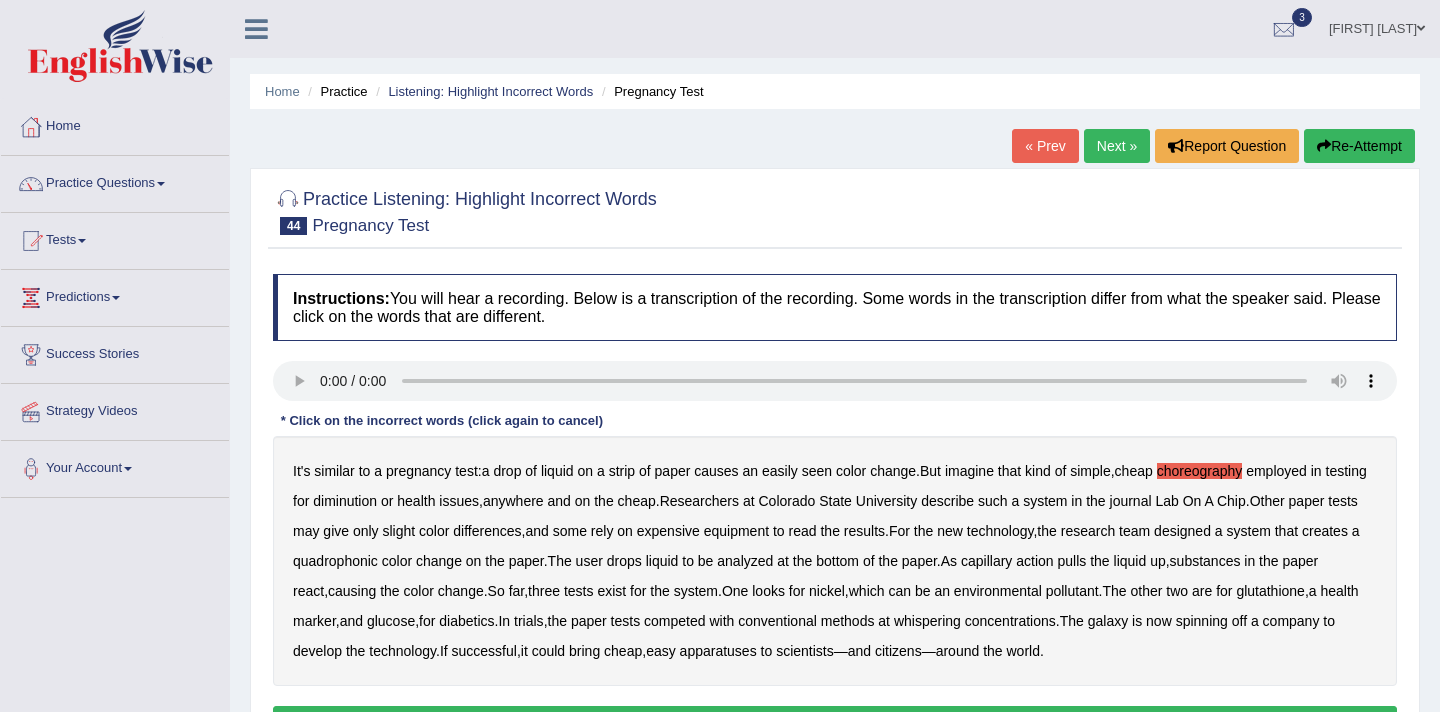 click on "quadrophonic" at bounding box center [335, 561] 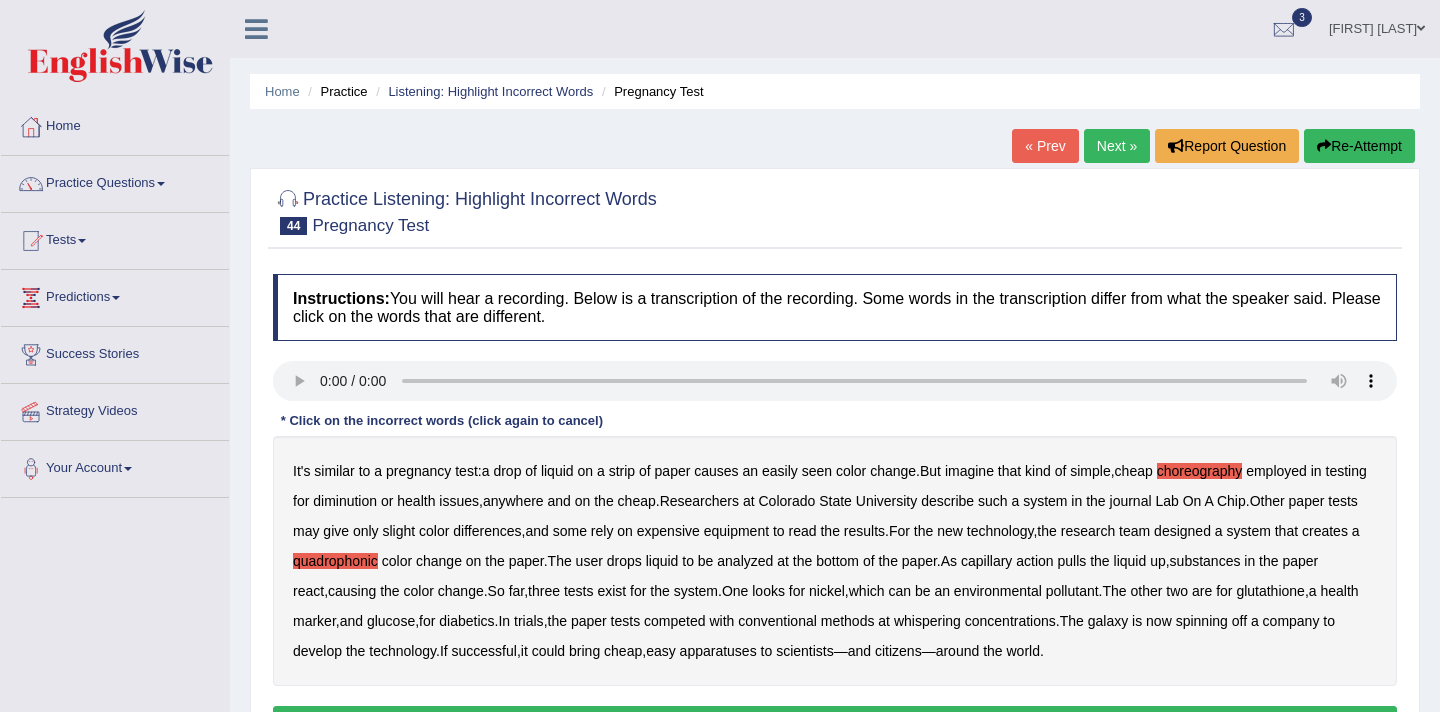 click on "whispering" at bounding box center (927, 621) 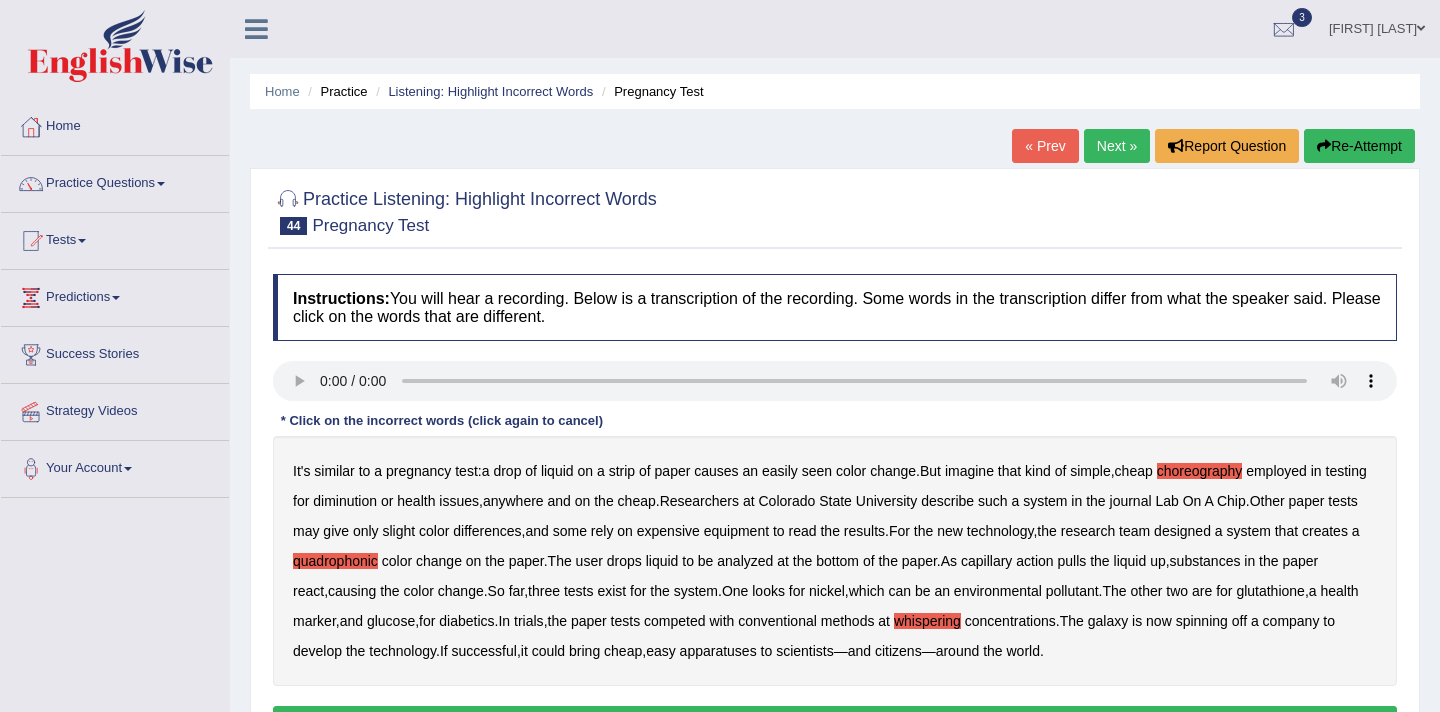 click on "apparatuses" at bounding box center (718, 651) 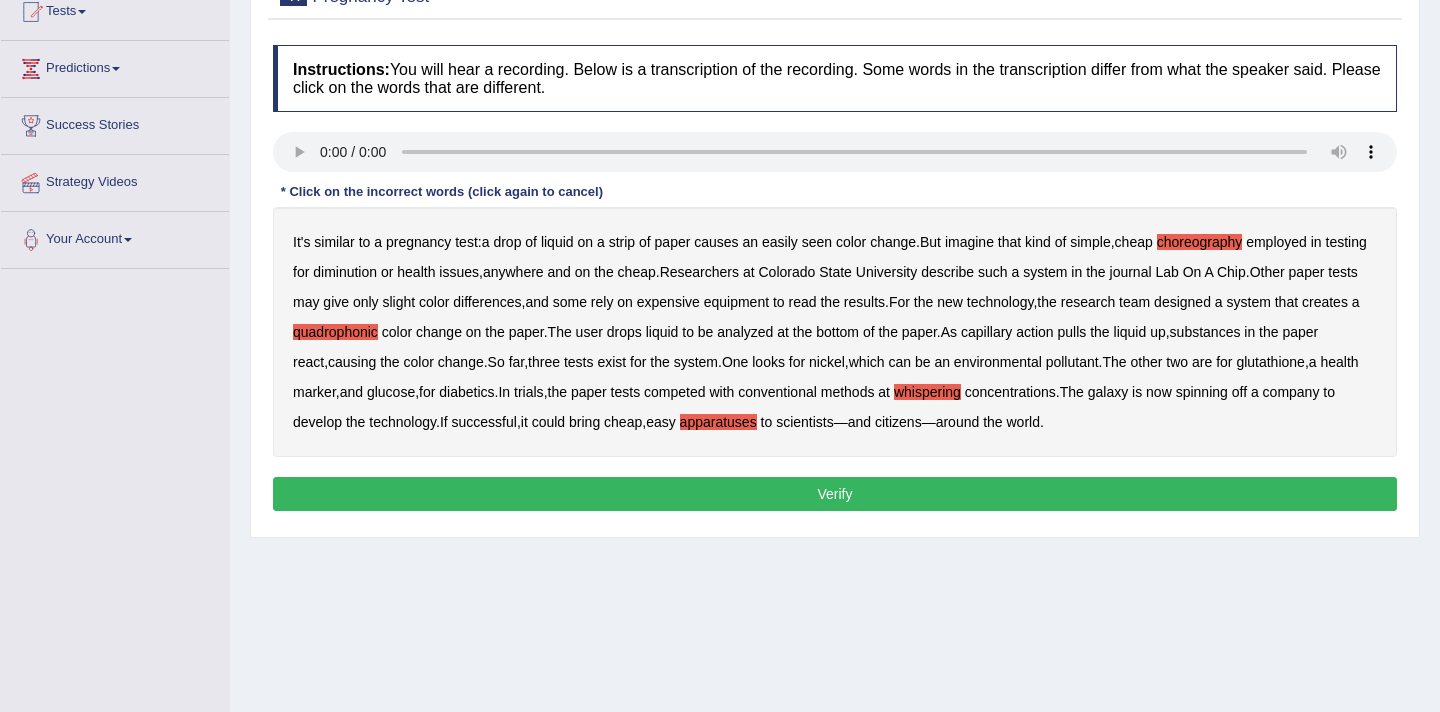 scroll, scrollTop: 240, scrollLeft: 0, axis: vertical 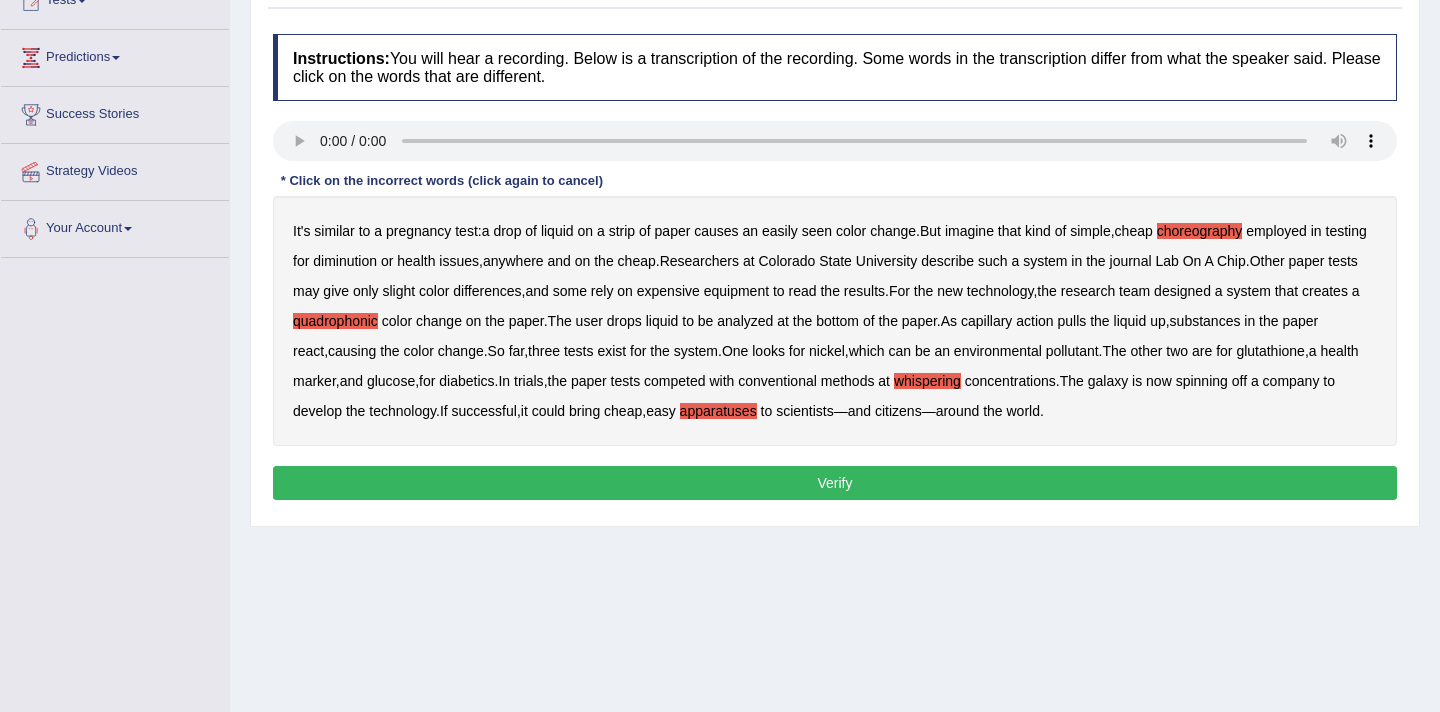 click on "Verify" at bounding box center (835, 483) 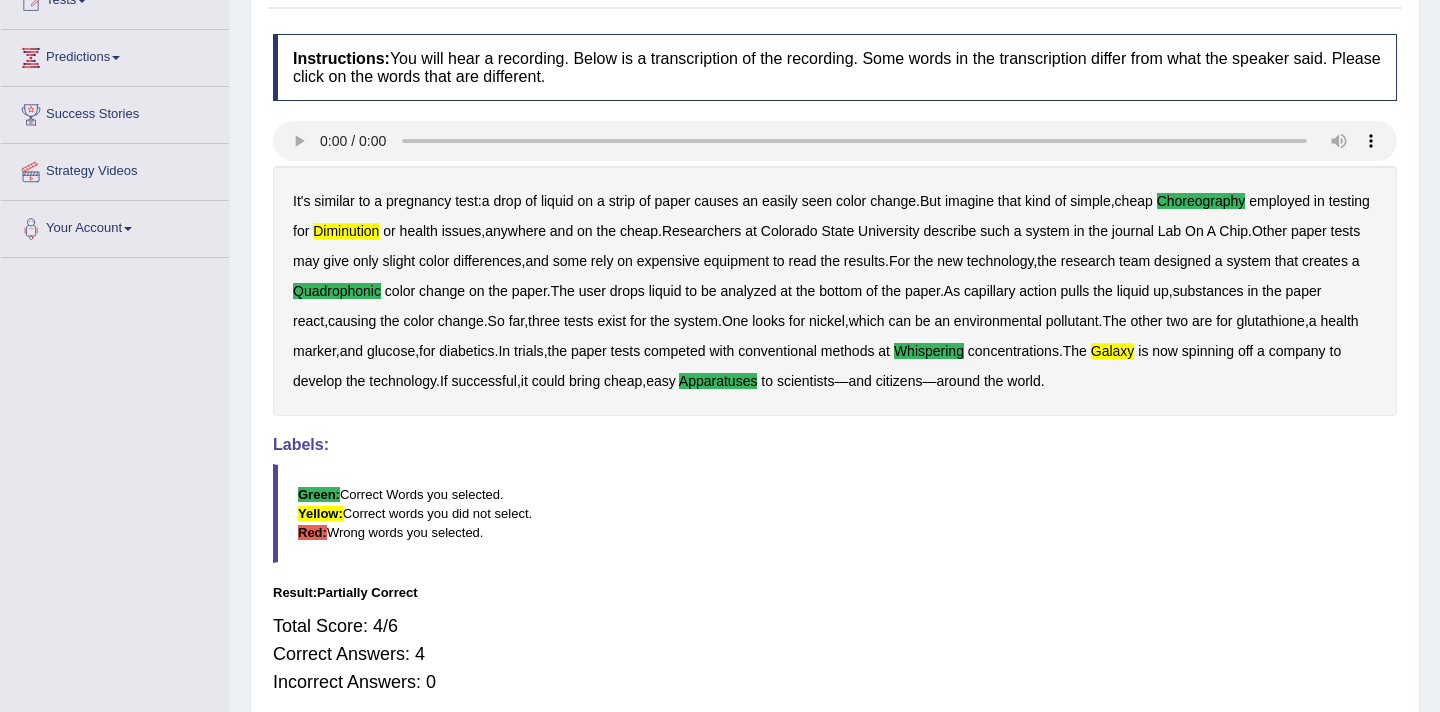 type 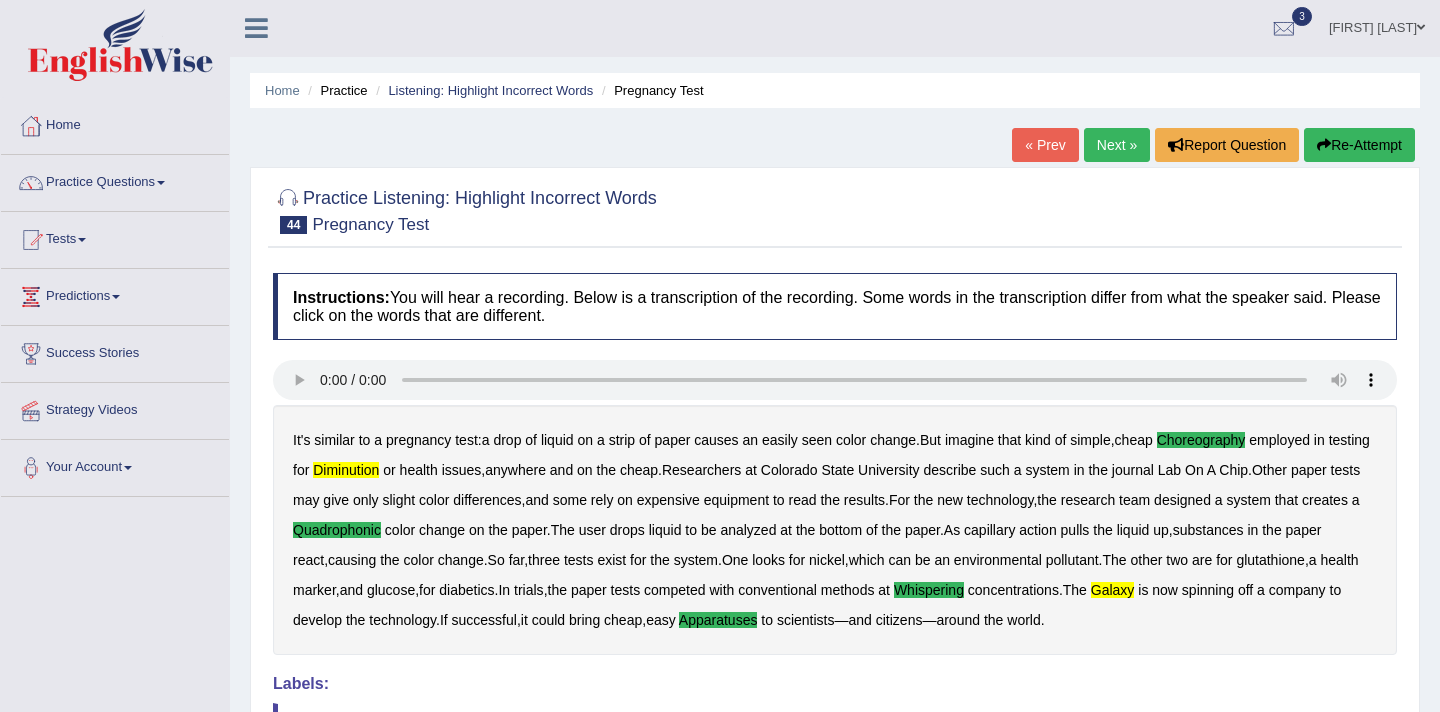 scroll, scrollTop: 0, scrollLeft: 0, axis: both 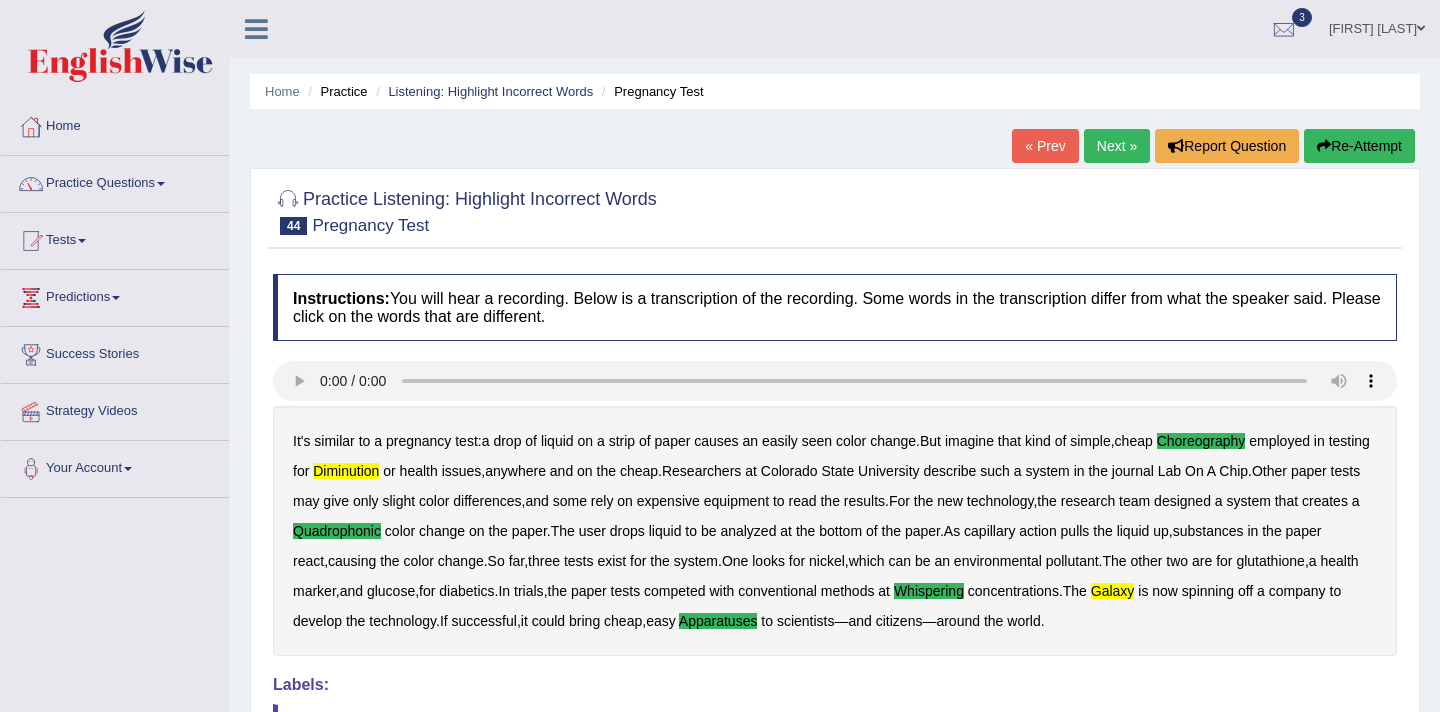 click on "« Prev" at bounding box center [1045, 146] 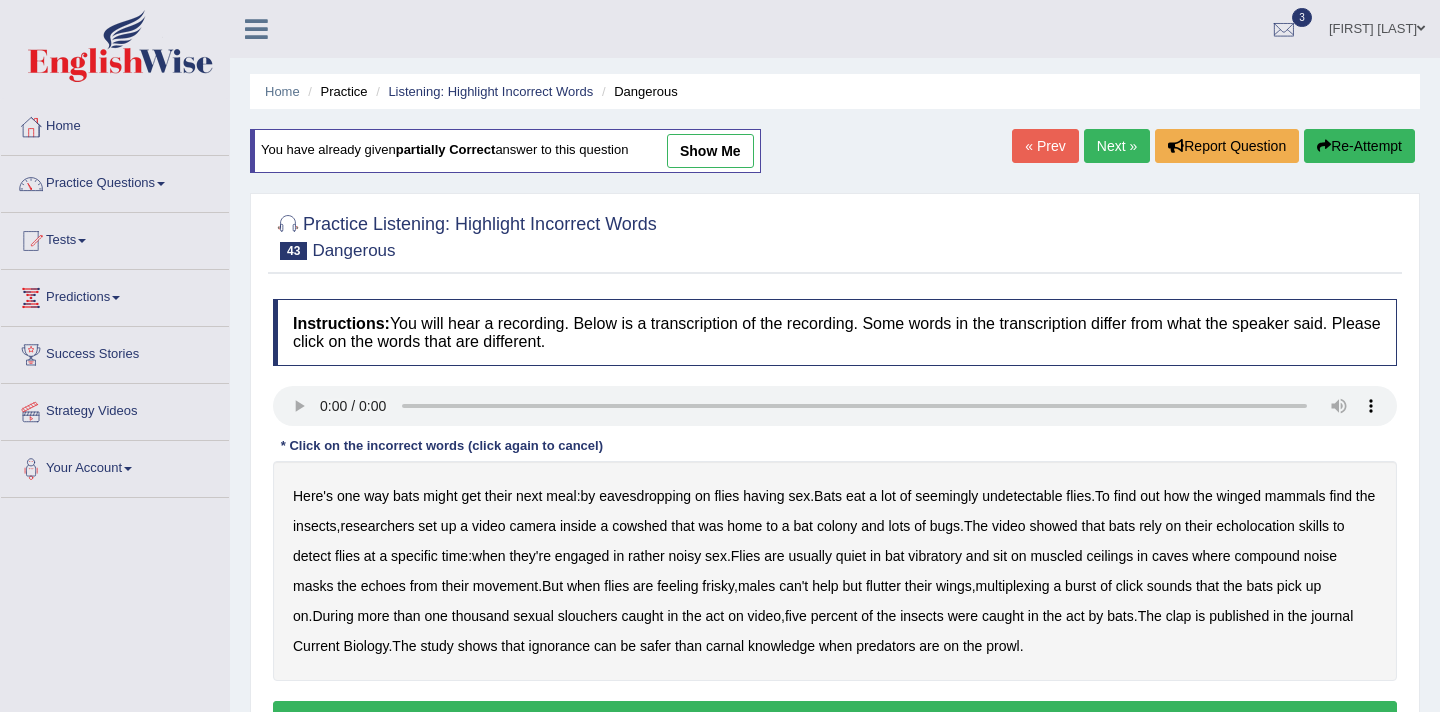 scroll, scrollTop: 0, scrollLeft: 0, axis: both 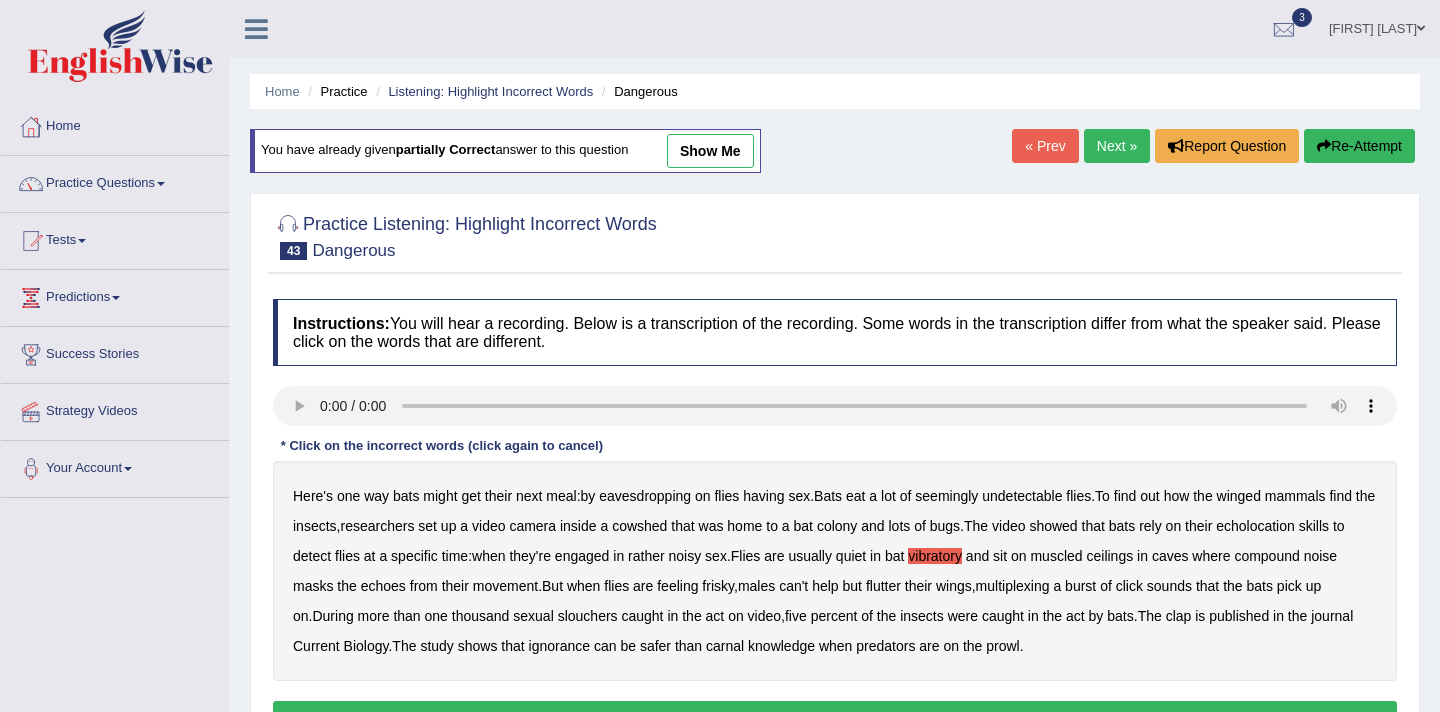 click on "multiplexing" at bounding box center (1013, 586) 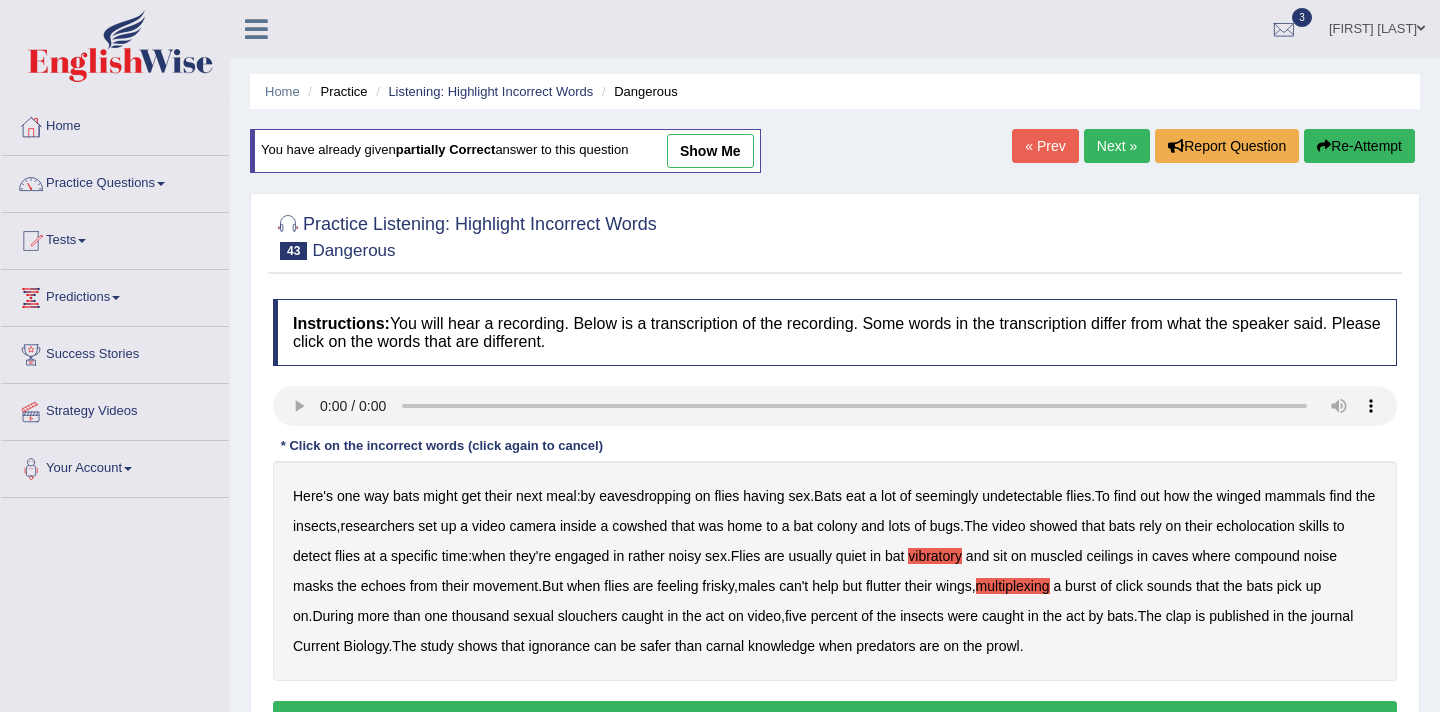 click on "clap" at bounding box center (1179, 616) 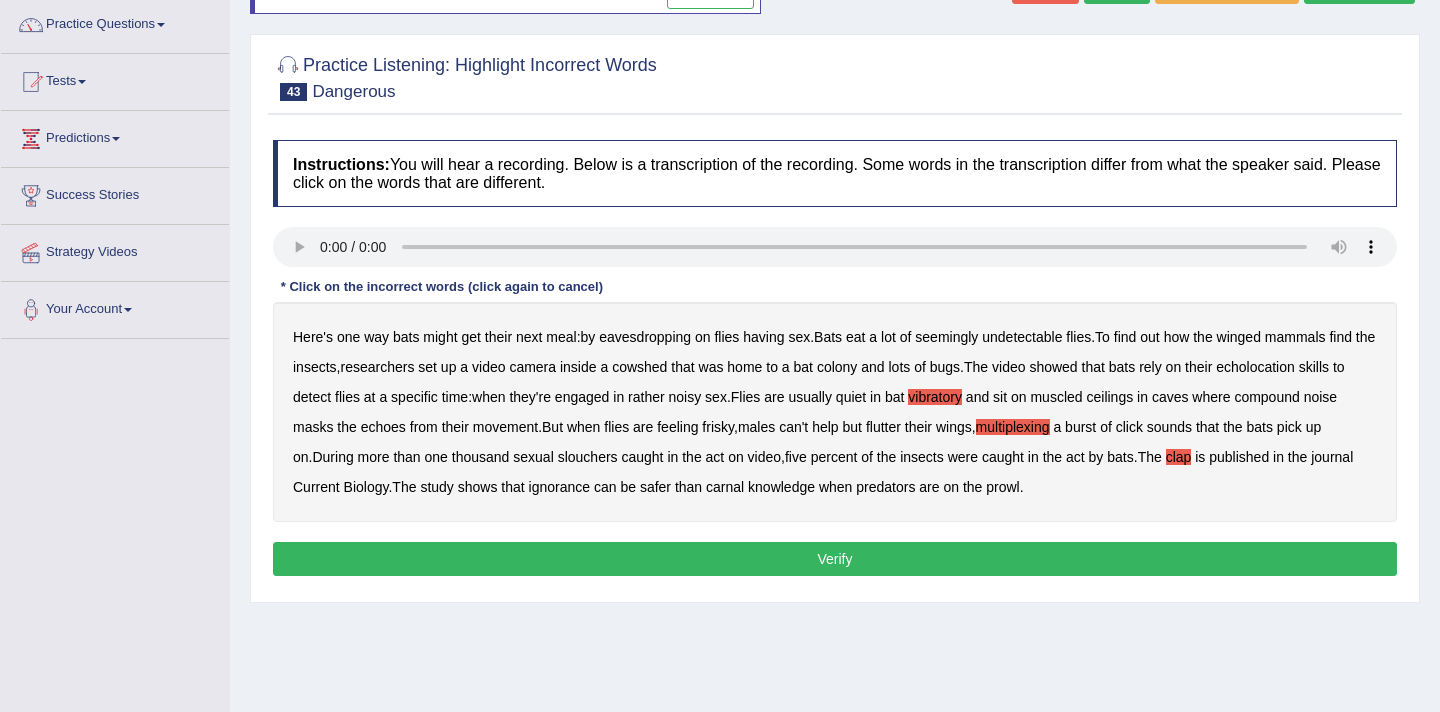 scroll, scrollTop: 160, scrollLeft: 0, axis: vertical 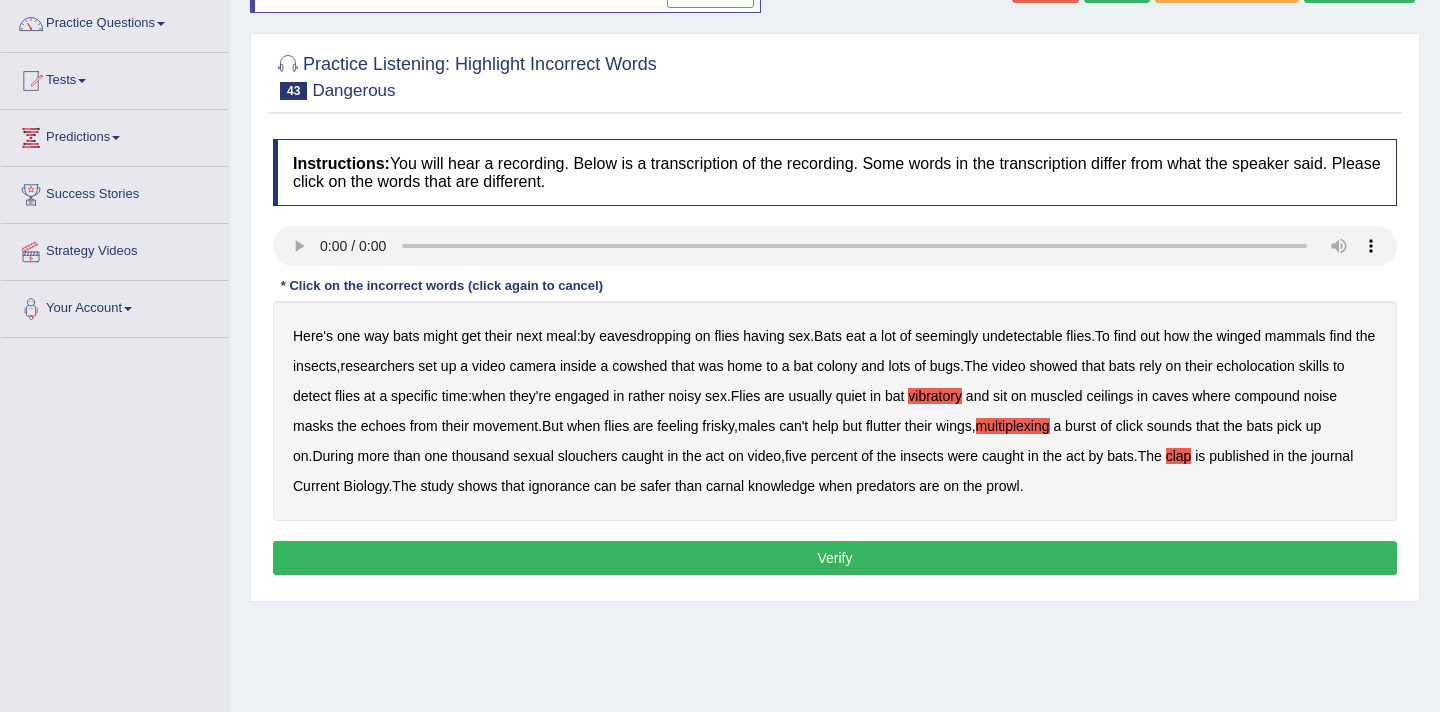 click on "Verify" at bounding box center (835, 558) 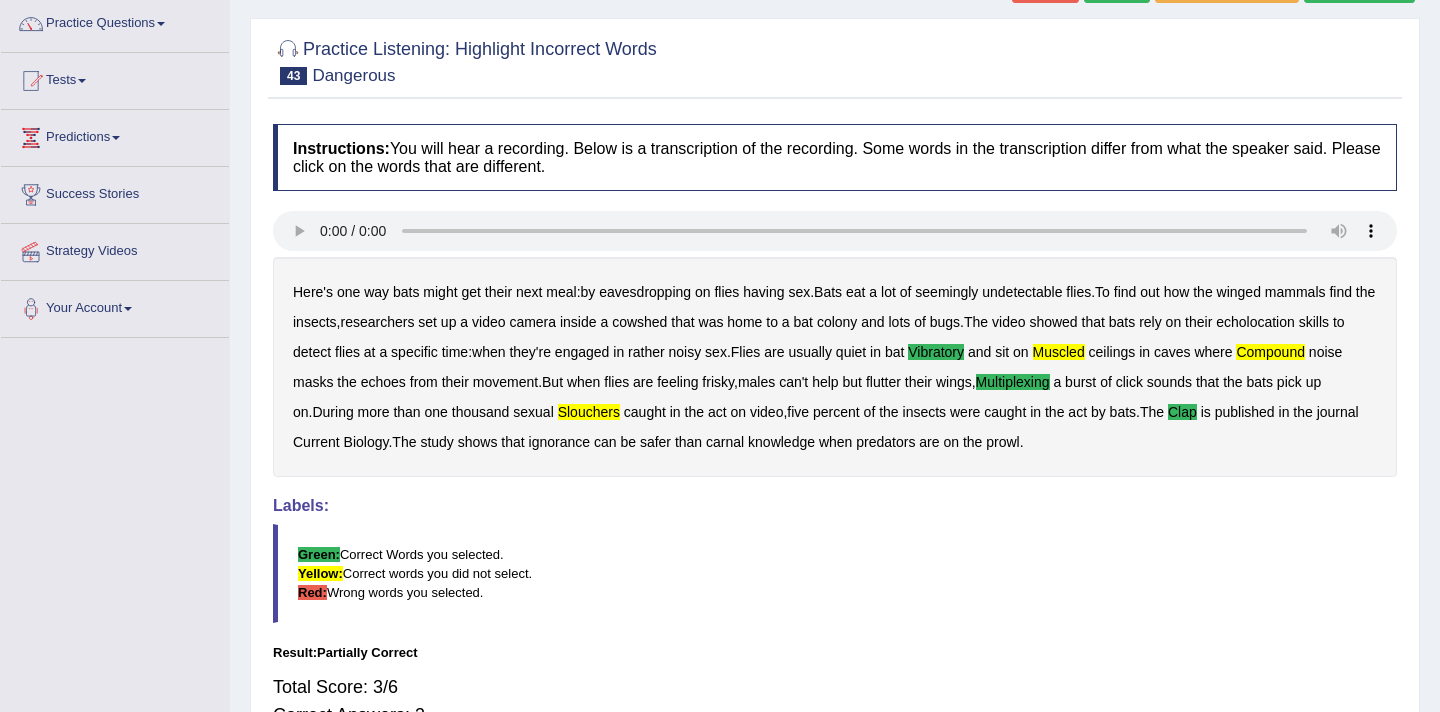 type 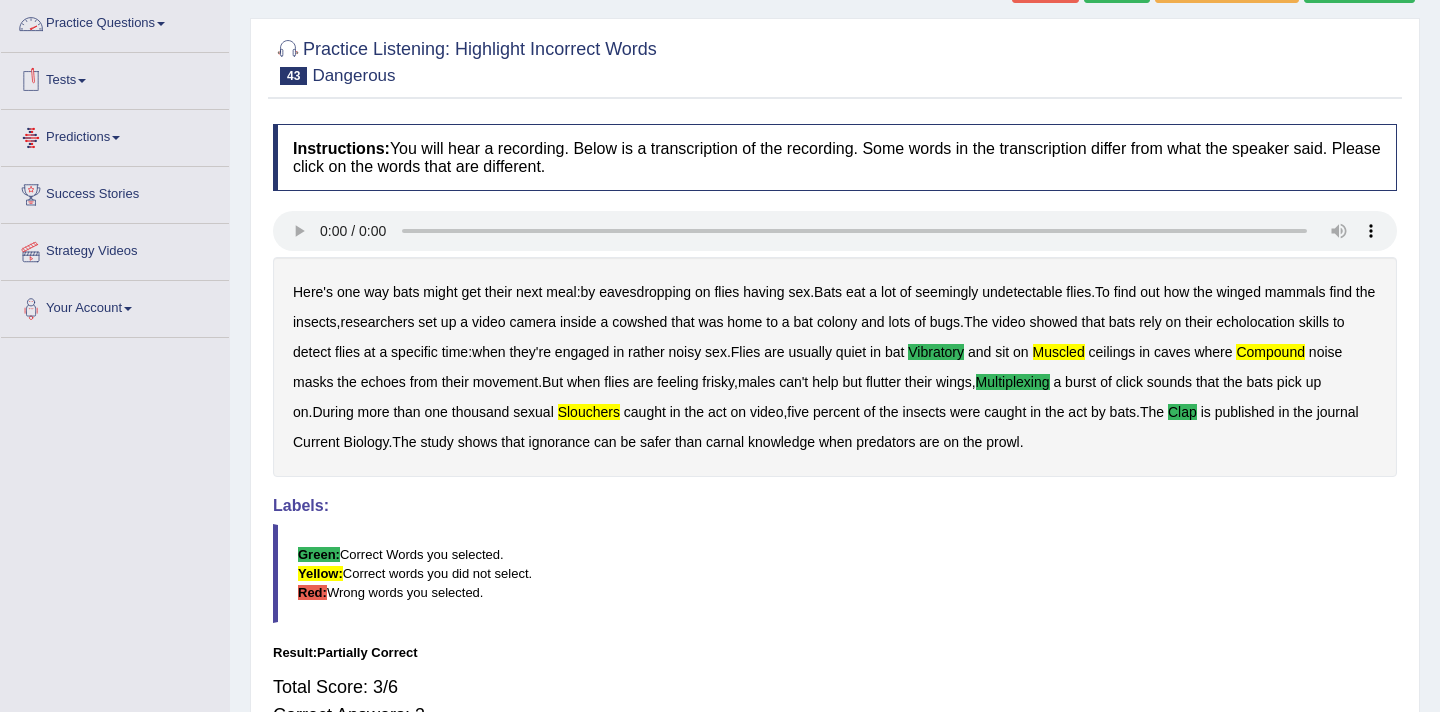click at bounding box center [161, 24] 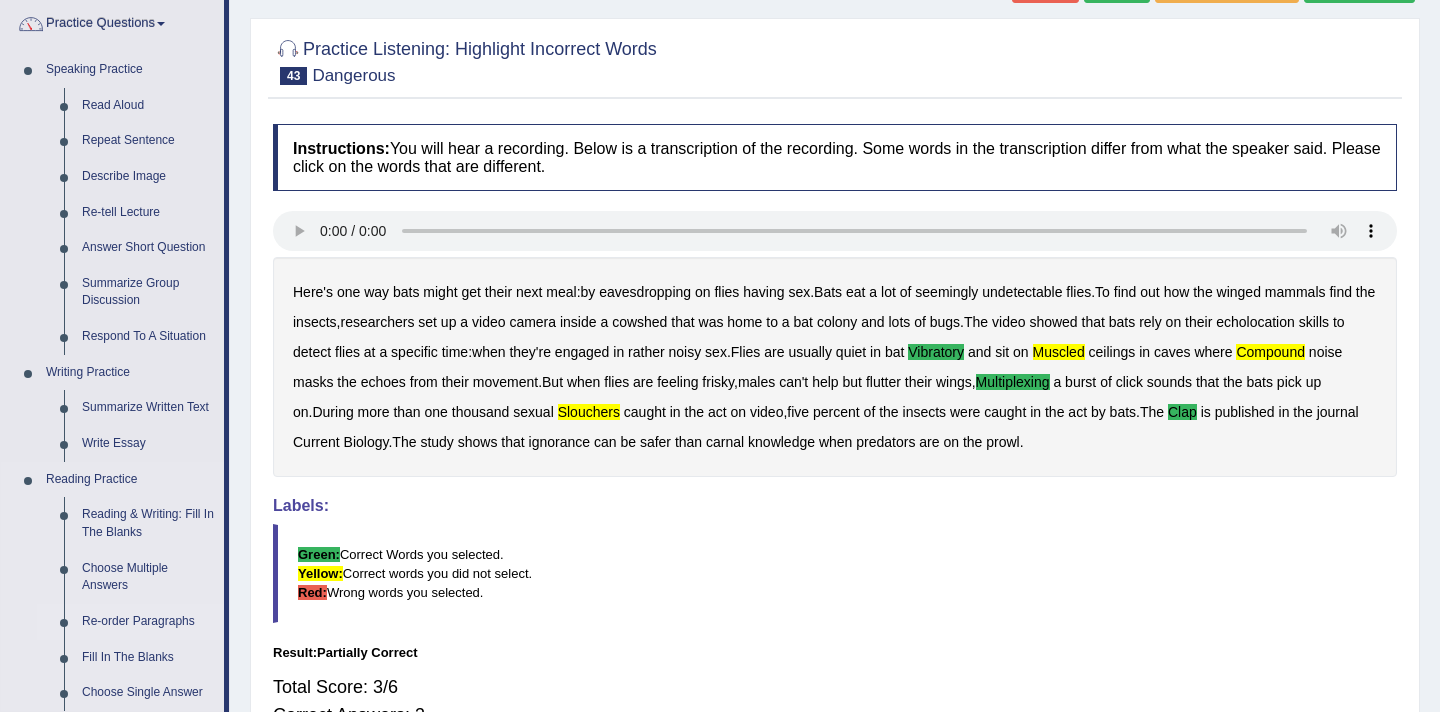 click on "Re-order Paragraphs" at bounding box center [148, 622] 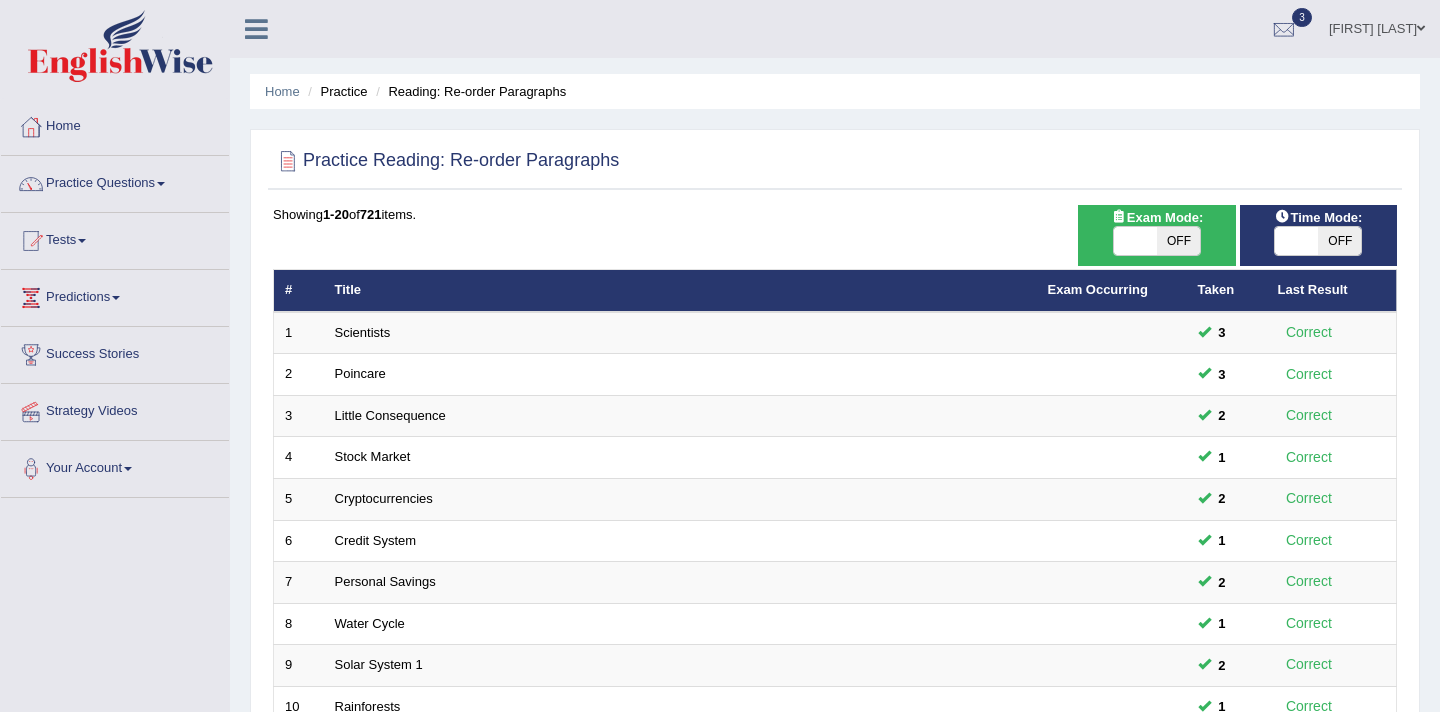 scroll, scrollTop: 0, scrollLeft: 0, axis: both 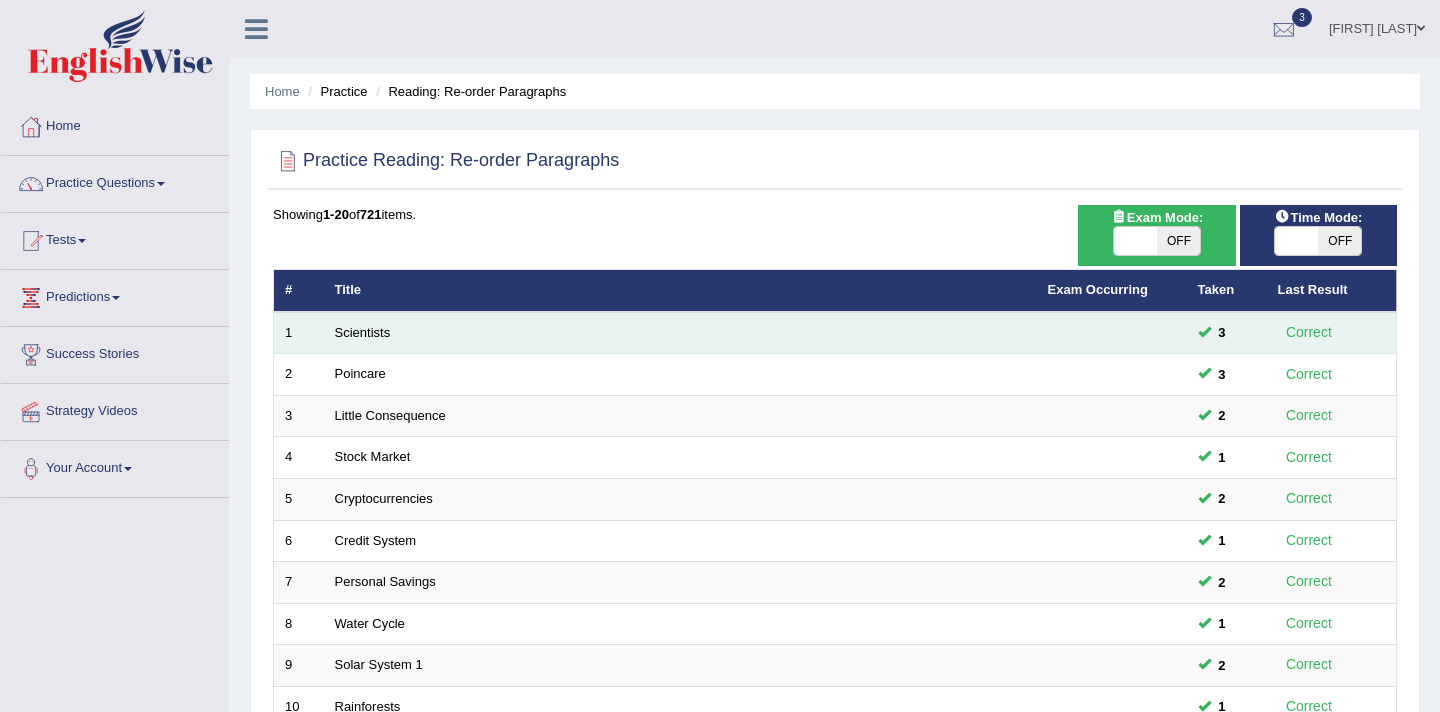 click on "Scientists" at bounding box center (680, 333) 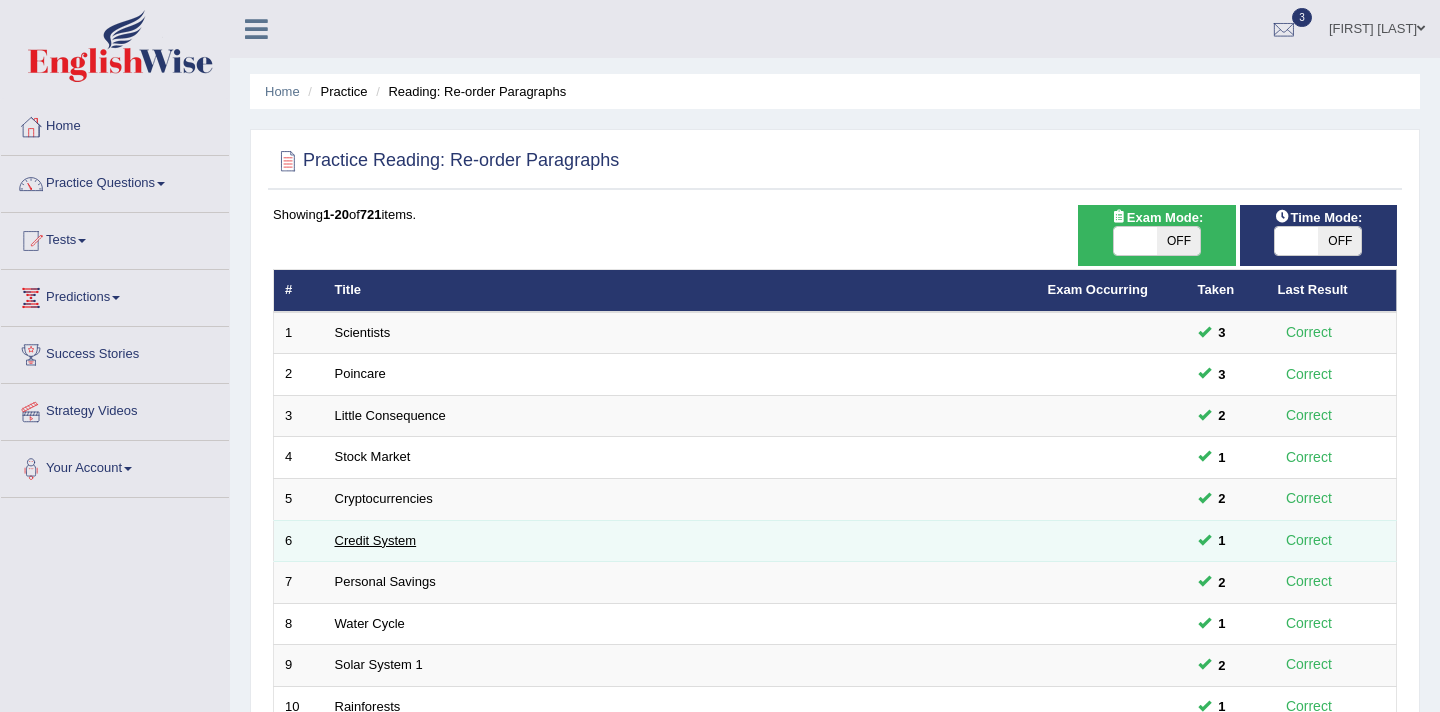 click on "Credit System" at bounding box center [376, 540] 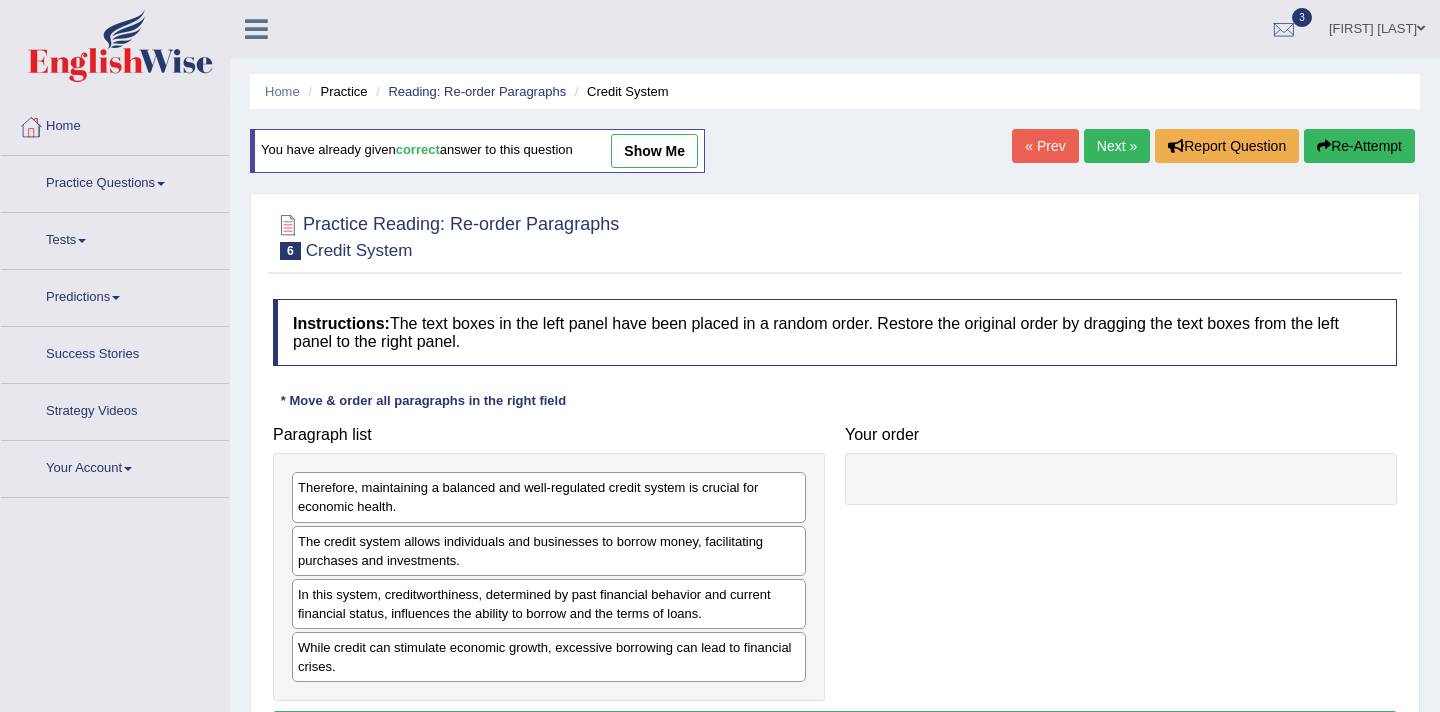 scroll, scrollTop: 0, scrollLeft: 0, axis: both 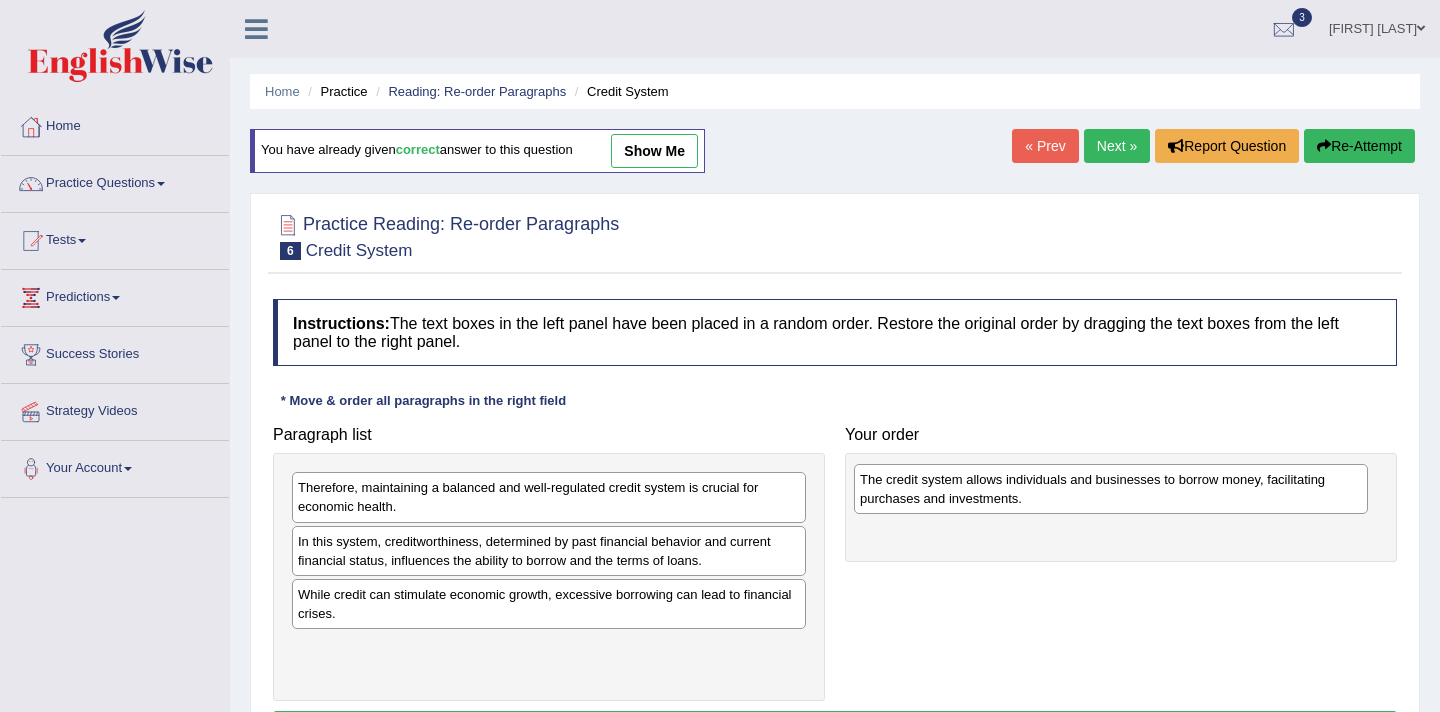 drag, startPoint x: 415, startPoint y: 561, endPoint x: 977, endPoint y: 499, distance: 565.4096 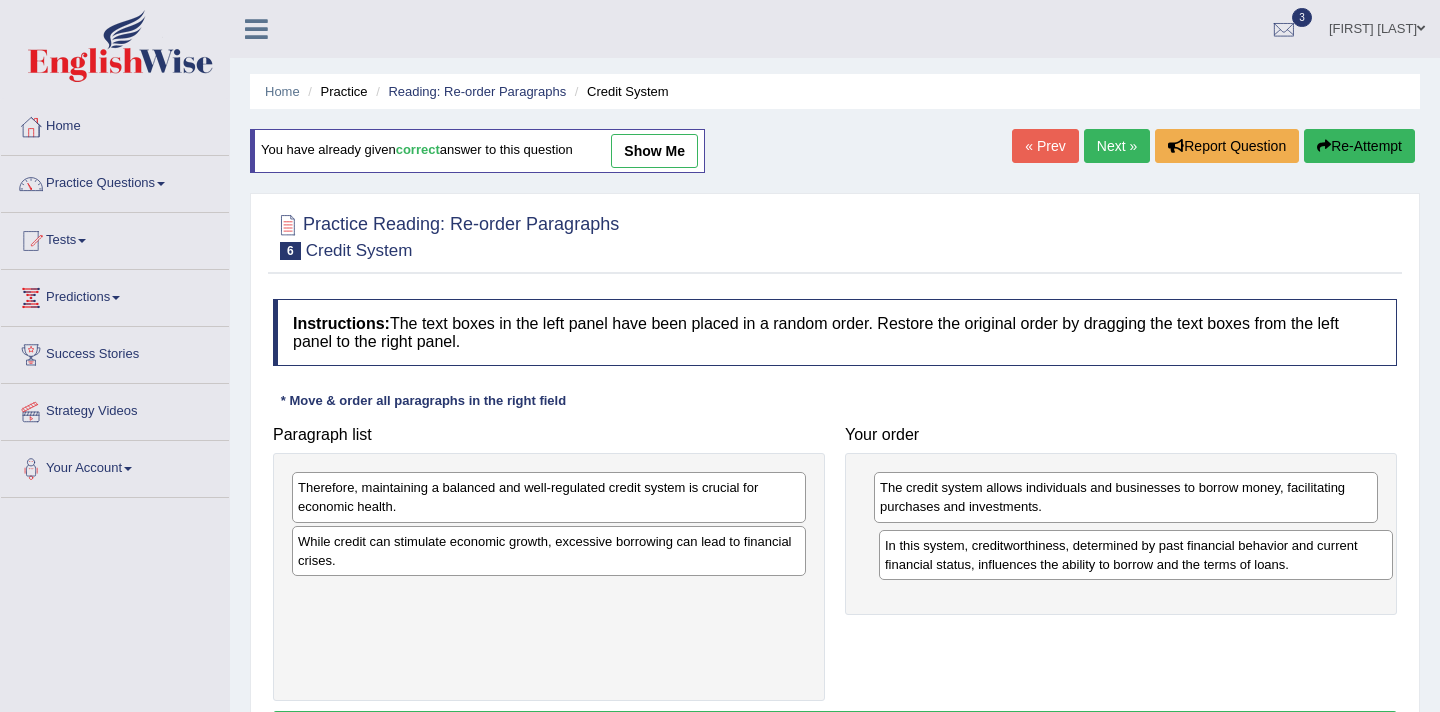drag, startPoint x: 379, startPoint y: 555, endPoint x: 966, endPoint y: 556, distance: 587.00085 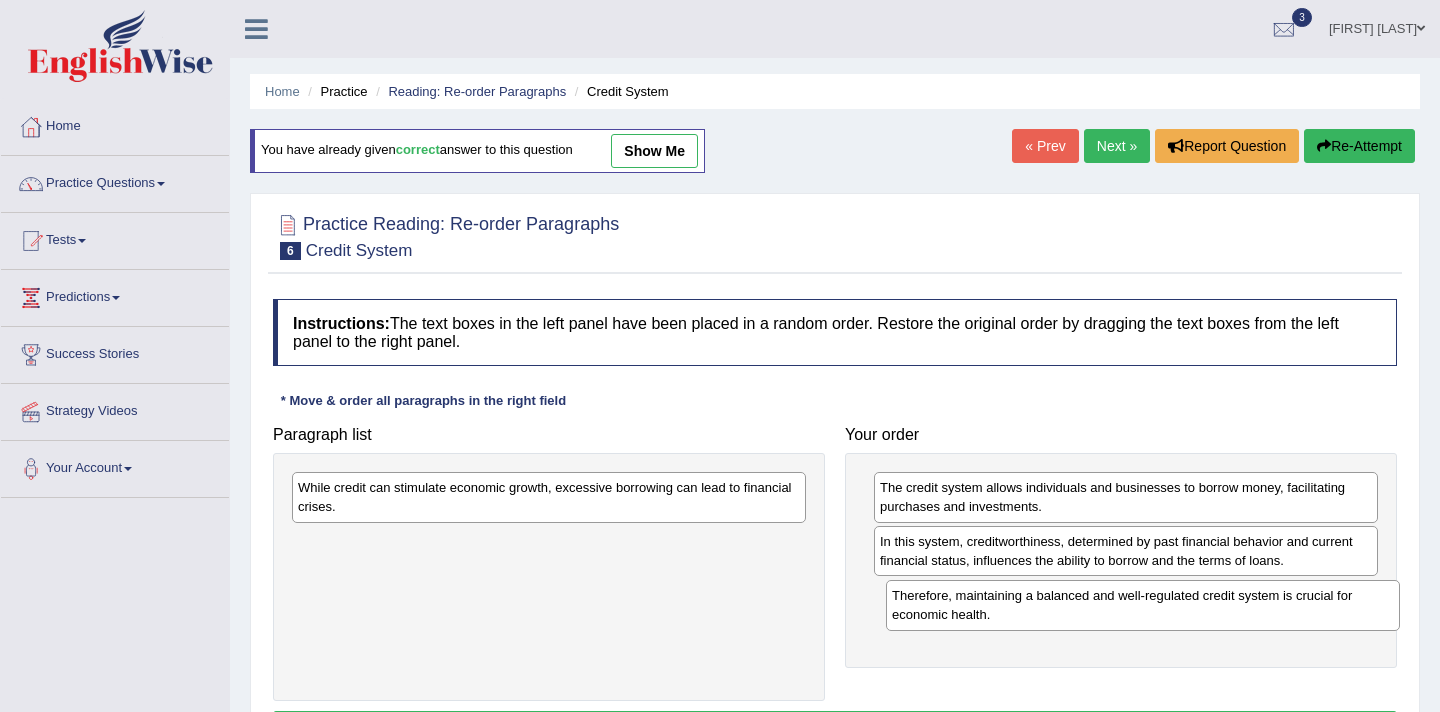 drag, startPoint x: 446, startPoint y: 498, endPoint x: 1040, endPoint y: 606, distance: 603.73834 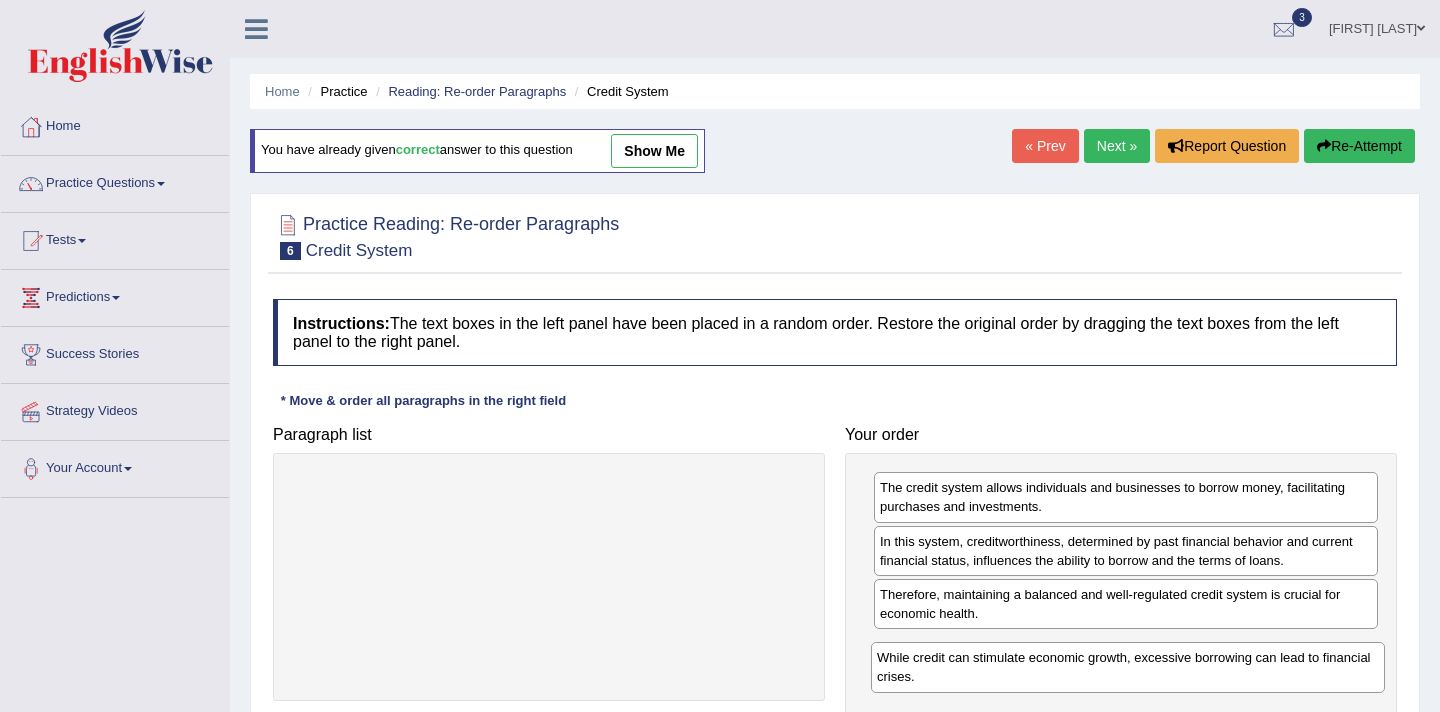 drag, startPoint x: 572, startPoint y: 501, endPoint x: 1151, endPoint y: 671, distance: 603.441 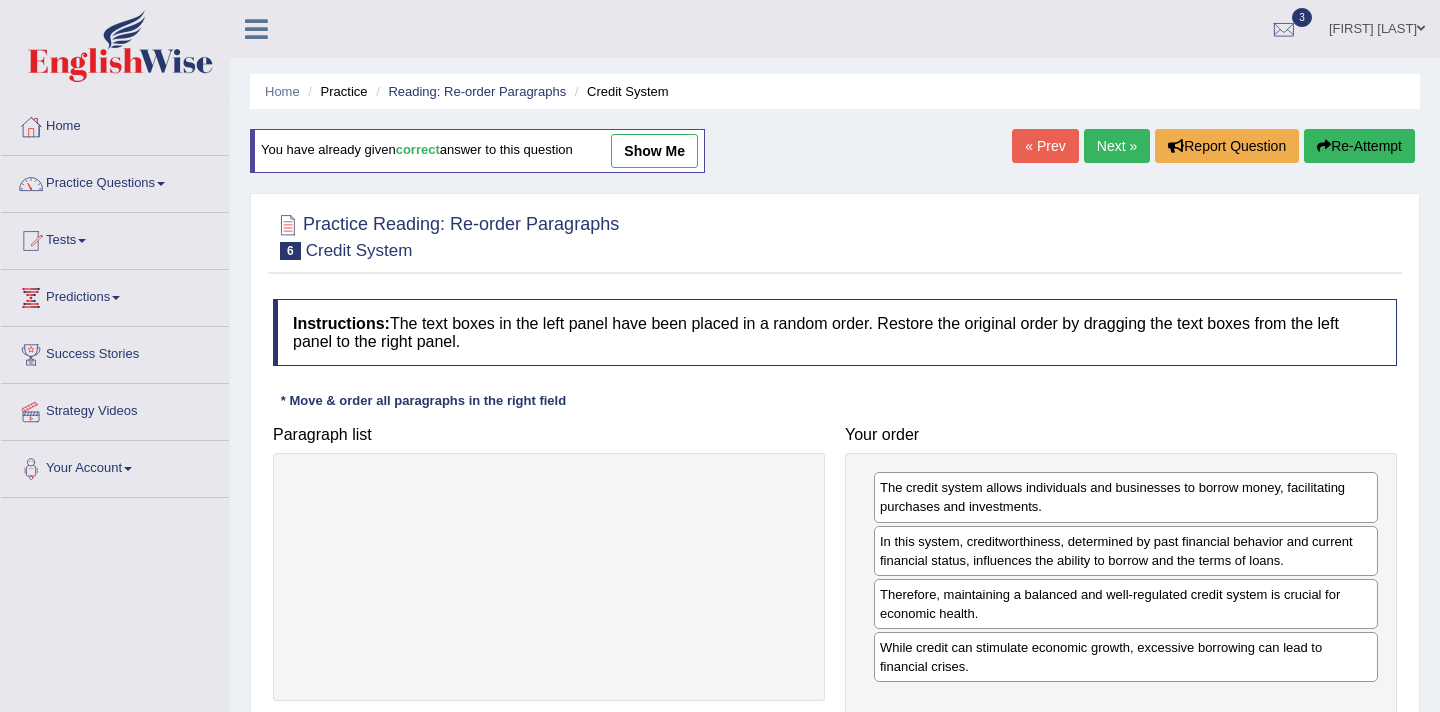 click on "Home
Practice
Reading: Re-order Paragraphs
Credit System
You have already given  correct  answer to this question
show me
« Prev Next »  Report Question  Re-Attempt
Practice Reading: Re-order Paragraphs
6
Credit System
Instructions:  The text boxes in the left panel have been placed in a random order. Restore the original order by dragging the text boxes from the left panel to the right panel.
* Move & order all paragraphs in the right field
Paragraph list
Correct order
The credit system allows individuals and businesses to borrow money, facilitating purchases and investments. In this system, creditworthiness, determined by past financial behavior and current financial status, influences the
ability to borrow and the terms of loans." at bounding box center (835, 500) 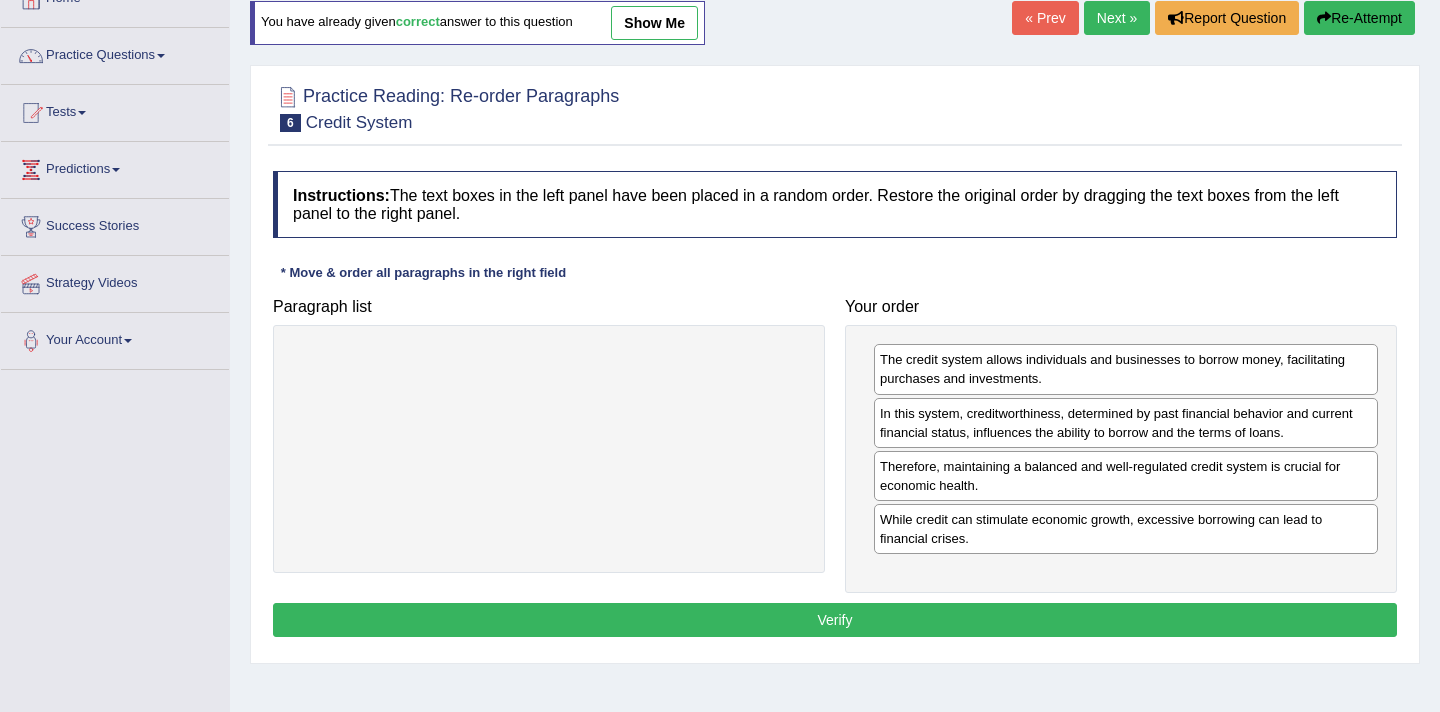 scroll, scrollTop: 160, scrollLeft: 0, axis: vertical 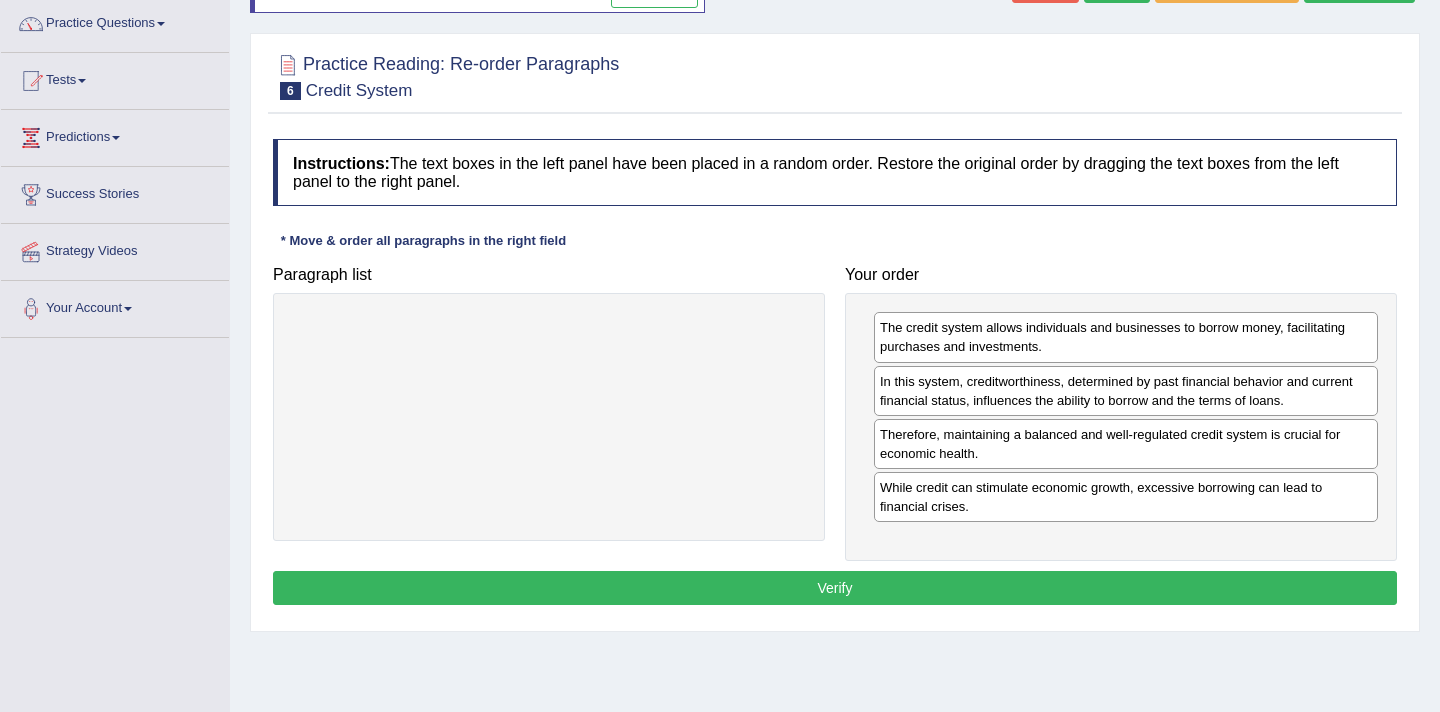 click on "Verify" at bounding box center [835, 588] 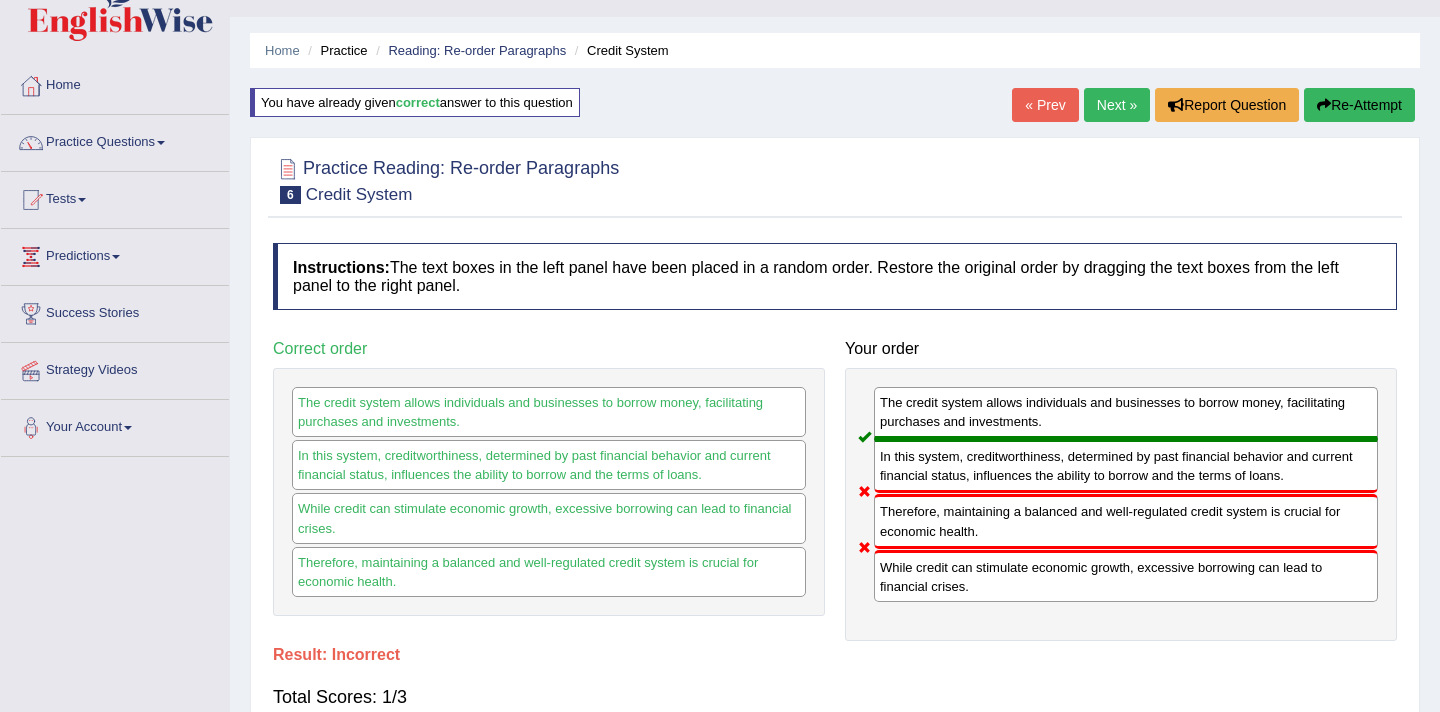 scroll, scrollTop: 0, scrollLeft: 0, axis: both 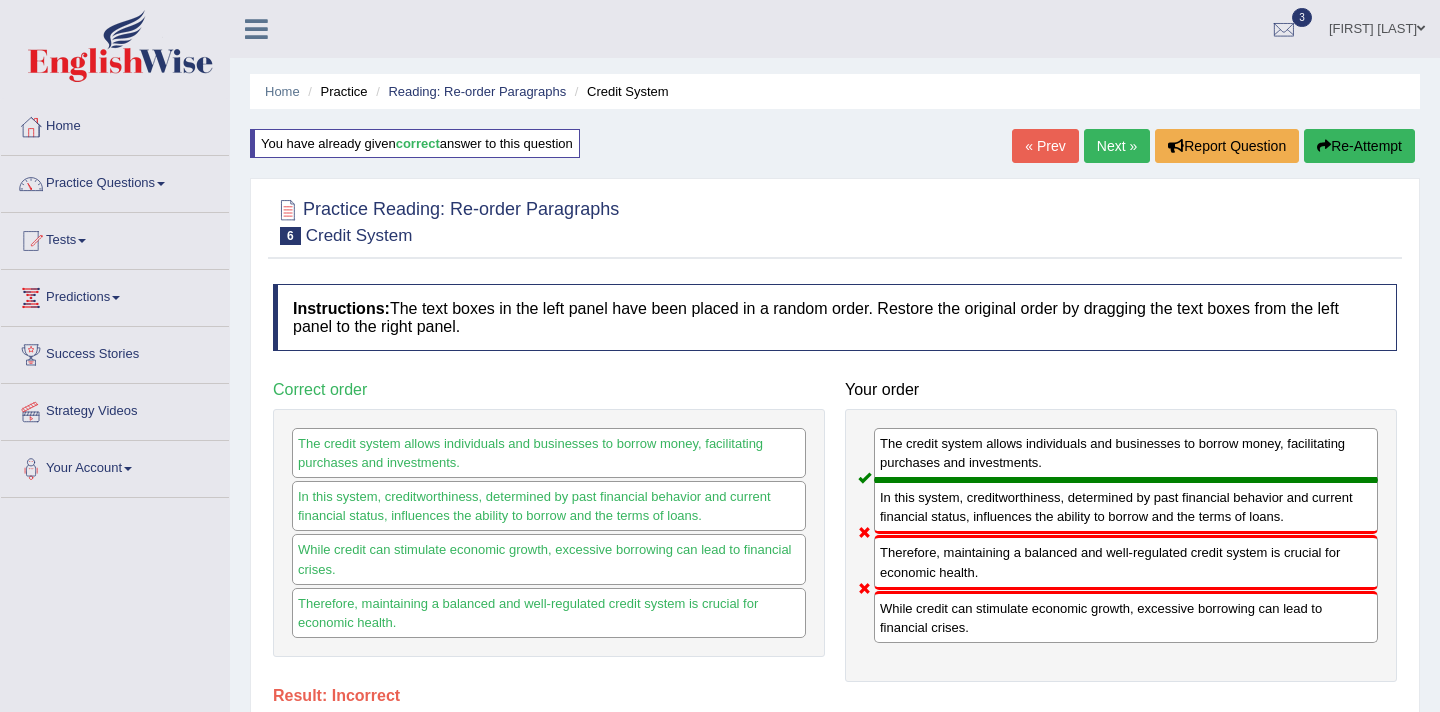 click on "Re-Attempt" at bounding box center (1359, 146) 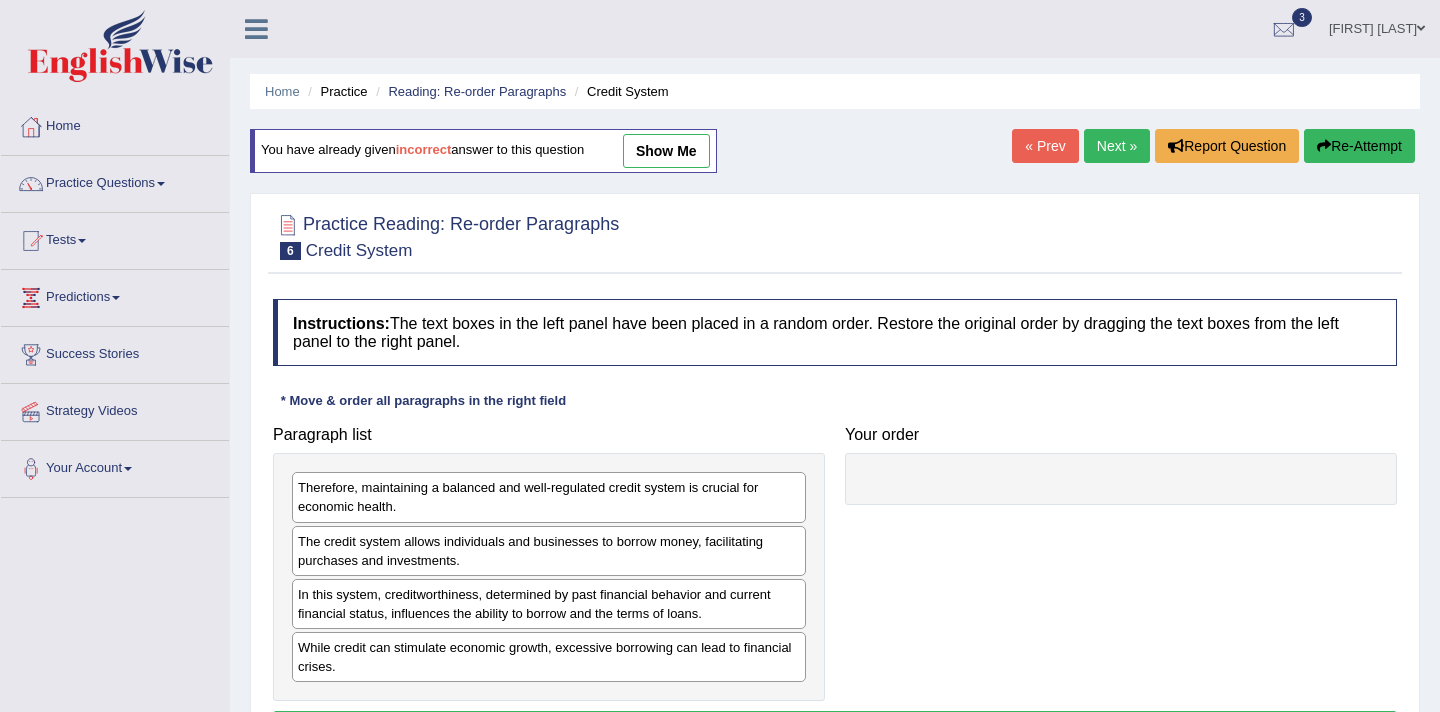 scroll, scrollTop: 0, scrollLeft: 0, axis: both 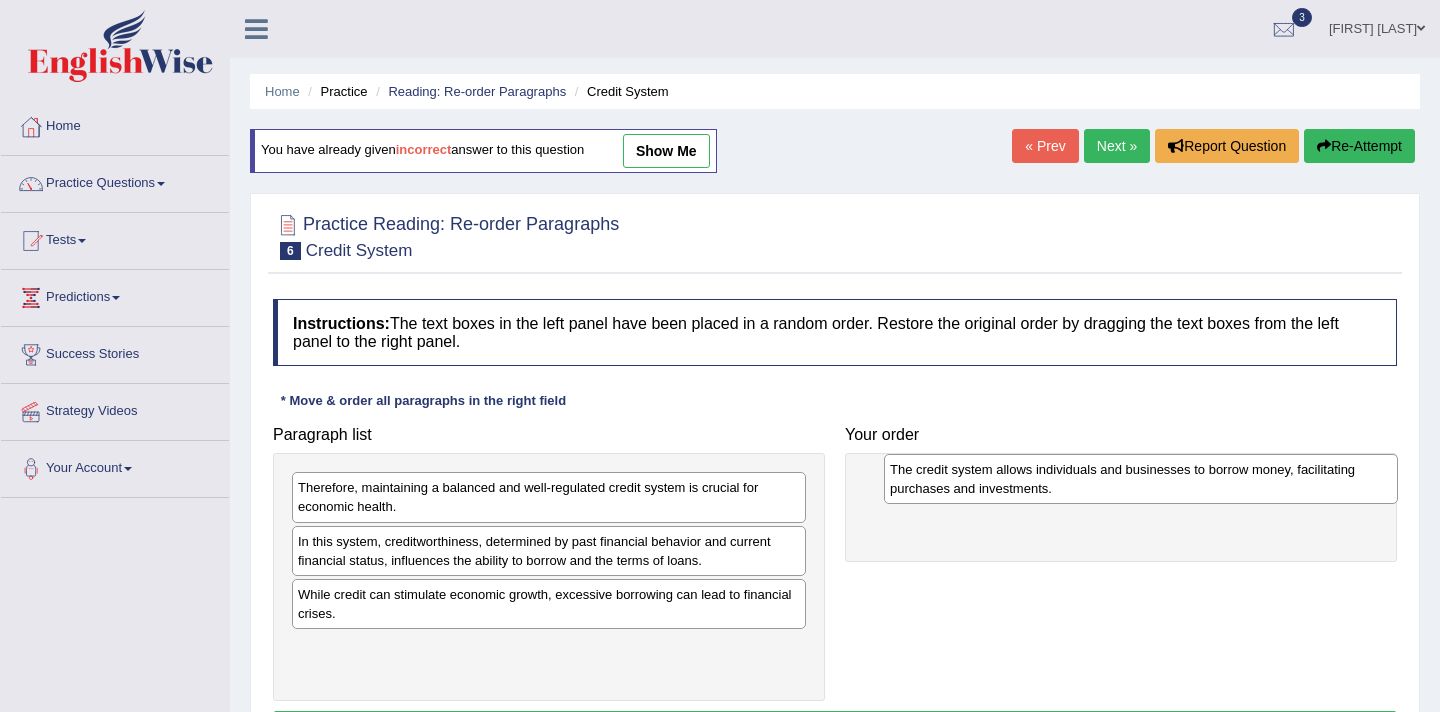 drag, startPoint x: 0, startPoint y: 0, endPoint x: 935, endPoint y: 488, distance: 1054.6891 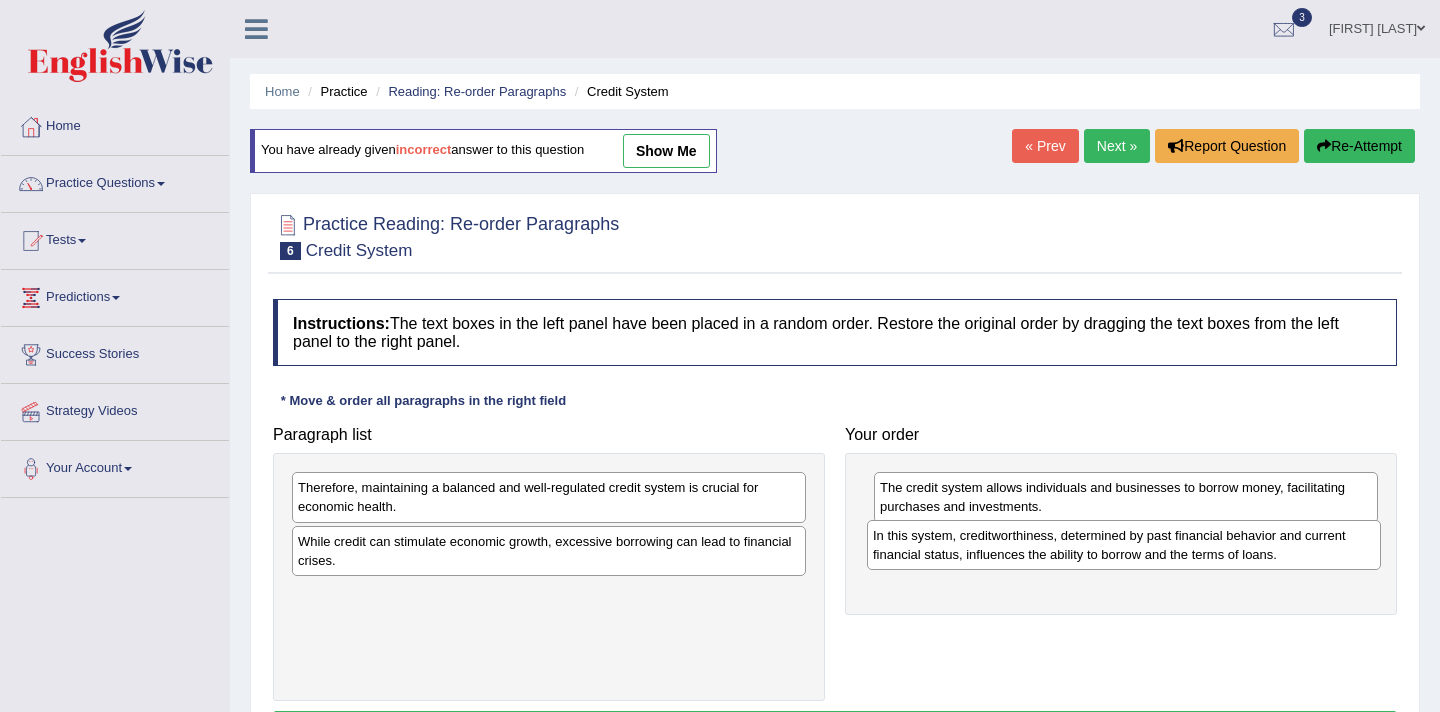drag, startPoint x: 385, startPoint y: 549, endPoint x: 962, endPoint y: 541, distance: 577.0555 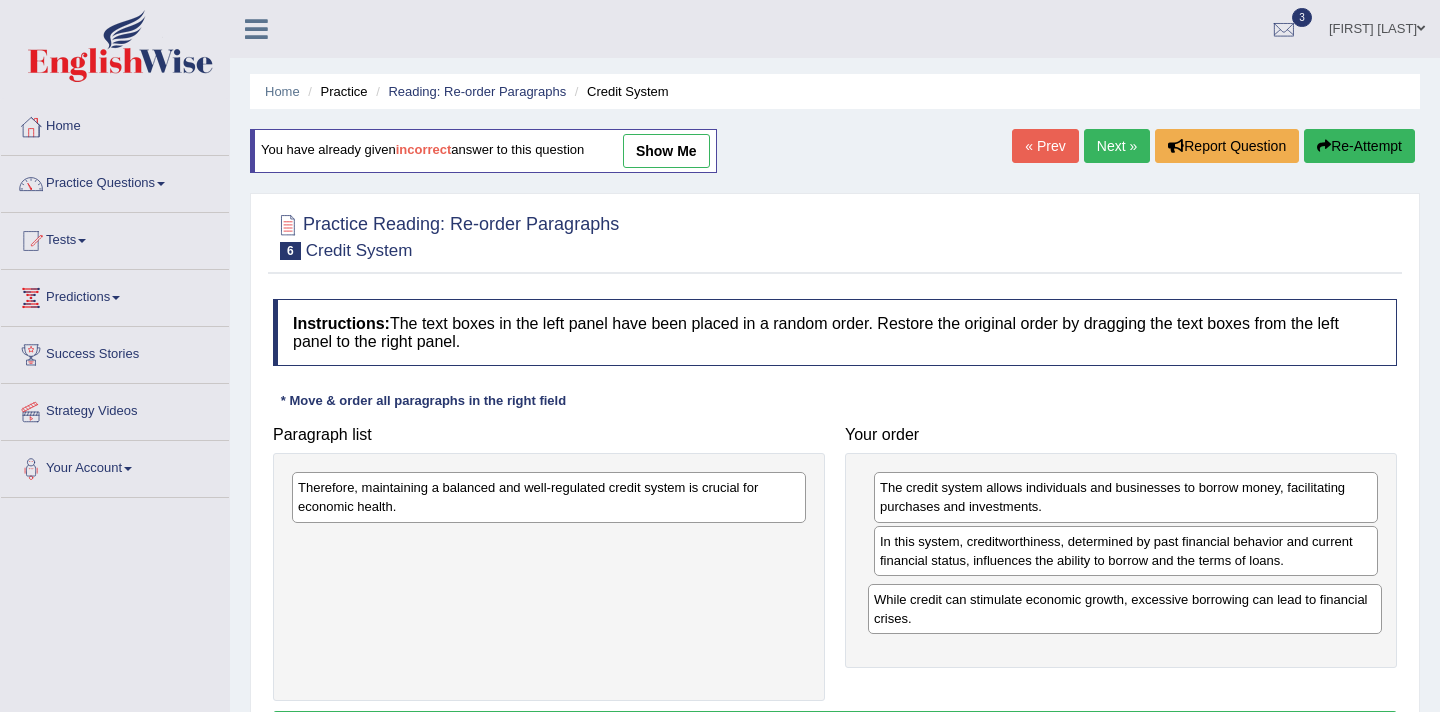 drag, startPoint x: 598, startPoint y: 555, endPoint x: 1173, endPoint y: 615, distance: 578.12195 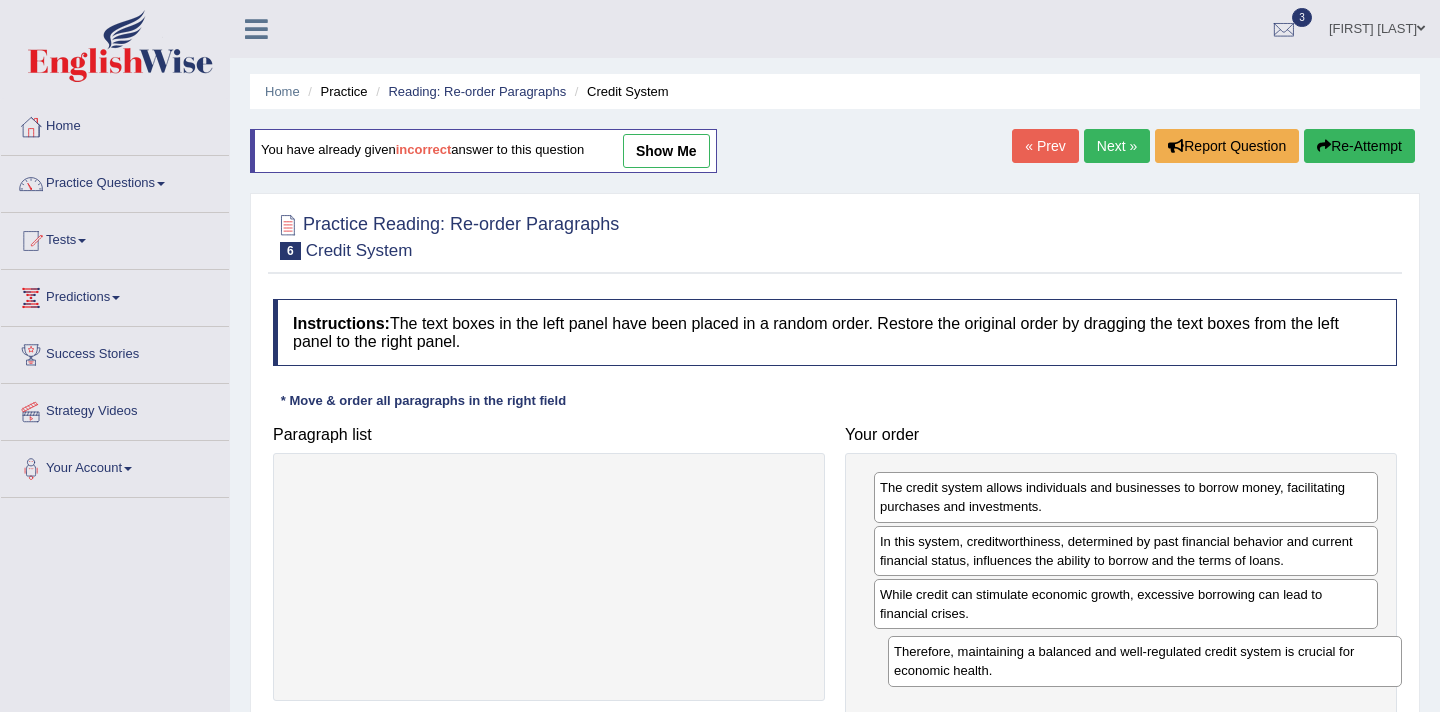 drag, startPoint x: 475, startPoint y: 510, endPoint x: 1071, endPoint y: 674, distance: 618.1521 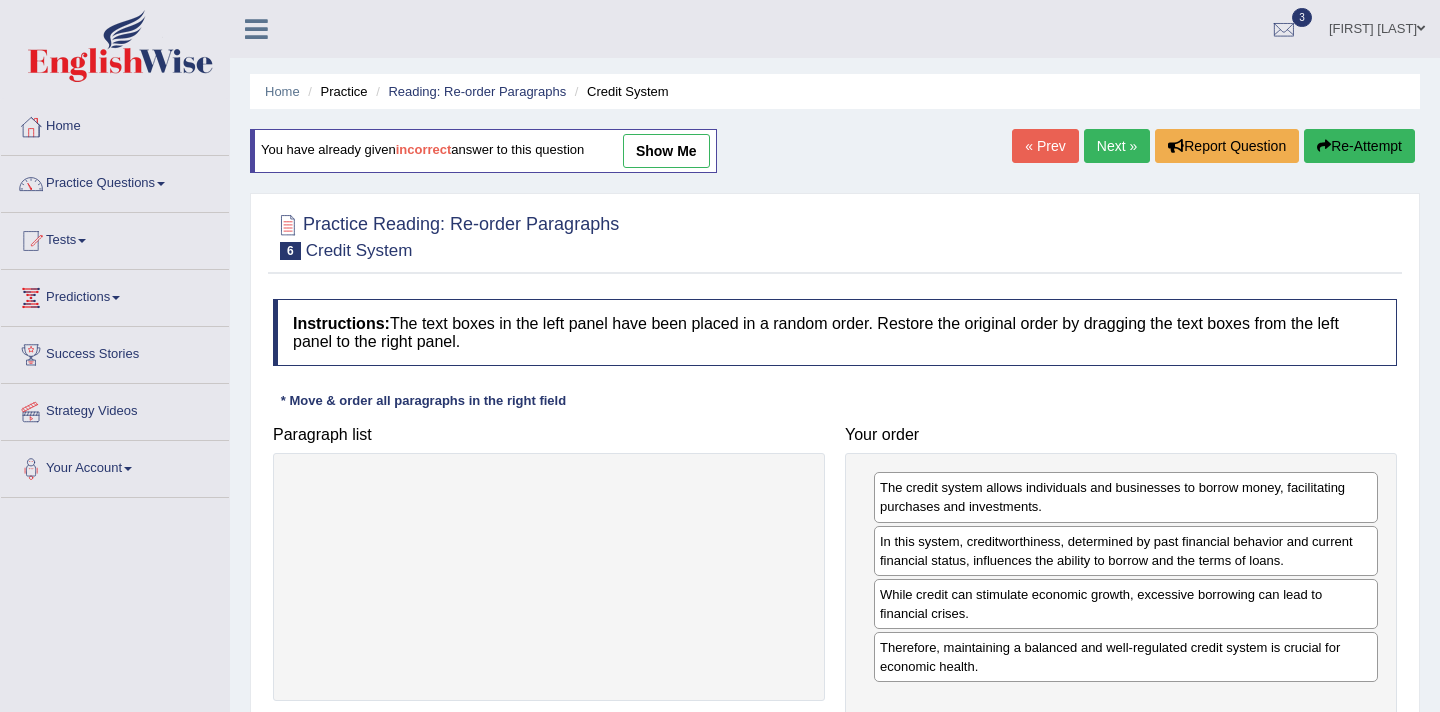 click on "Home
Practice
Reading: Re-order Paragraphs
Credit System
You have already given  incorrect  answer to this question
show me
« Prev Next »  Report Question  Re-Attempt
Practice Reading: Re-order Paragraphs
6
Credit System
Instructions:  The text boxes in the left panel have been placed in a random order. Restore the original order by dragging the text boxes from the left panel to the right panel.
* Move & order all paragraphs in the right field
Paragraph list
Correct order
The credit system allows individuals and businesses to borrow money, facilitating purchases and investments. In this system, creditworthiness, determined by past financial behavior and current financial status, influences the
ability to borrow and the terms of loans." at bounding box center (835, 500) 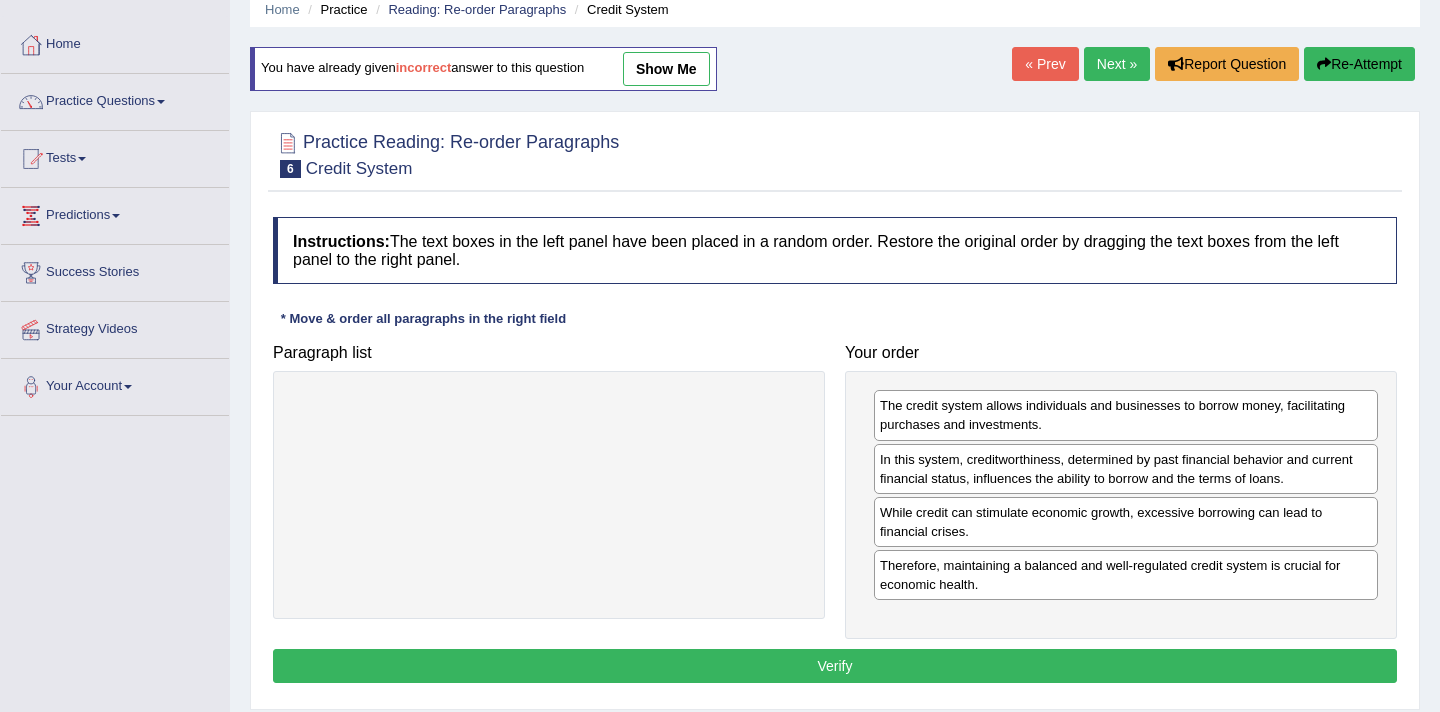 scroll, scrollTop: 120, scrollLeft: 0, axis: vertical 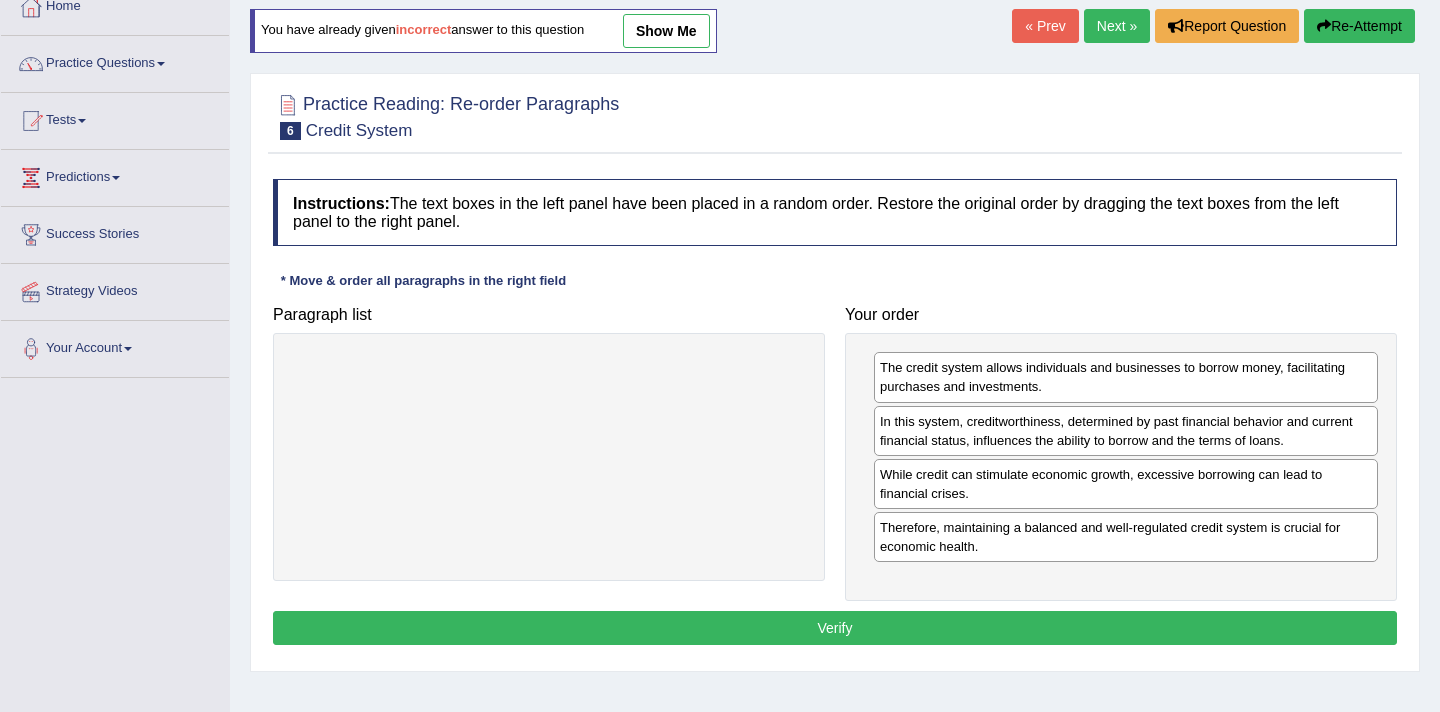 click on "Verify" at bounding box center (835, 628) 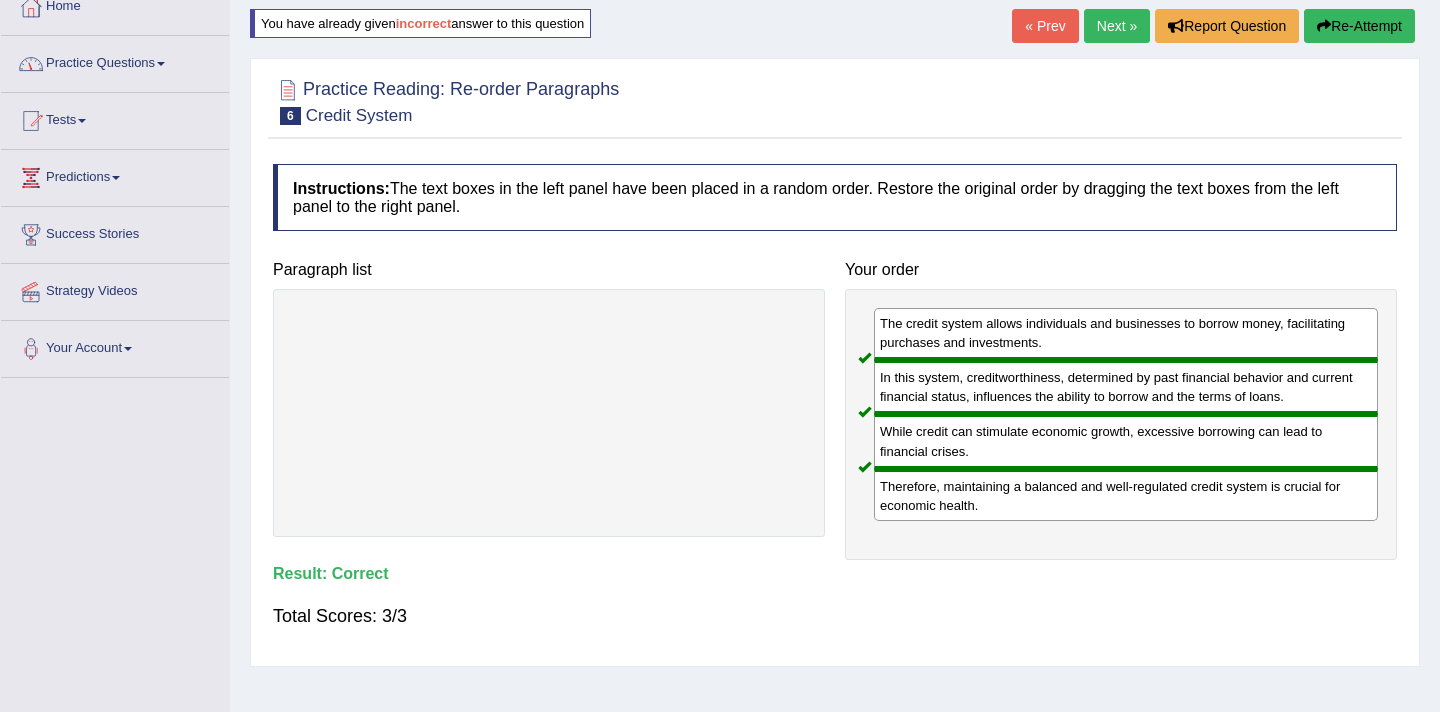 click on "Practice Questions" at bounding box center (115, 61) 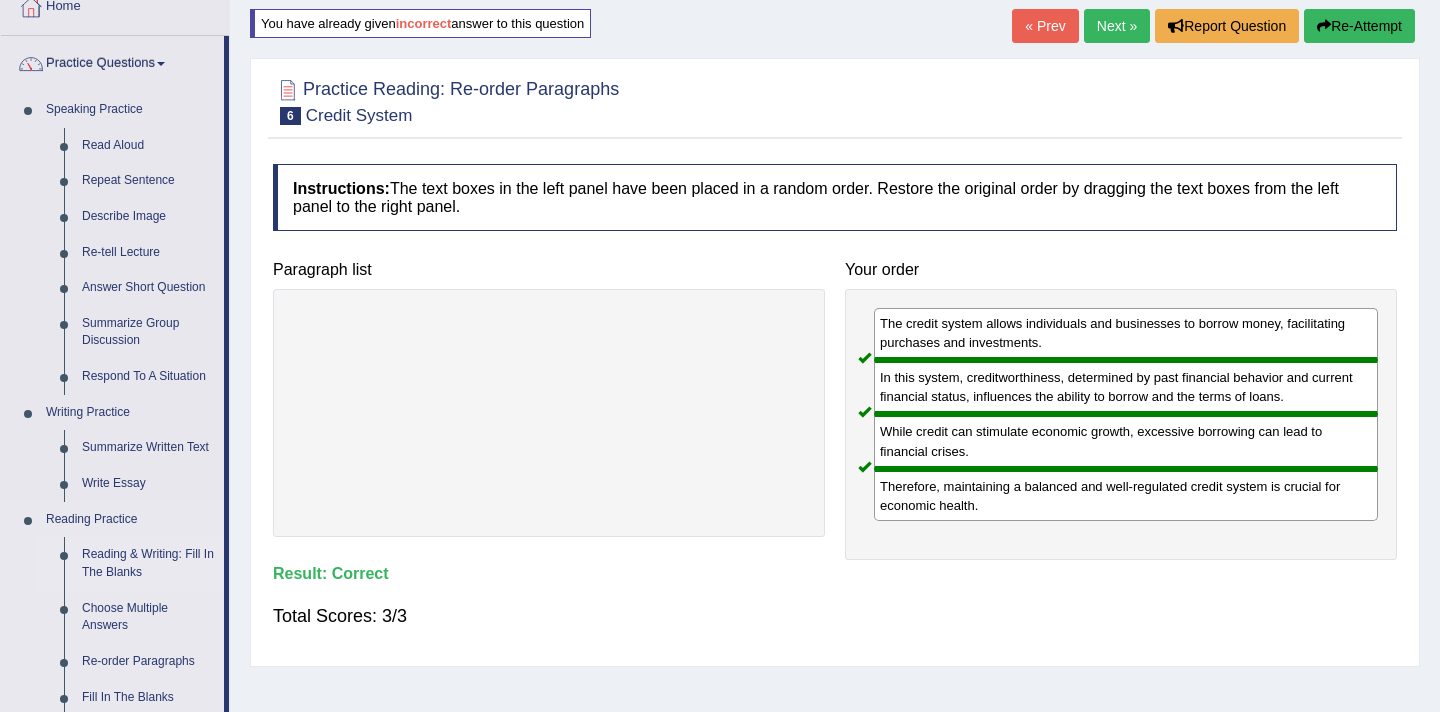 click on "Reading & Writing: Fill In The Blanks" at bounding box center (148, 563) 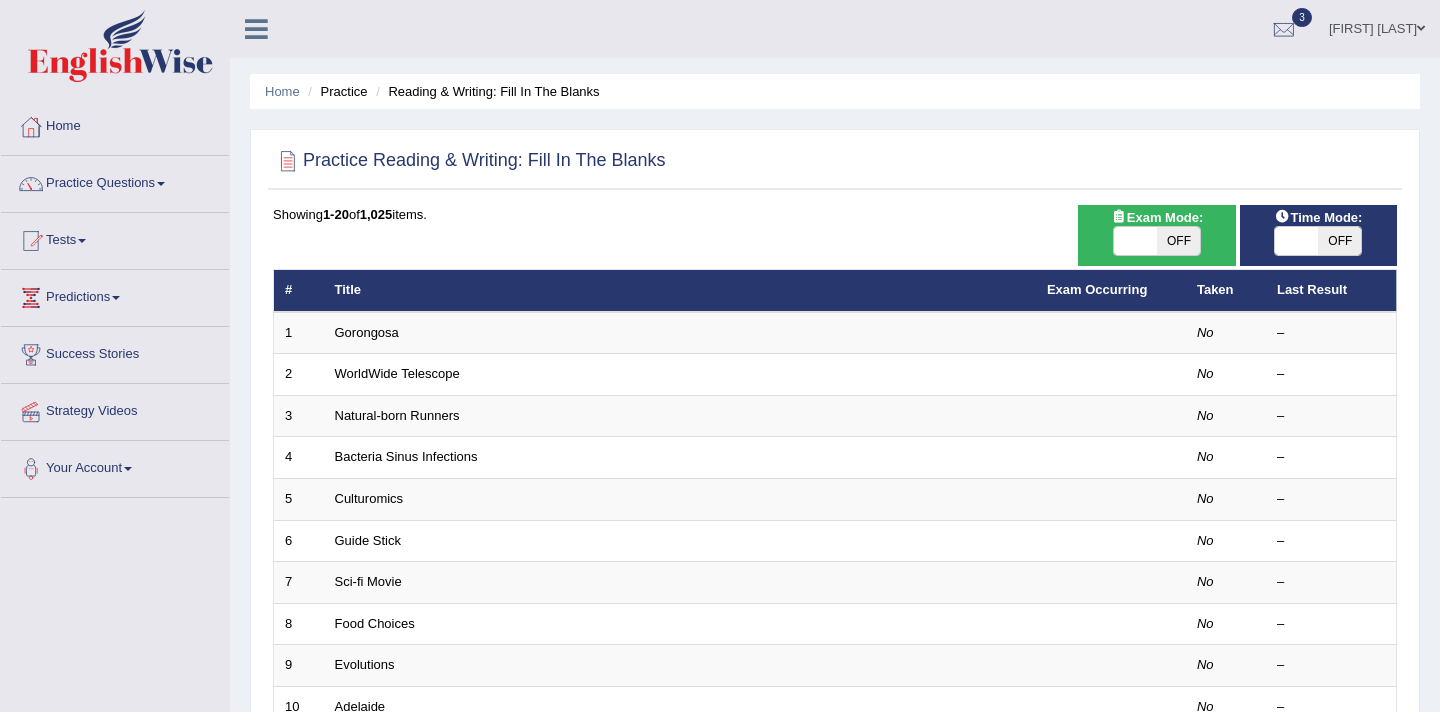 scroll, scrollTop: 0, scrollLeft: 0, axis: both 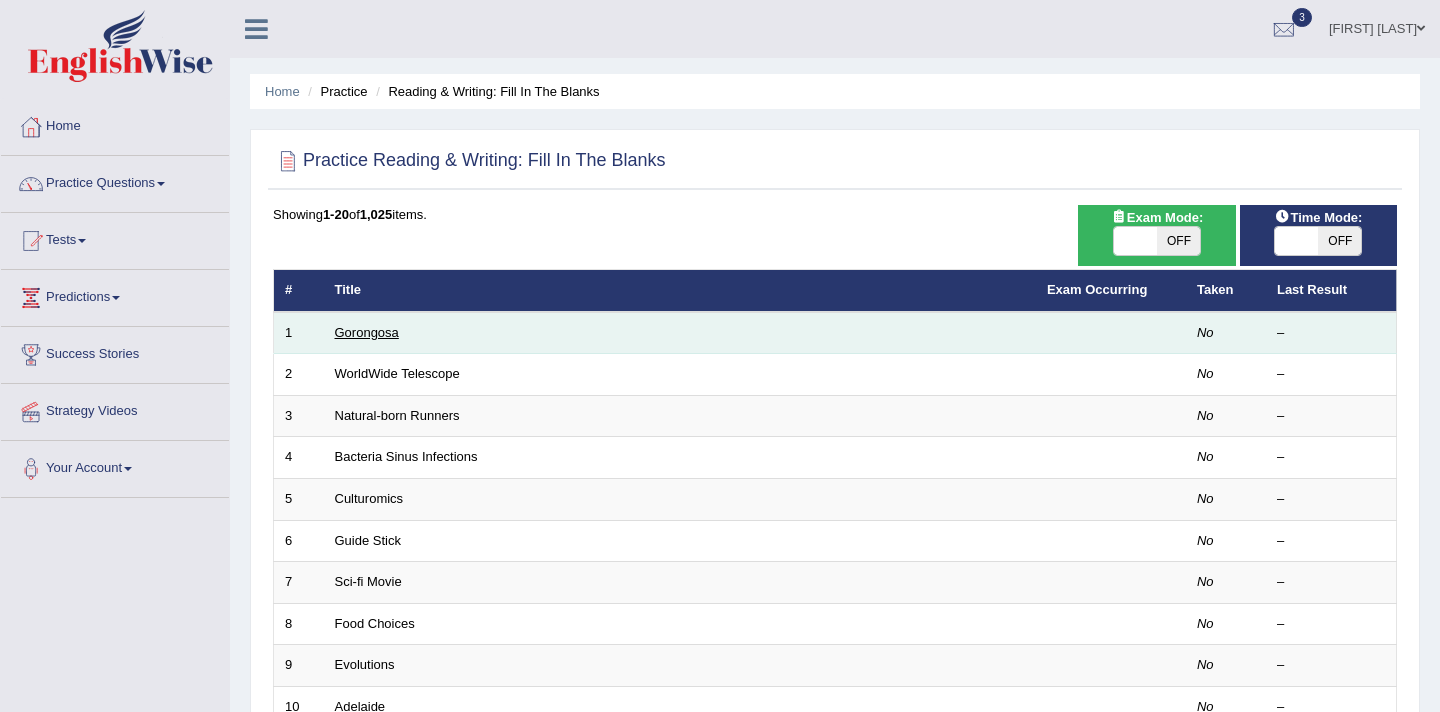 click on "Gorongosa" at bounding box center (367, 332) 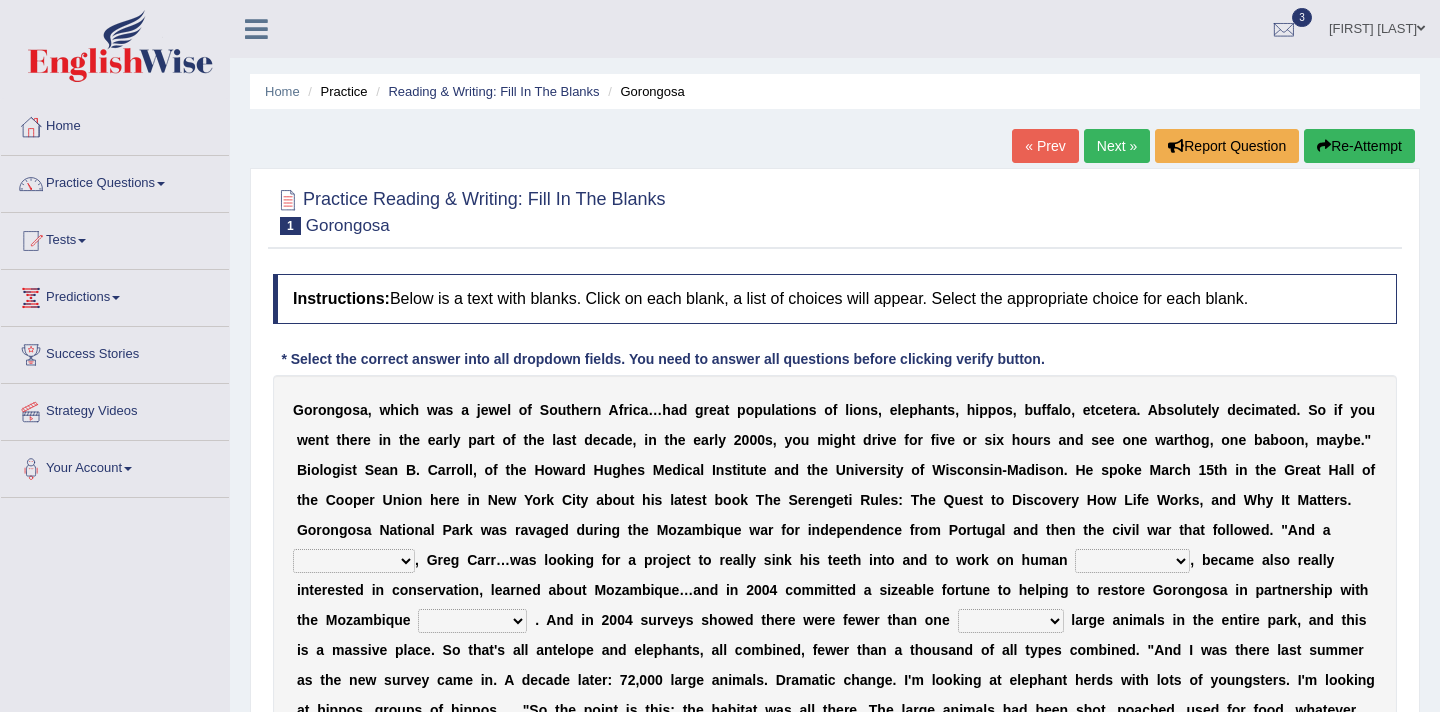 scroll, scrollTop: 0, scrollLeft: 0, axis: both 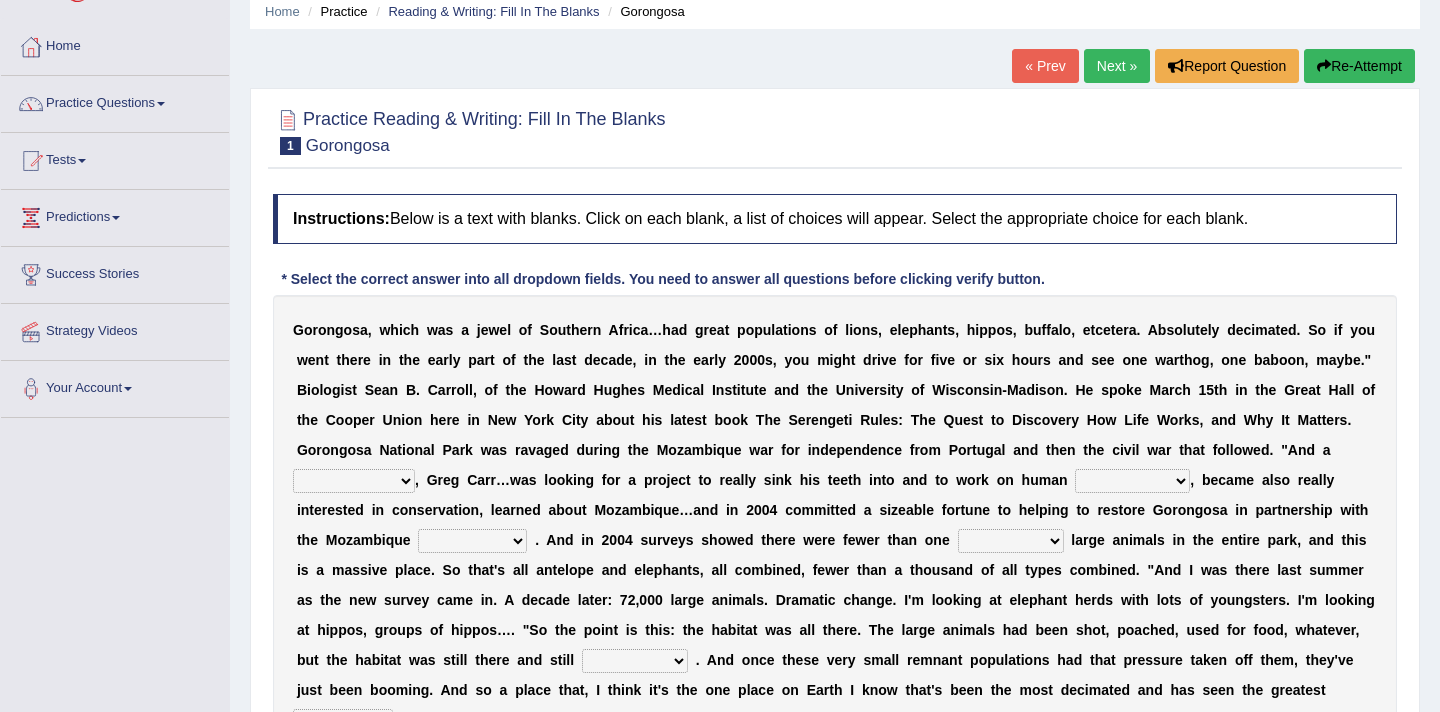 click on "passion solstice ballast philanthropist" at bounding box center (354, 481) 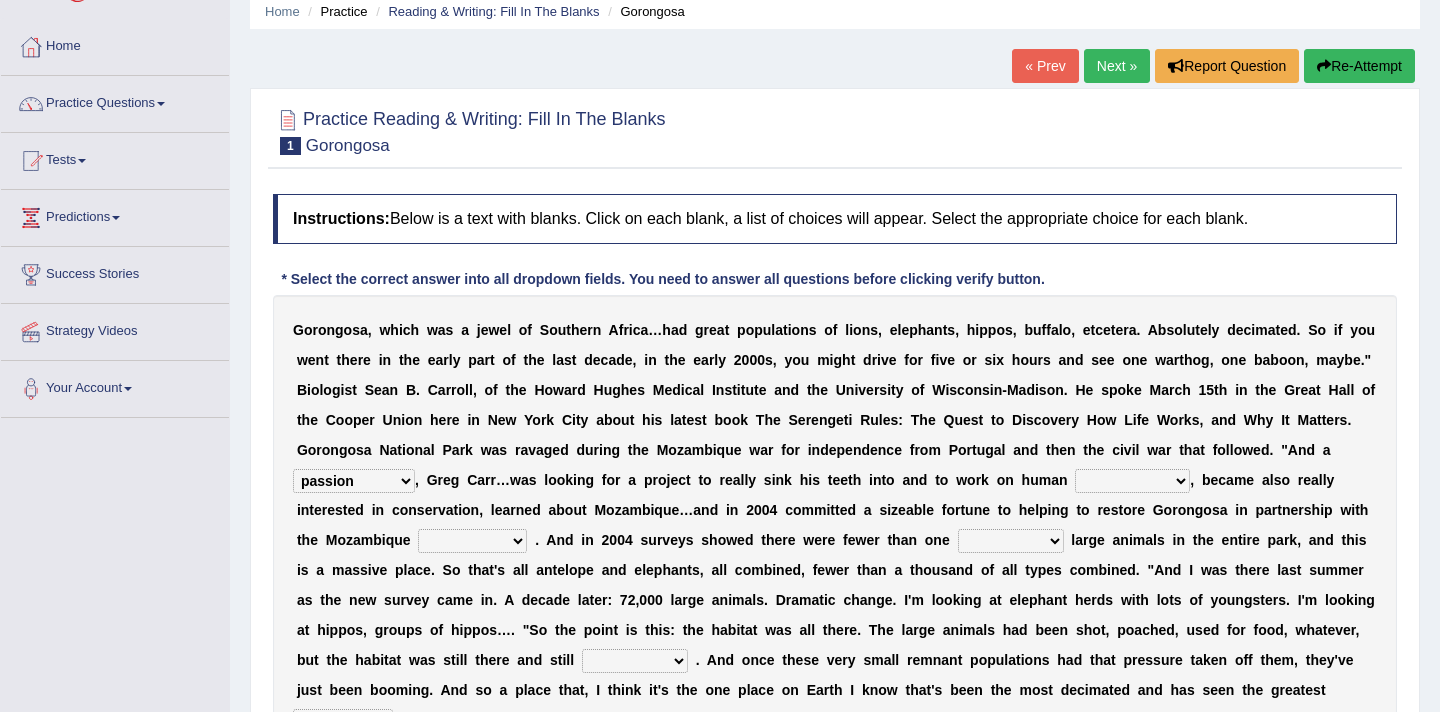 click on "negligence prevalence development malevolence" at bounding box center (1132, 481) 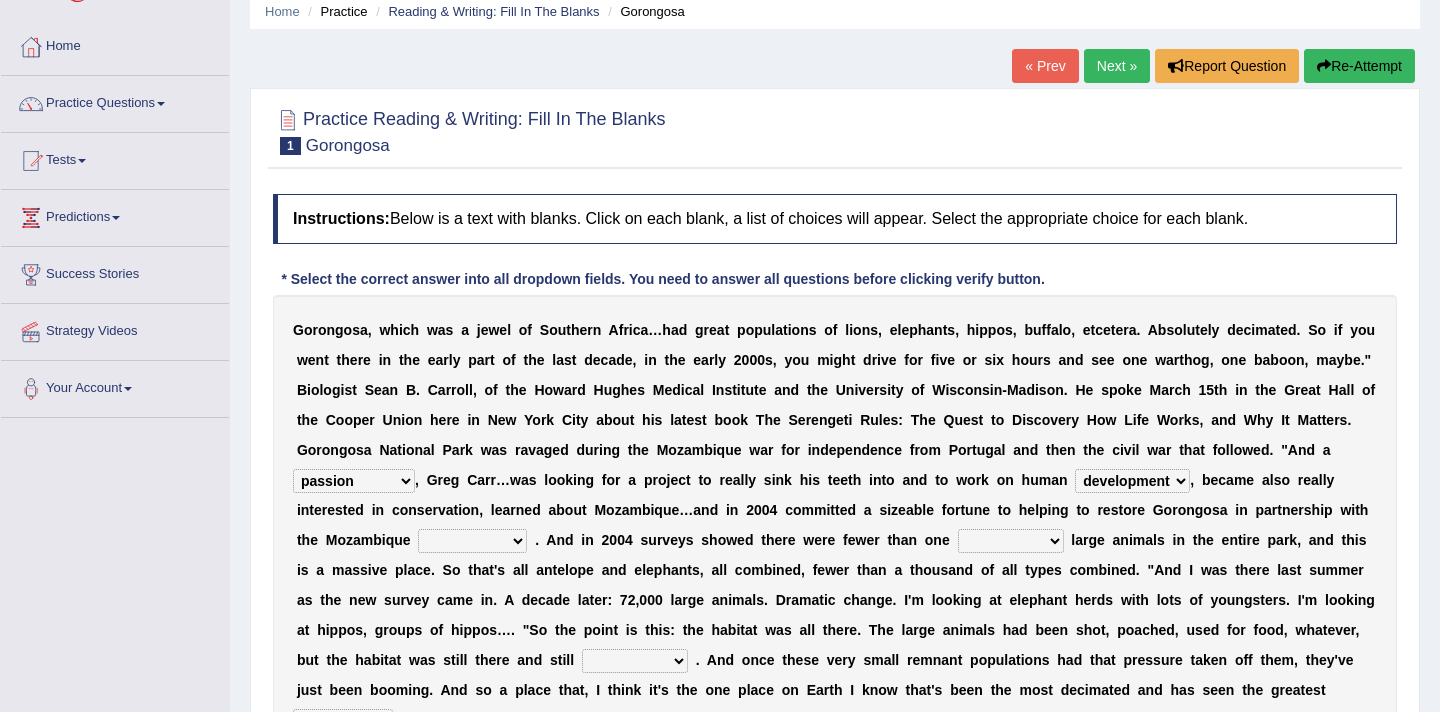click on "parliament semanticist government journalist" at bounding box center (472, 541) 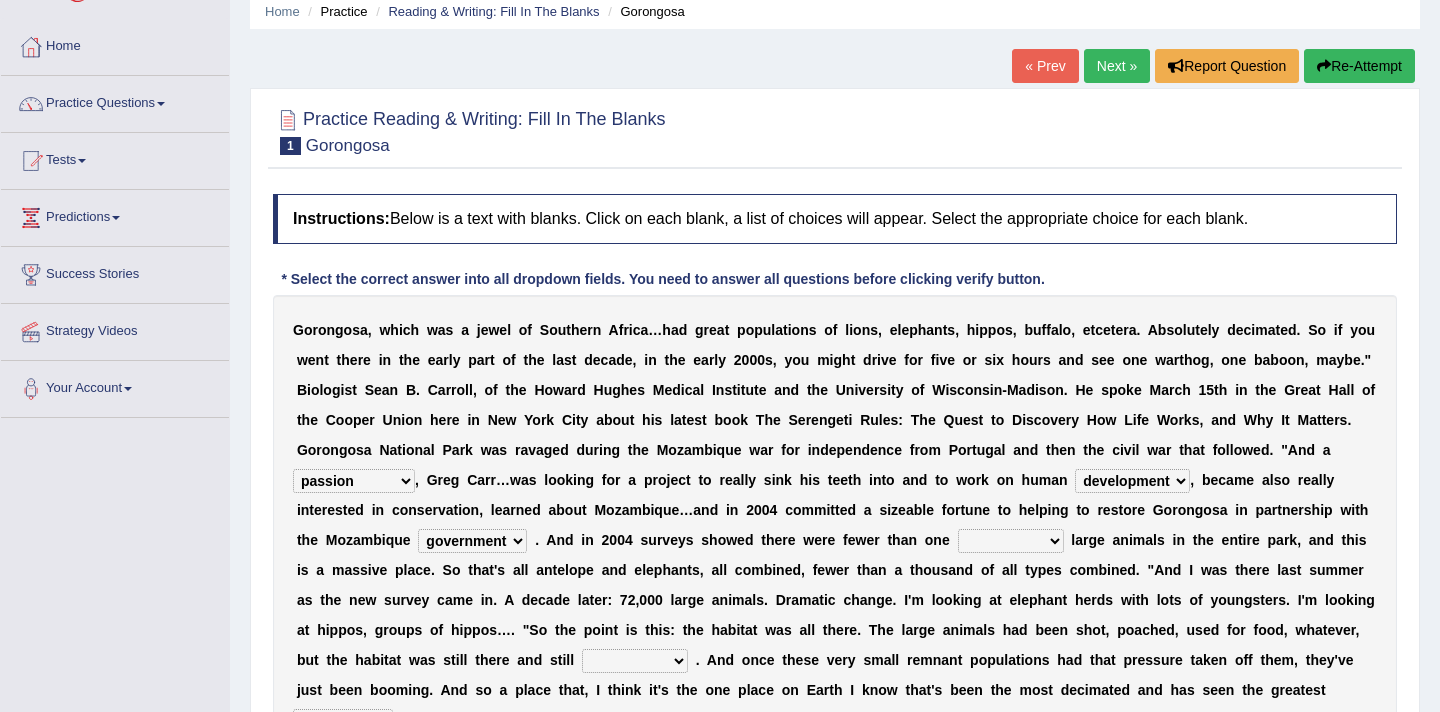 click on "deflowered embowered roundest thousand" at bounding box center (1011, 541) 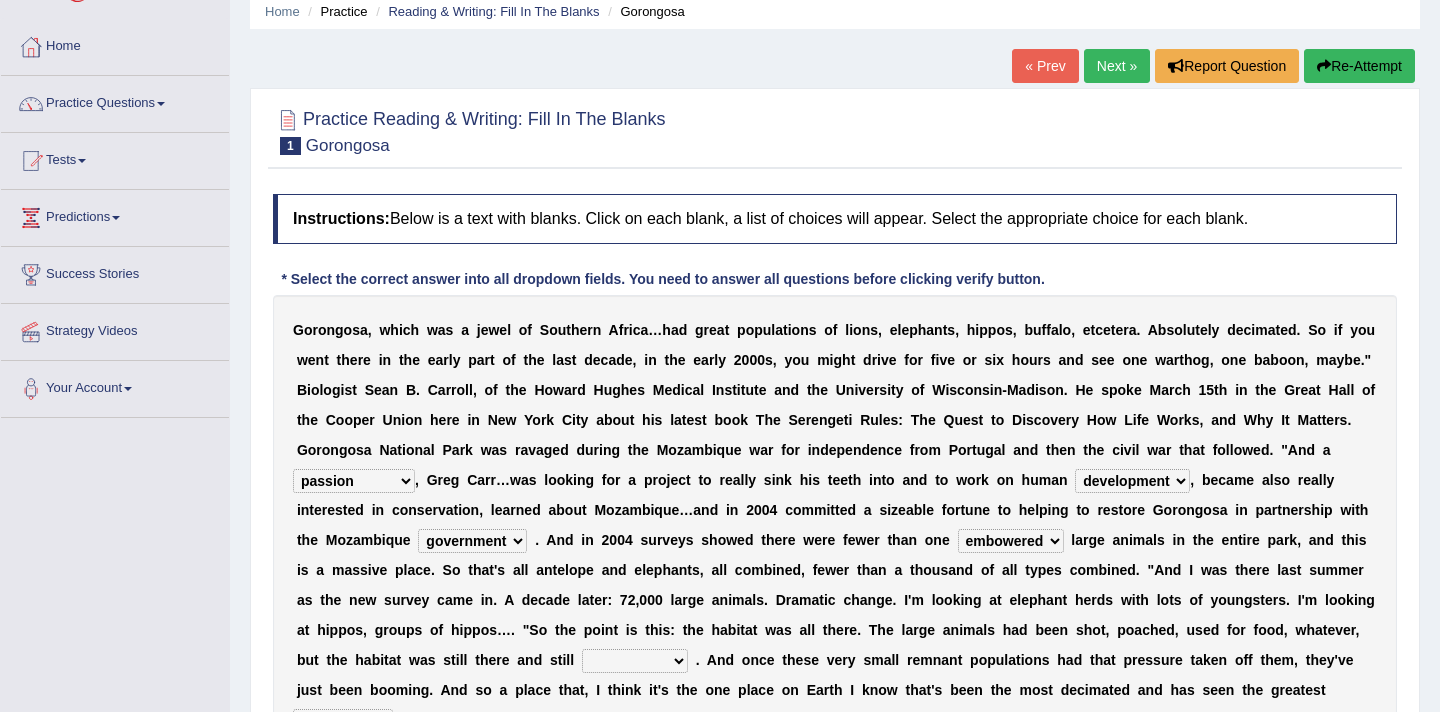 click on "assertive incidental compulsive productive" at bounding box center [635, 661] 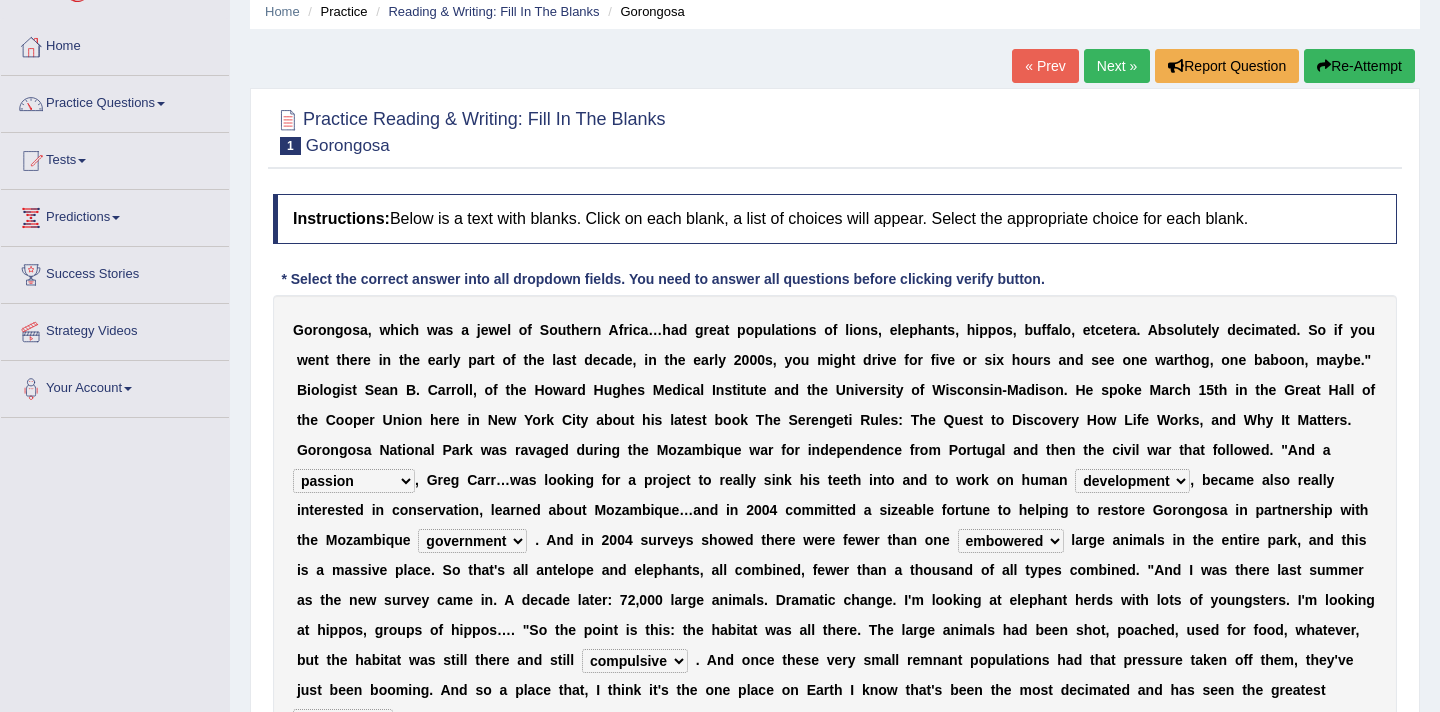 select on "productive" 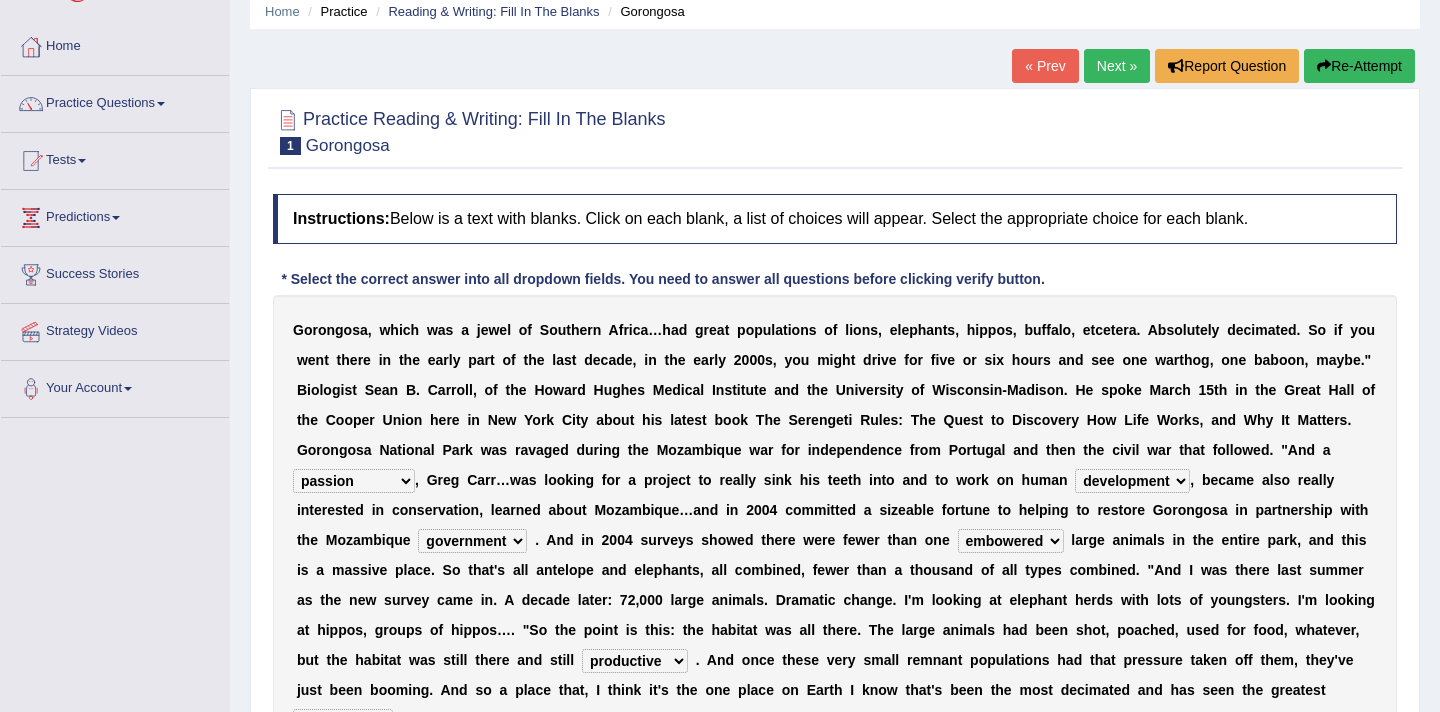 click on "Practice Reading & Writing: Fill In The Blanks
1
Gorongosa
Instructions:  Below is a text with blanks. Click on each blank, a list of choices will appear. Select the appropriate choice for each blank.
* Select the correct answer into all dropdown fields. You need to answer all questions before clicking verify button. G o r o n g o s a ,    w h i c h    w a s    a    j e w e l    o f    S o u t h e r n    A f r i c a … h a d    g r e a t    p o p u l a t i o n s    o f    l i o n s ,    e l e p h a n t s ,    h i p p o s ,    b u f f a l o ,    e t c e t e r a .    A b s o l u t e l y    d e c i m a t e d .    S o    i f    y o u    w e n t    t h e r e    i n    t h e    e a r l y    p a r t    o f    t h e    l a s t    d e c a d e ,    i n    t h e    e a r l y    2 0 0 0 s ,    y o u    m i g h t    d r i v e    f o r    f i v e    o r    s i x    h o u r s    a n d    s e e" at bounding box center [835, 462] 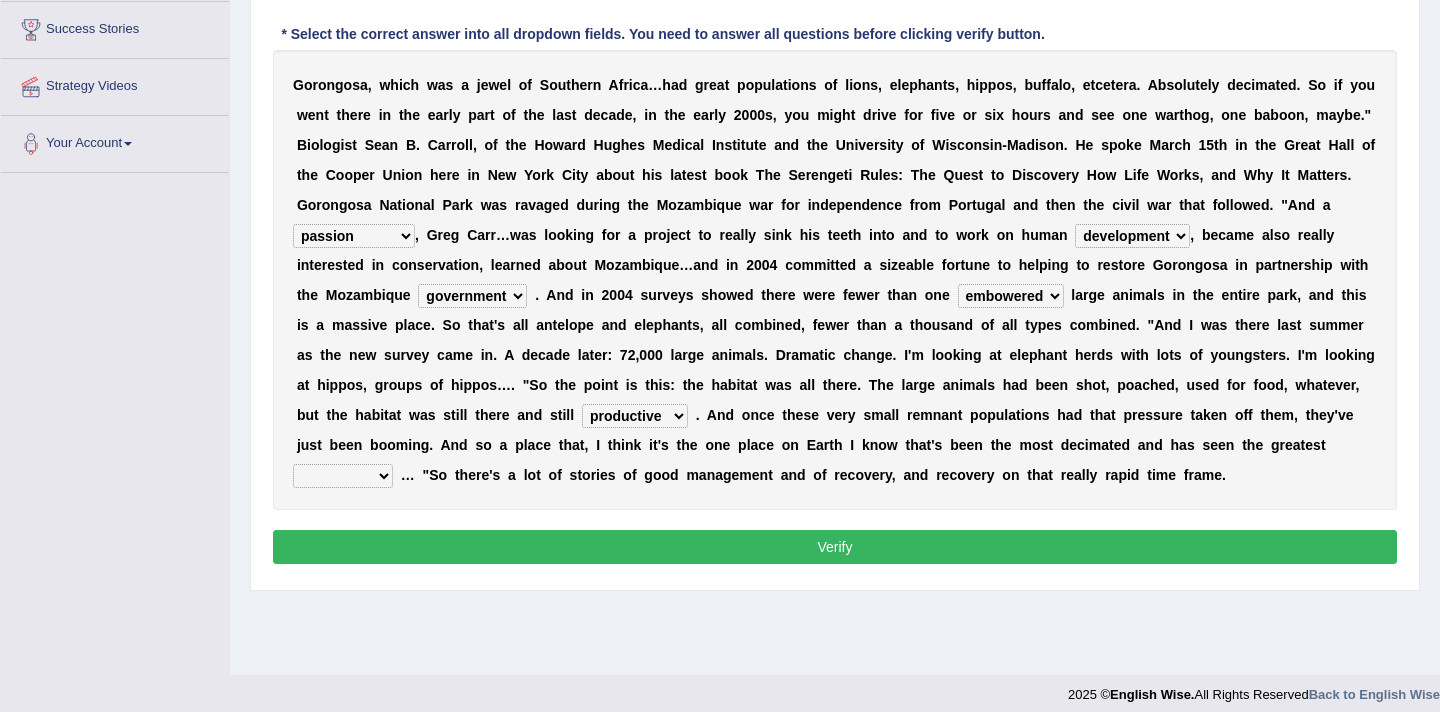 scroll, scrollTop: 338, scrollLeft: 0, axis: vertical 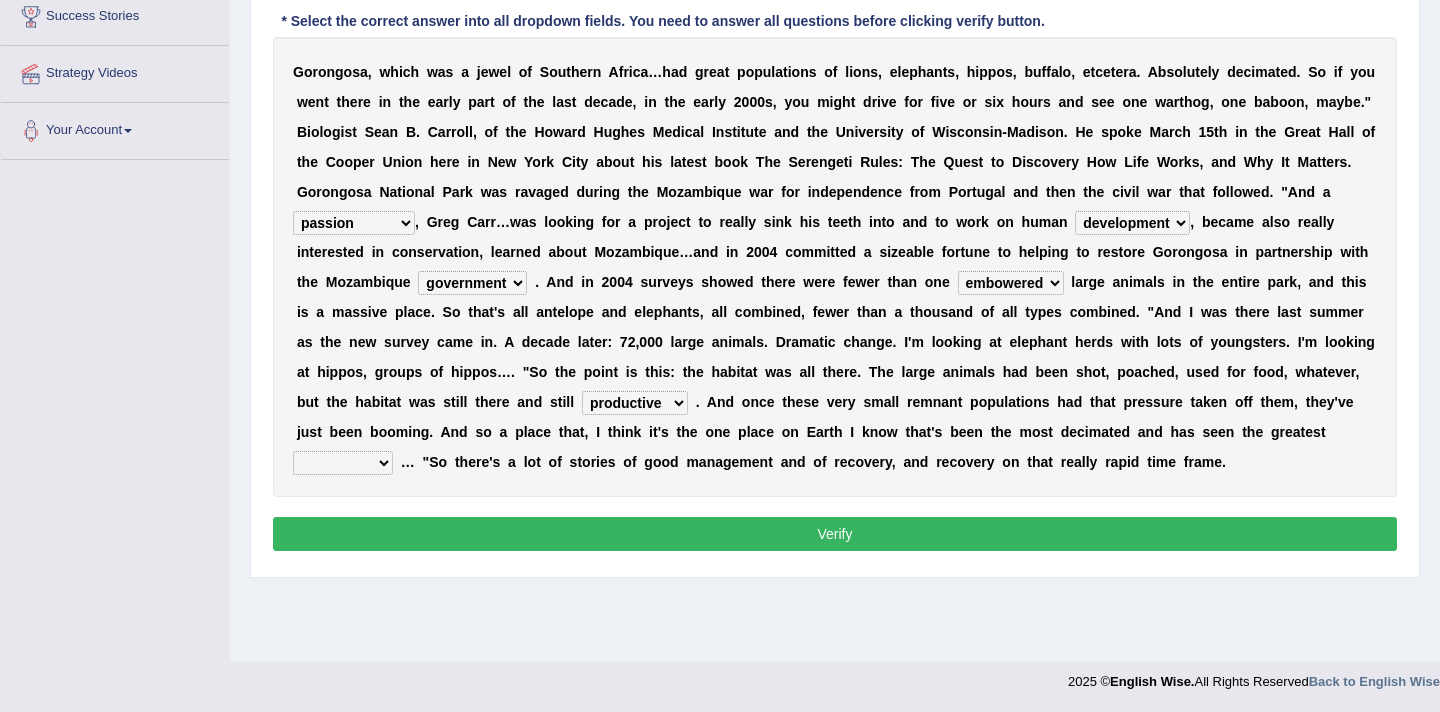 click on "recovery efficacy golly stumpy" at bounding box center (343, 463) 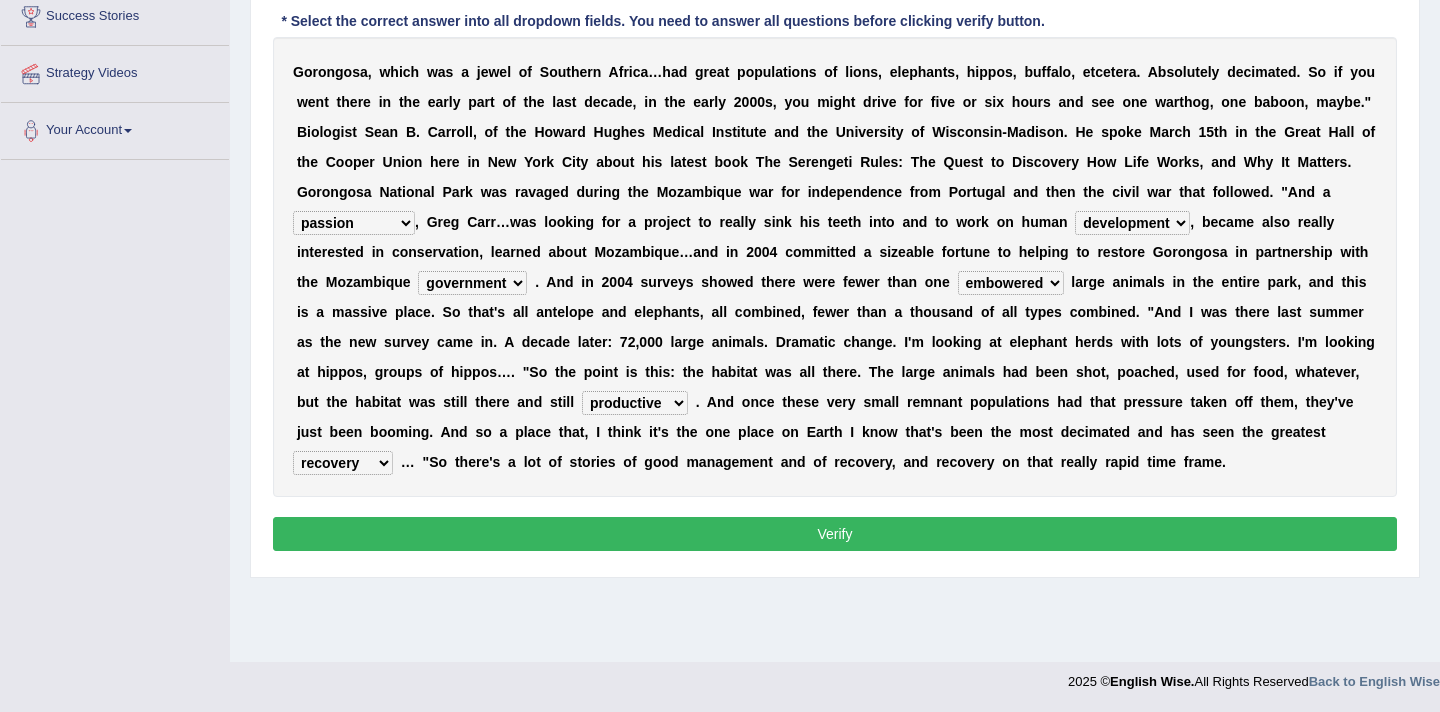 click on "Verify" at bounding box center [835, 534] 